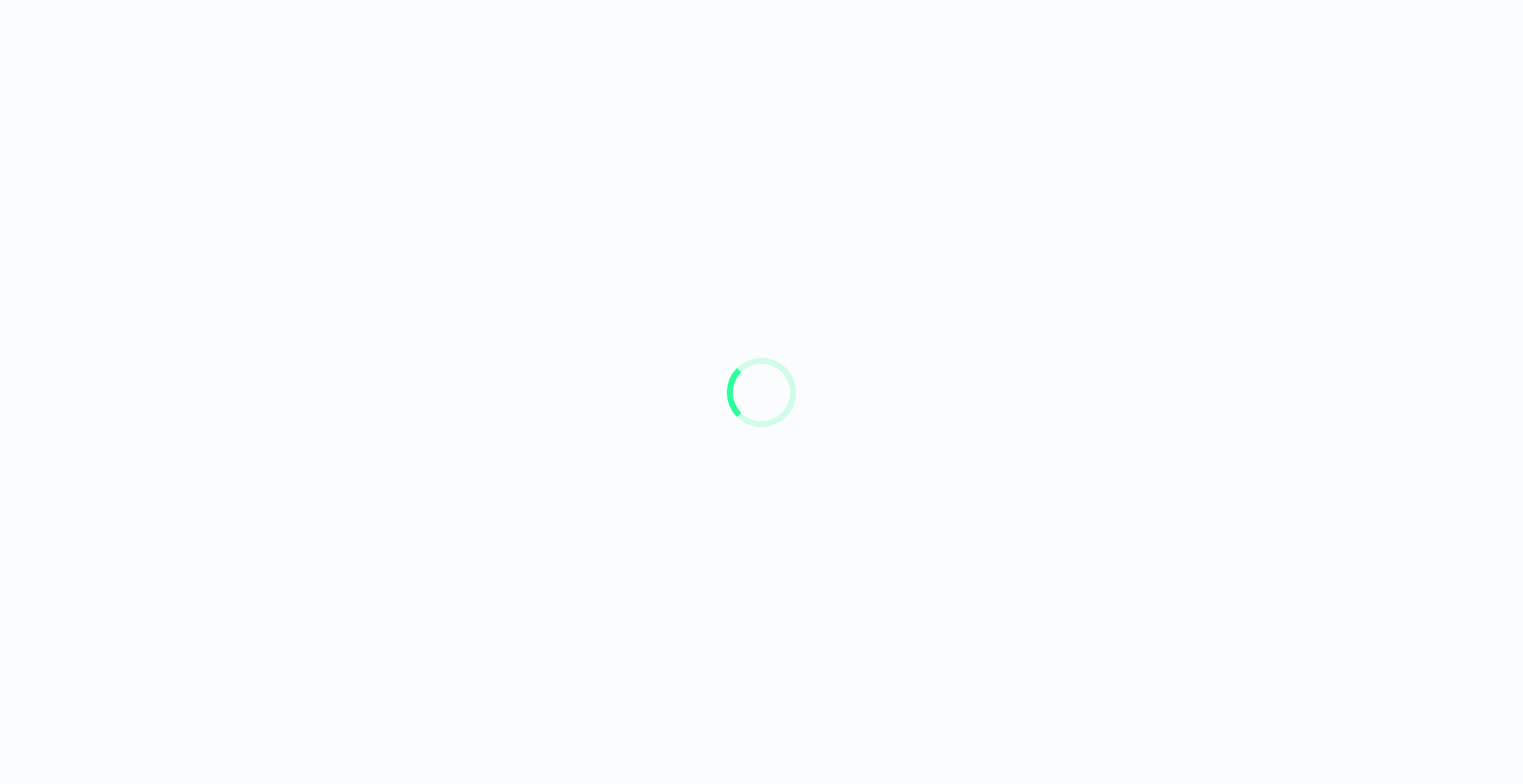 scroll, scrollTop: 0, scrollLeft: 0, axis: both 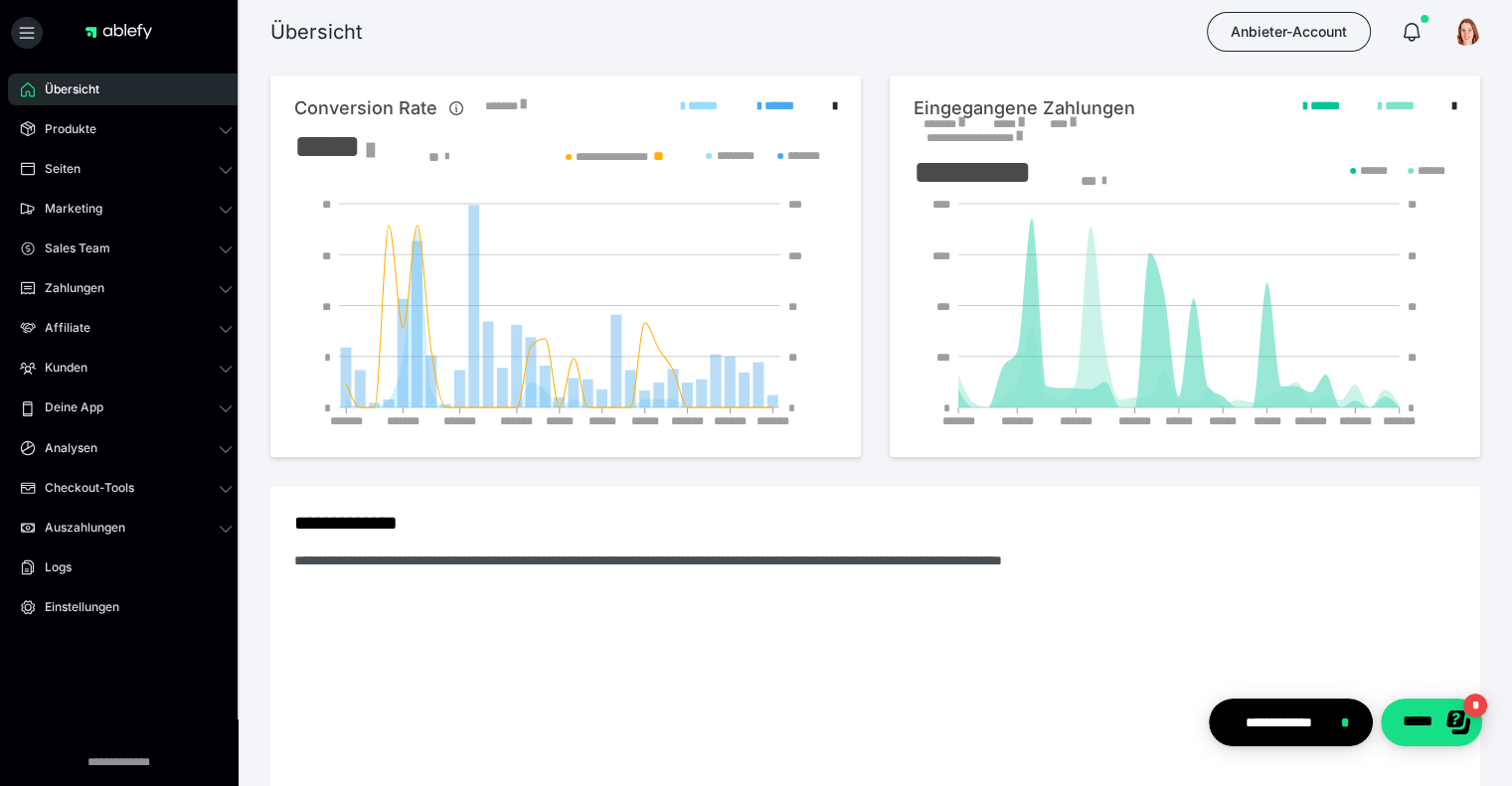 click on "Übersicht Produkte Alle Produkte Produkt-Kategorien Online-Kurs-Themes Mediathek Seiten Shop-Themes Membership-Themes ableSHARE Marketing Gutscheincodes Marketing-Tools Live-Stream-Events Content-IDs Upsell-Funnels Order Bumps Tracking-Codes E-Mail-Schnittstellen Webhooks Sales Team Sales Team Zahlungen Bestellungen Fälligkeiten Transaktionen Rechnungen & Storno-Rechnungen Teilzahlungen ablefy CONNECT Mahnwesen & Inkasso Affiliate Affiliate-Programme Marktplatz Affiliates Statistiken Landingpages Kunden Kunden Kurs-Zugänge Membership-Zugänge E-Ticket-Bestellungen Awards Lizenzschlüssel Deine App Einstellungen IAP-Produkte Mitteilungen App-Themes Analysen Analysen Analysen 3.0 Checkout-Tools Bezahlseiten-Templates Zahlungspläne Zusatzkosten Widerrufskonditionen Zusatzfelder Zusatzfeld-Antworten Auszahlungen Auszahlungen Logs Einstellungen" at bounding box center (126, 407) 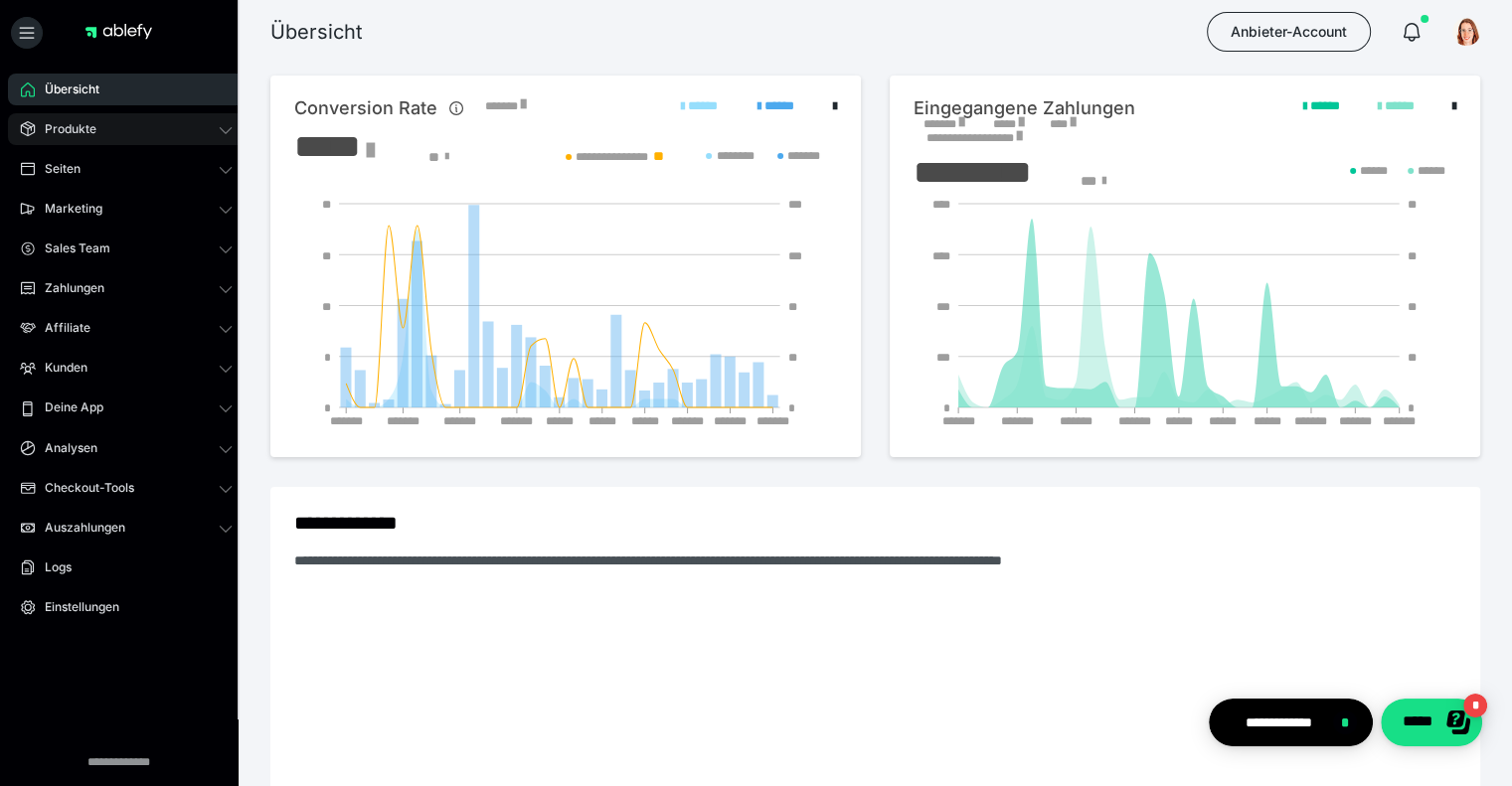 click on "Produkte" at bounding box center (64, 129) 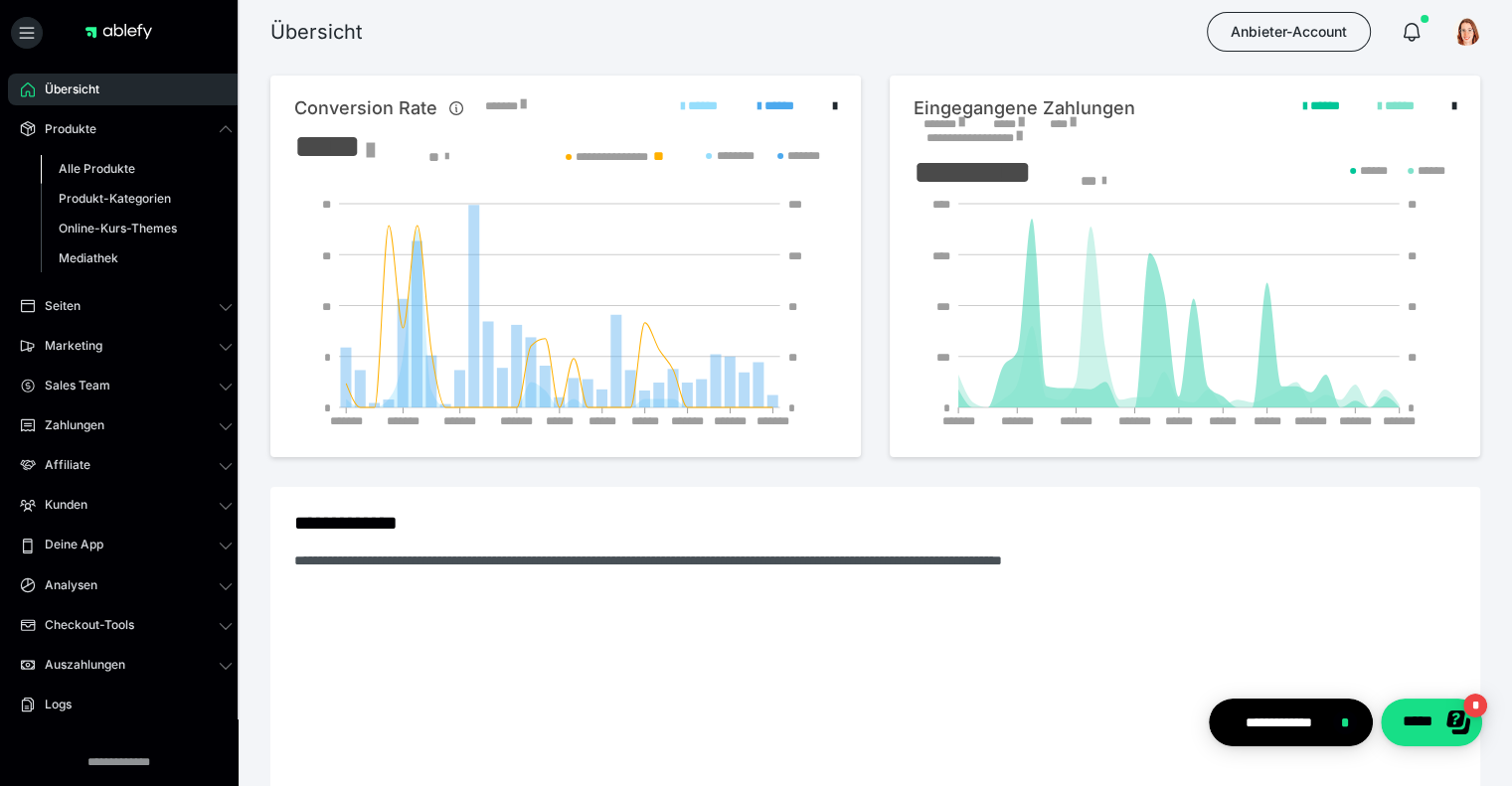 click on "Alle Produkte" at bounding box center (96, 168) 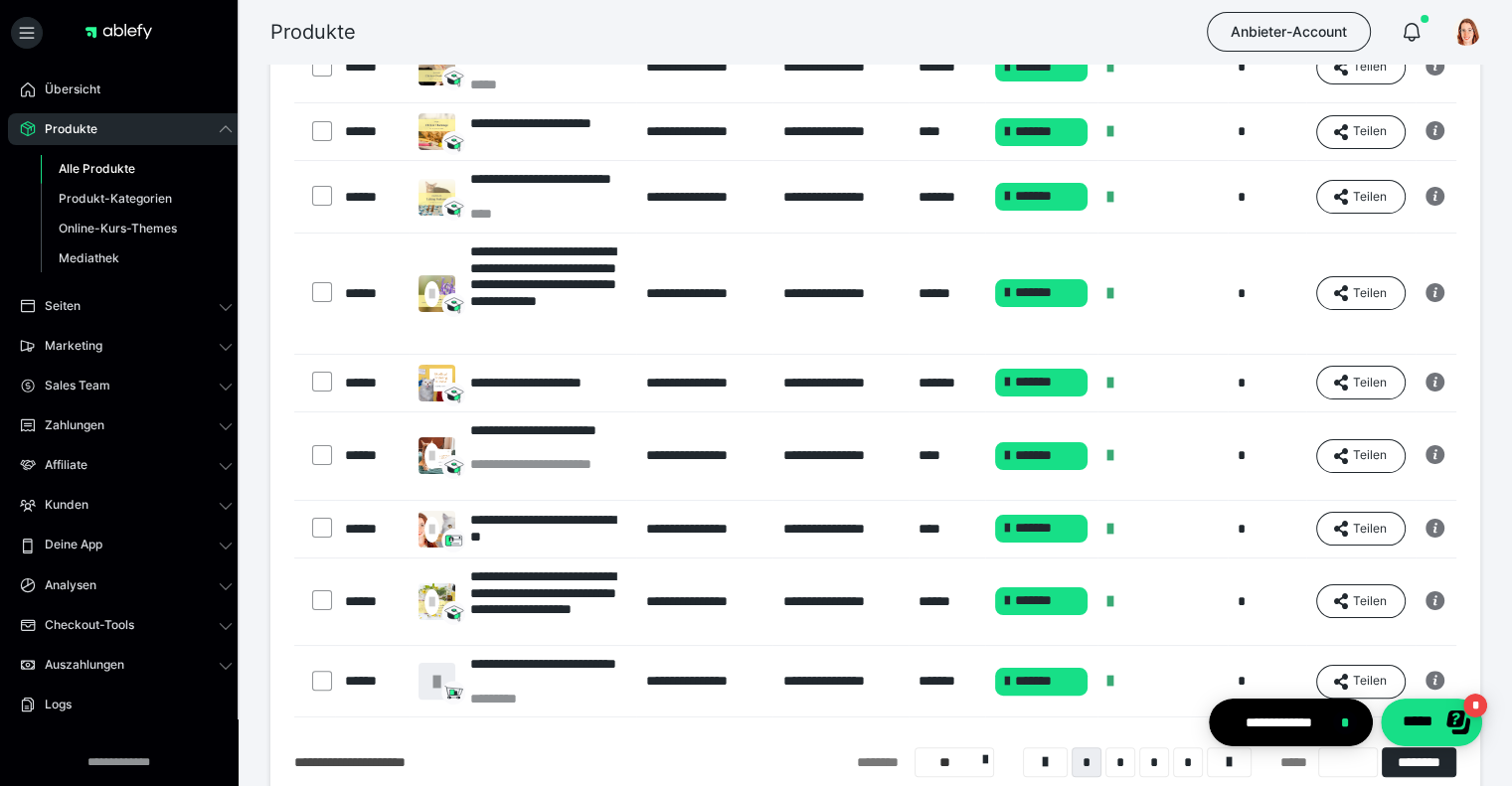 scroll, scrollTop: 417, scrollLeft: 0, axis: vertical 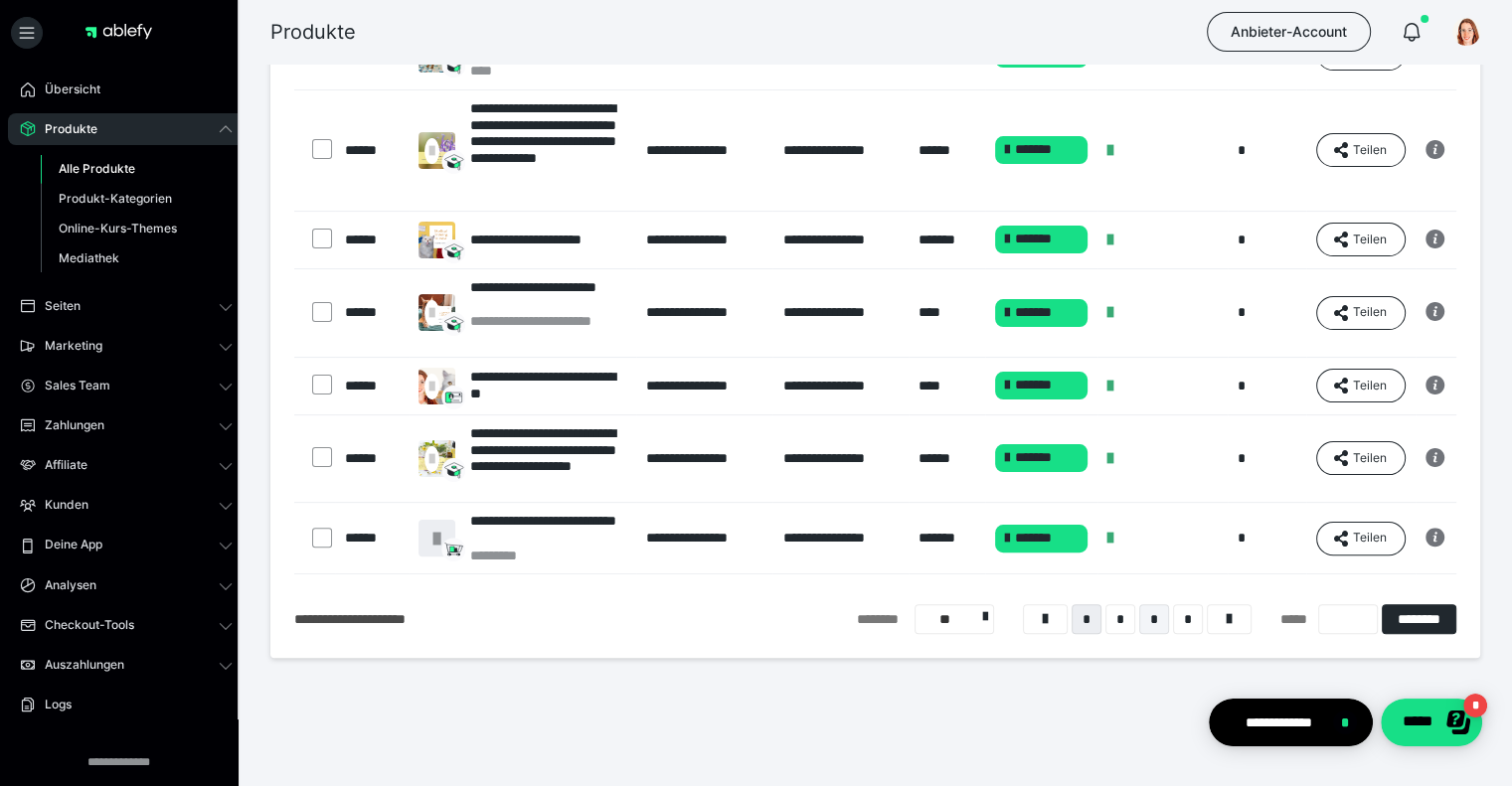 click on "*" at bounding box center (1154, 619) 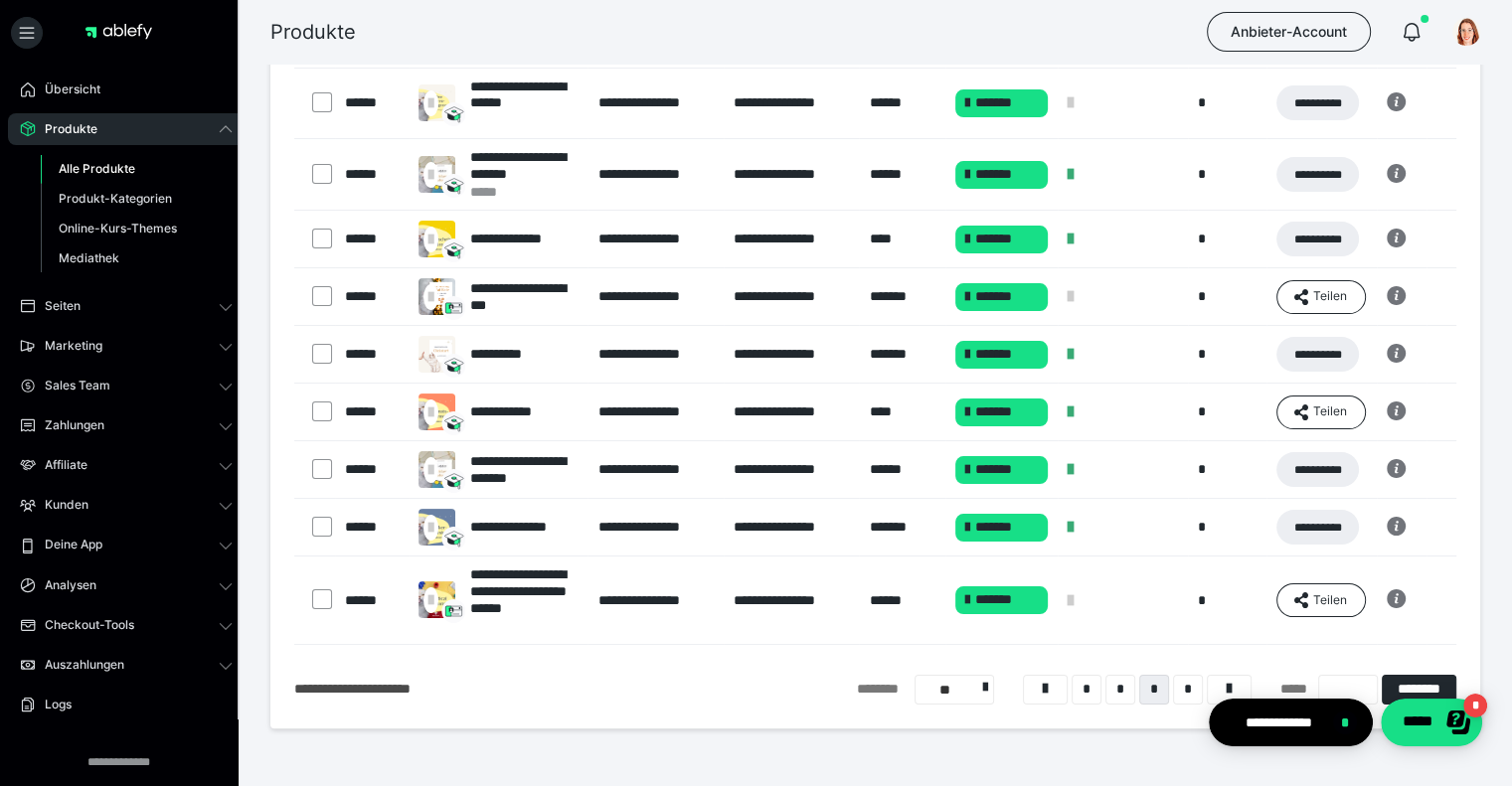 scroll, scrollTop: 195, scrollLeft: 0, axis: vertical 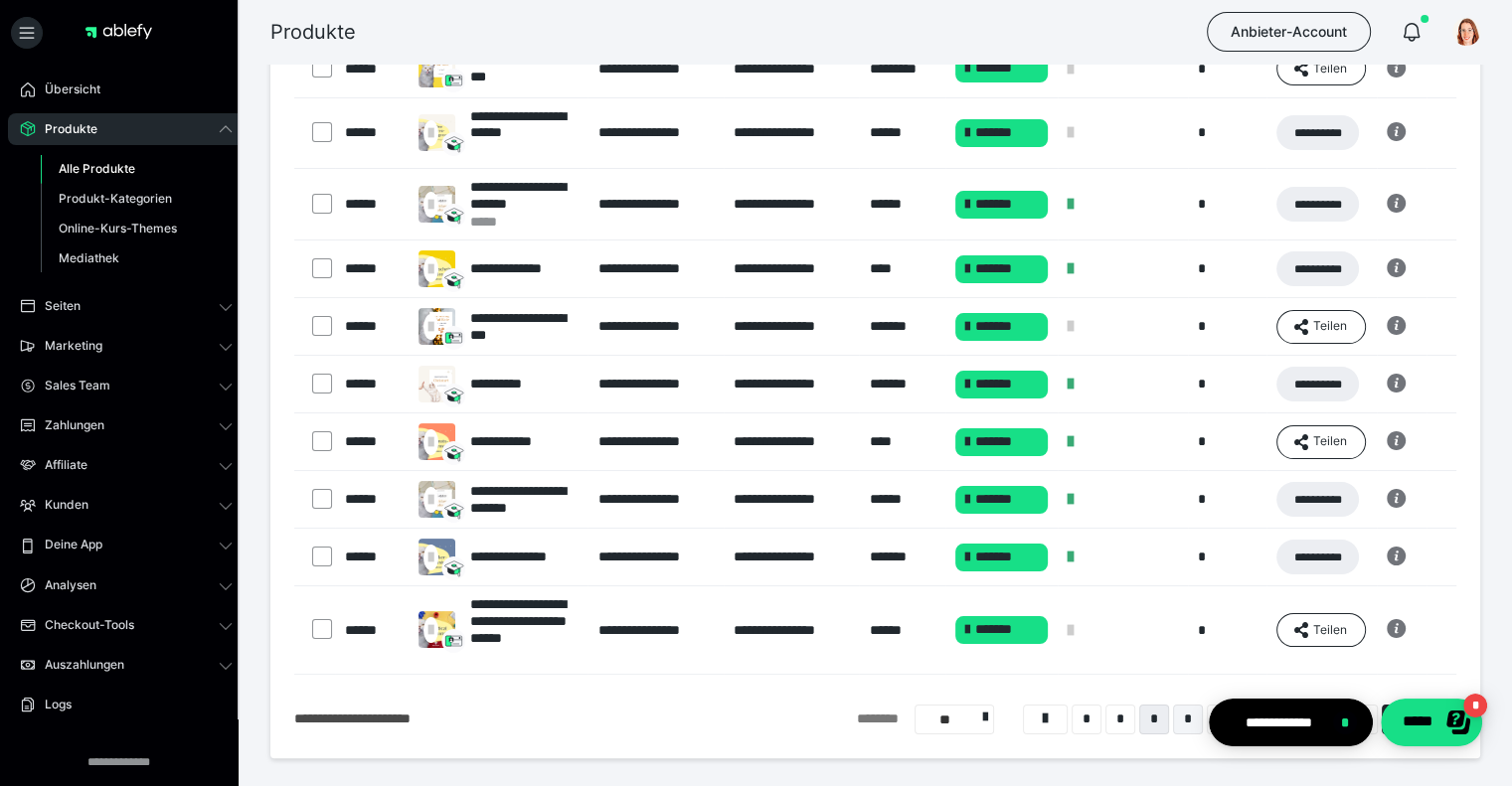 click on "*" at bounding box center (1188, 719) 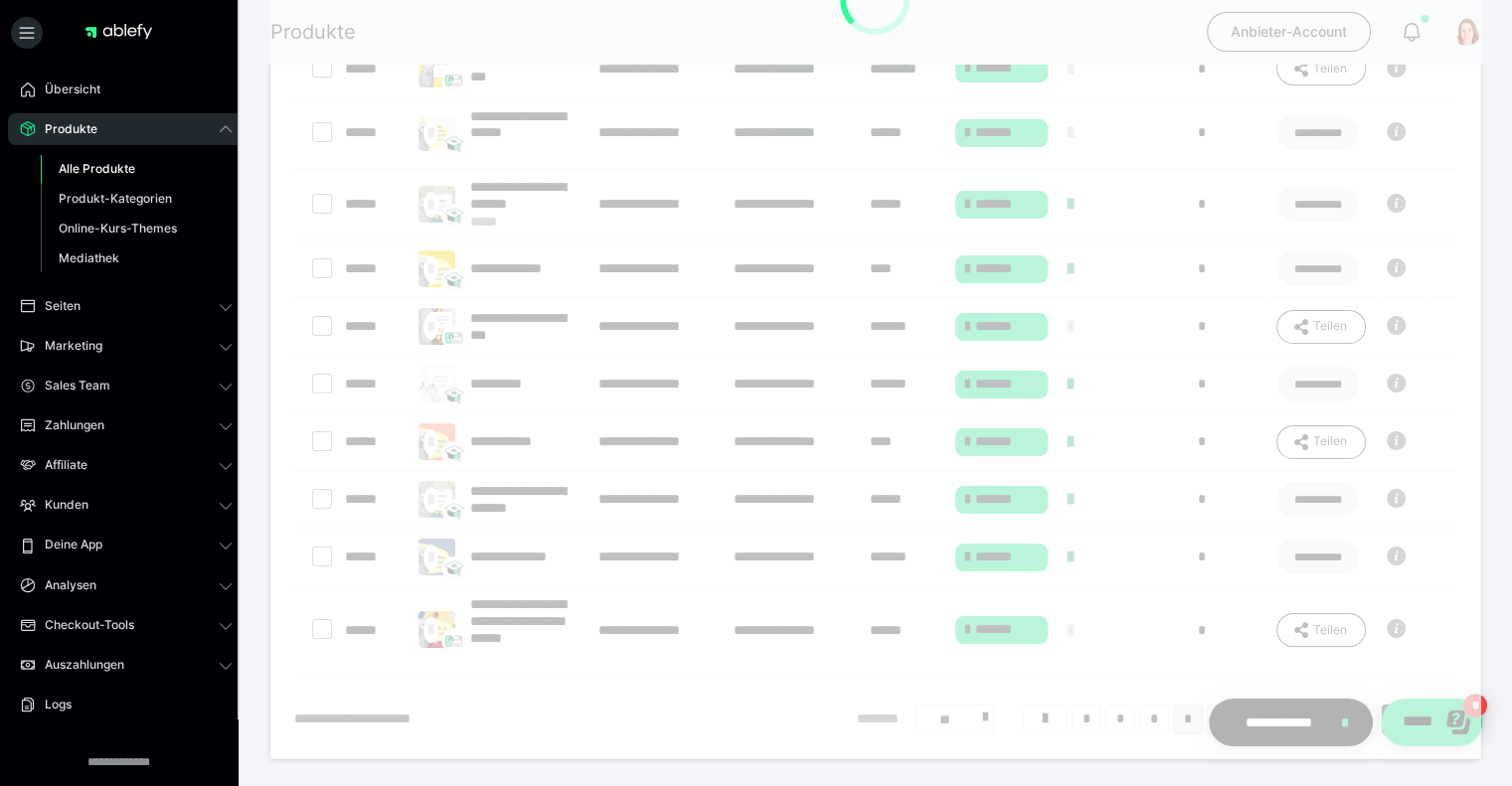scroll, scrollTop: 16, scrollLeft: 0, axis: vertical 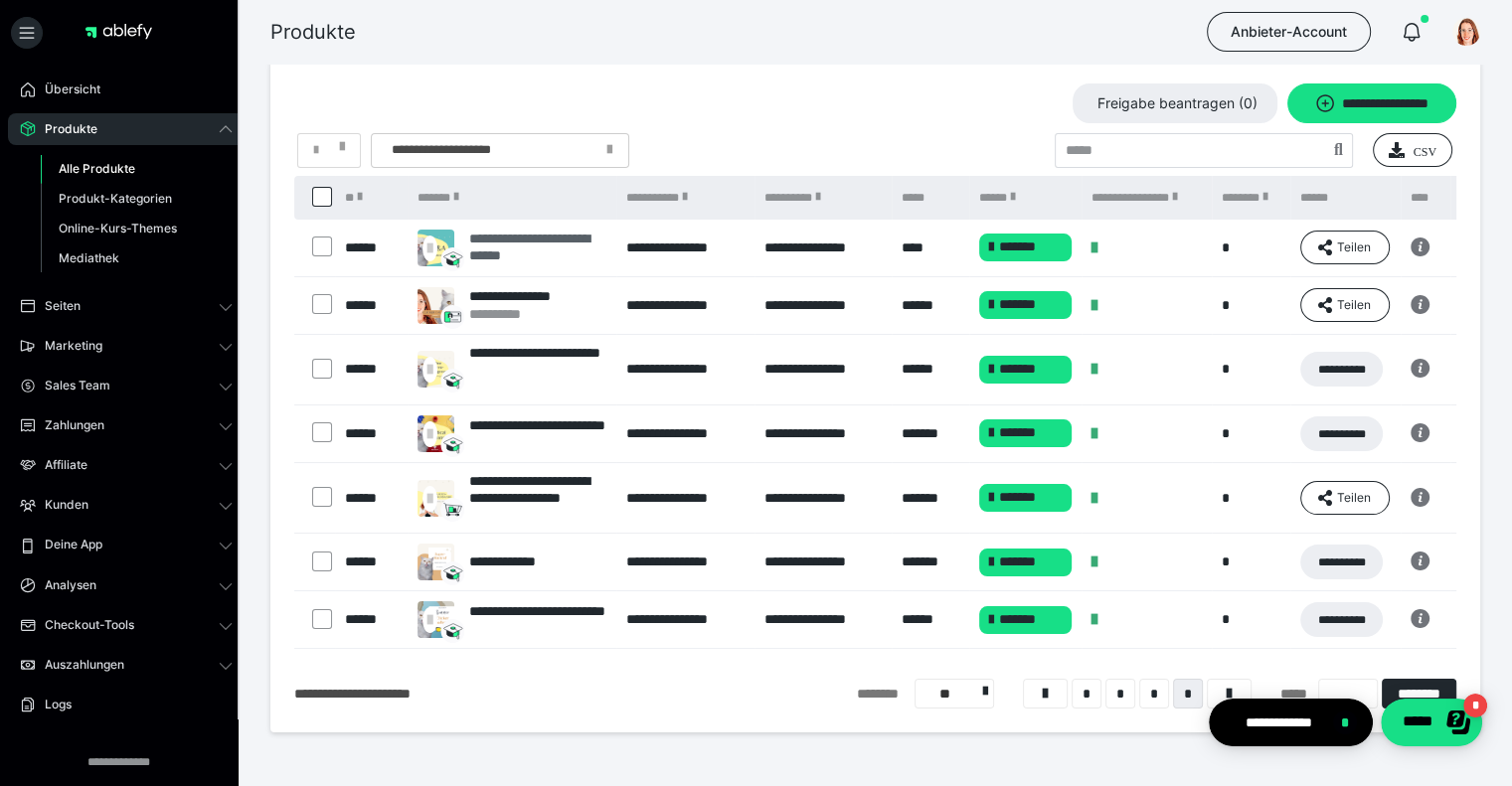 click on "**********" at bounding box center (538, 247) 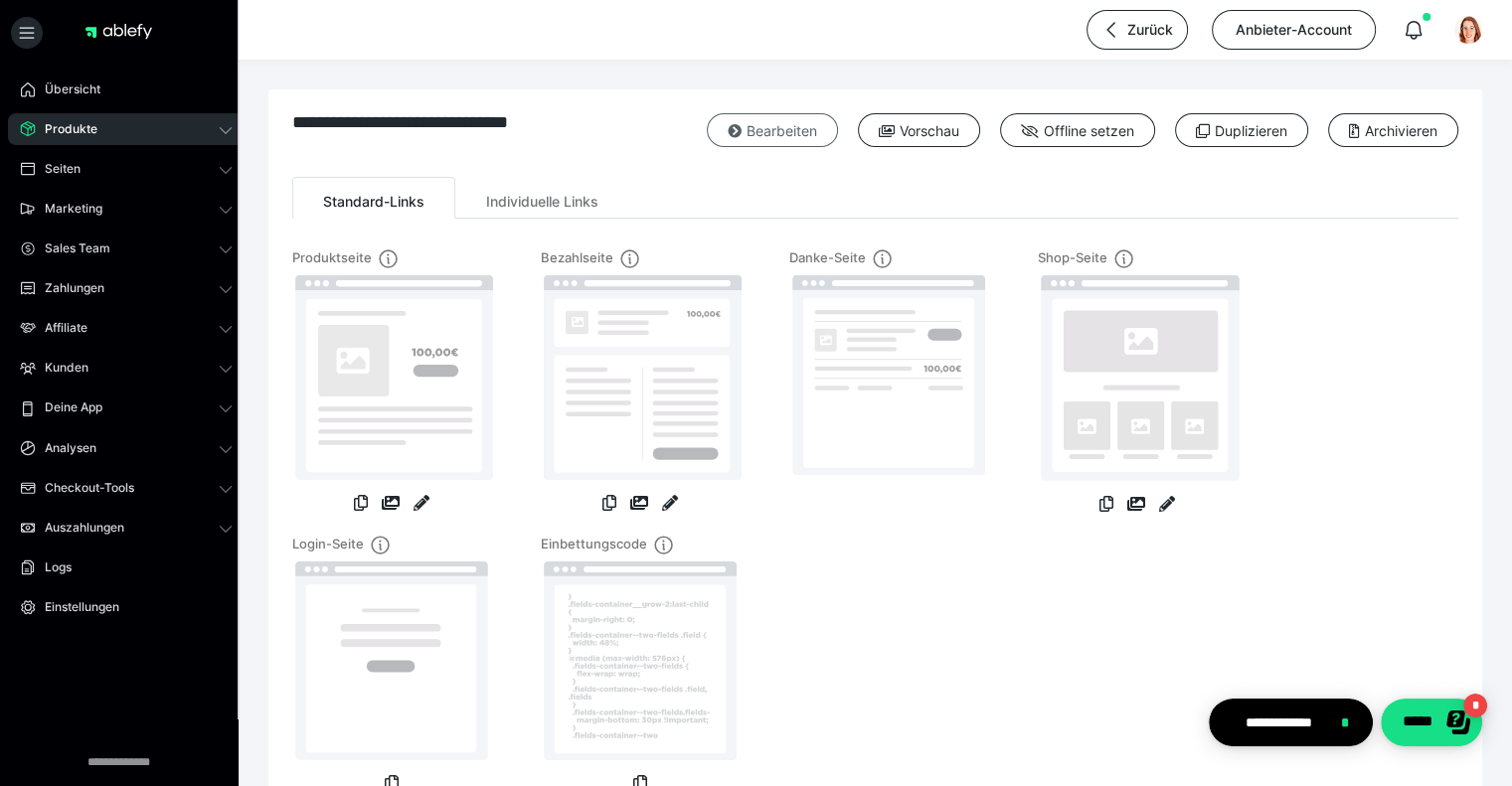 click on "Bearbeiten" at bounding box center (772, 130) 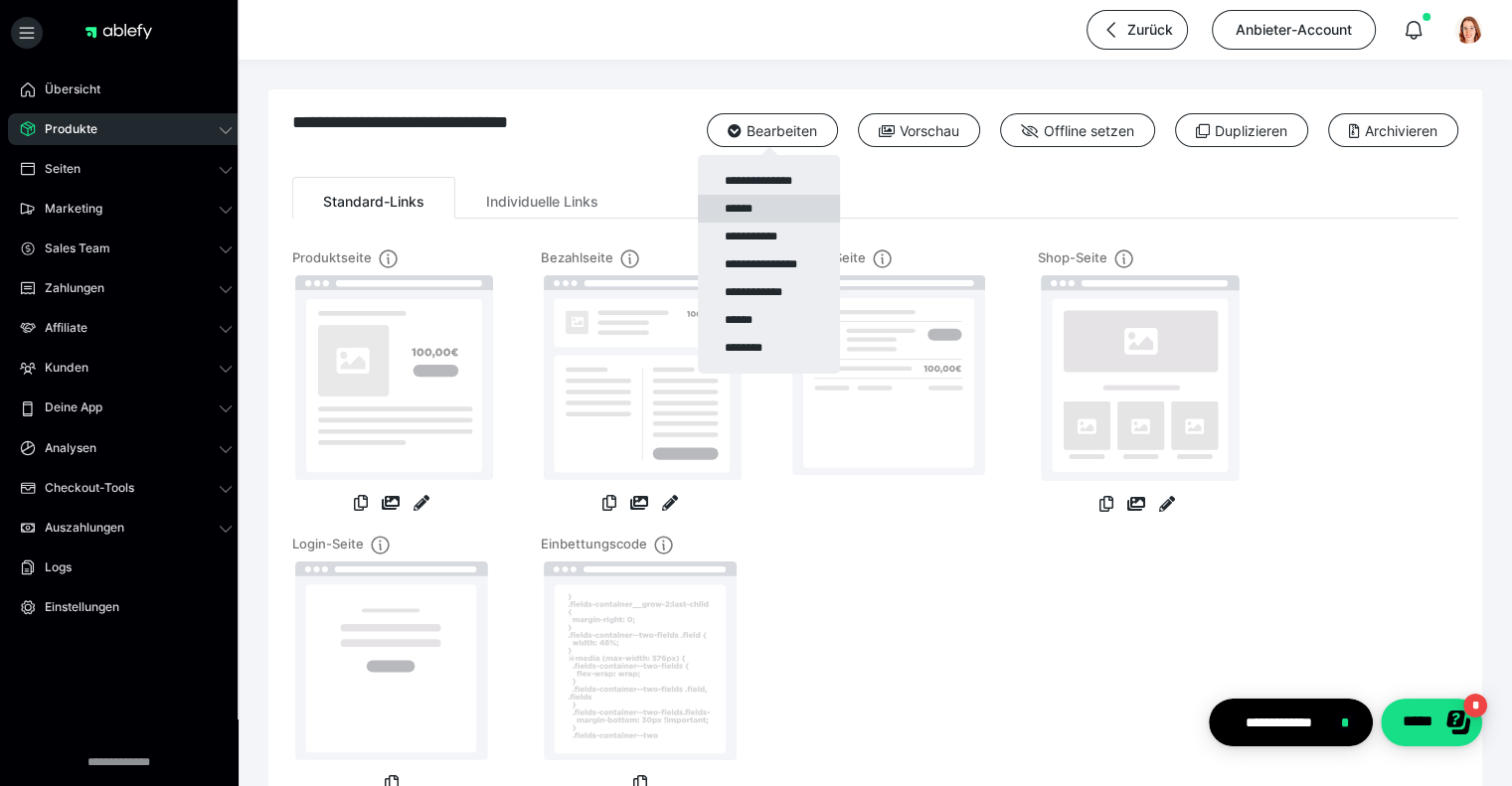 click on "******" at bounding box center (768, 209) 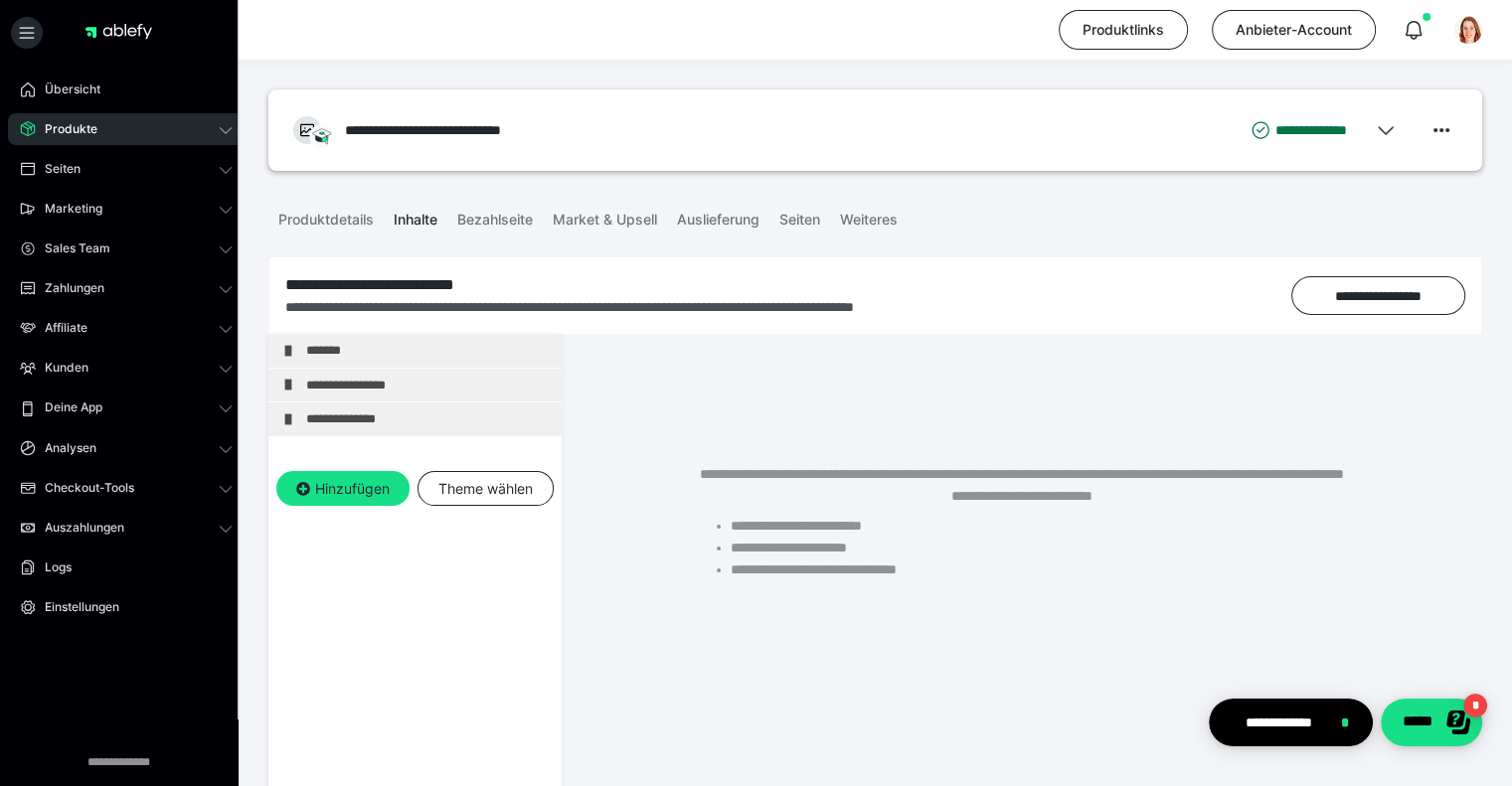 scroll, scrollTop: 273, scrollLeft: 0, axis: vertical 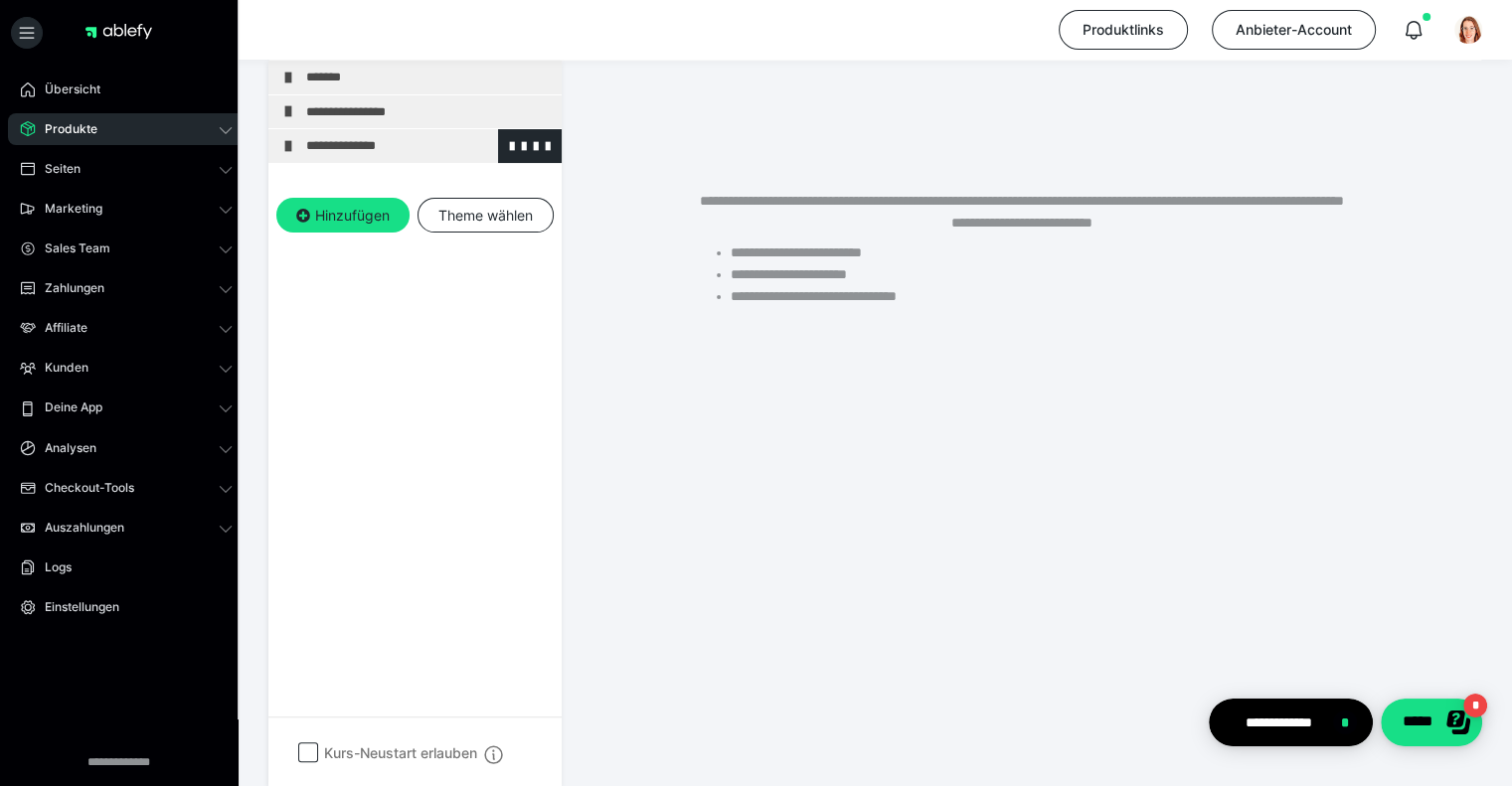 click on "**********" at bounding box center (428, 146) 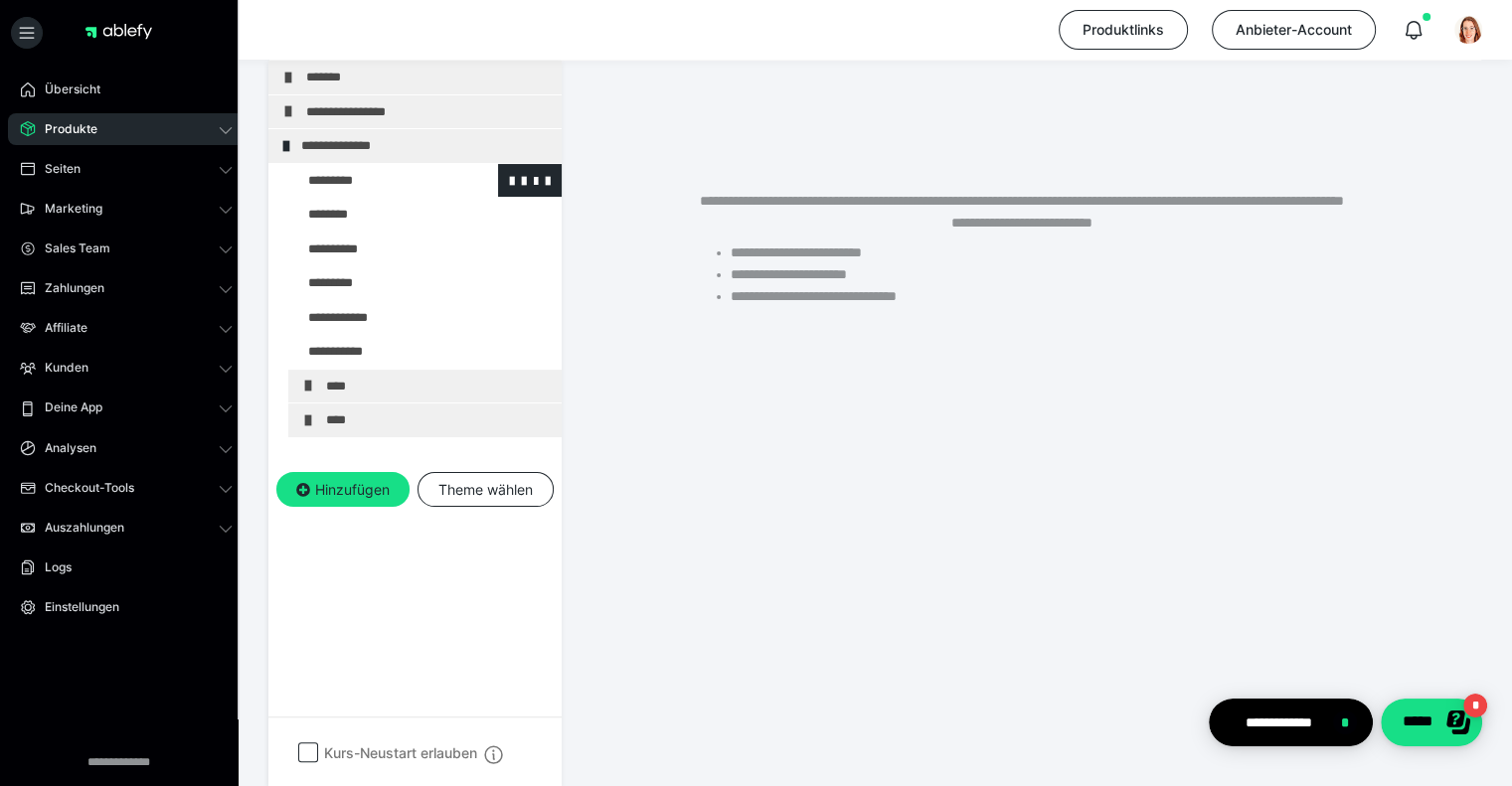 click at bounding box center [373, 181] 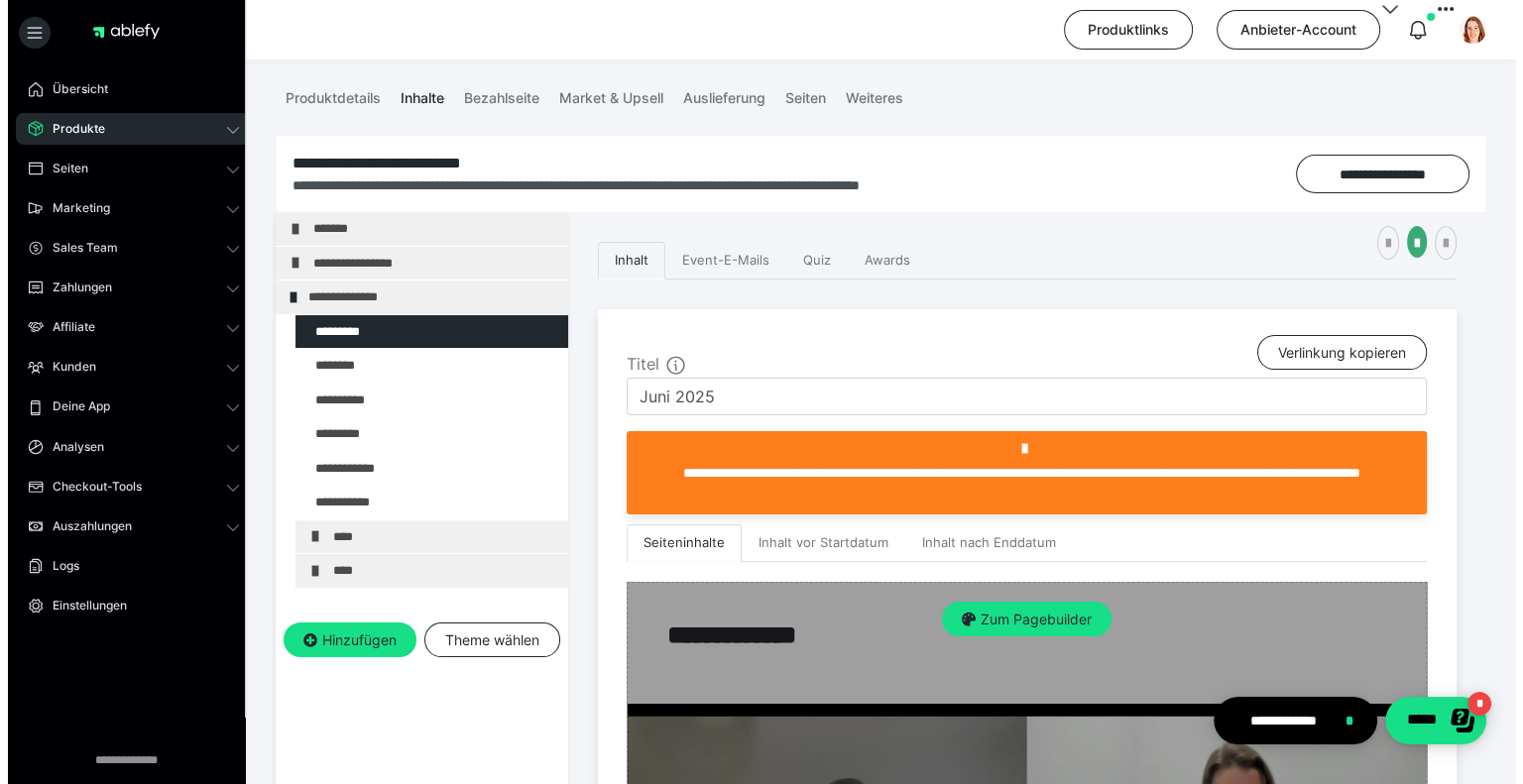 scroll, scrollTop: 198, scrollLeft: 0, axis: vertical 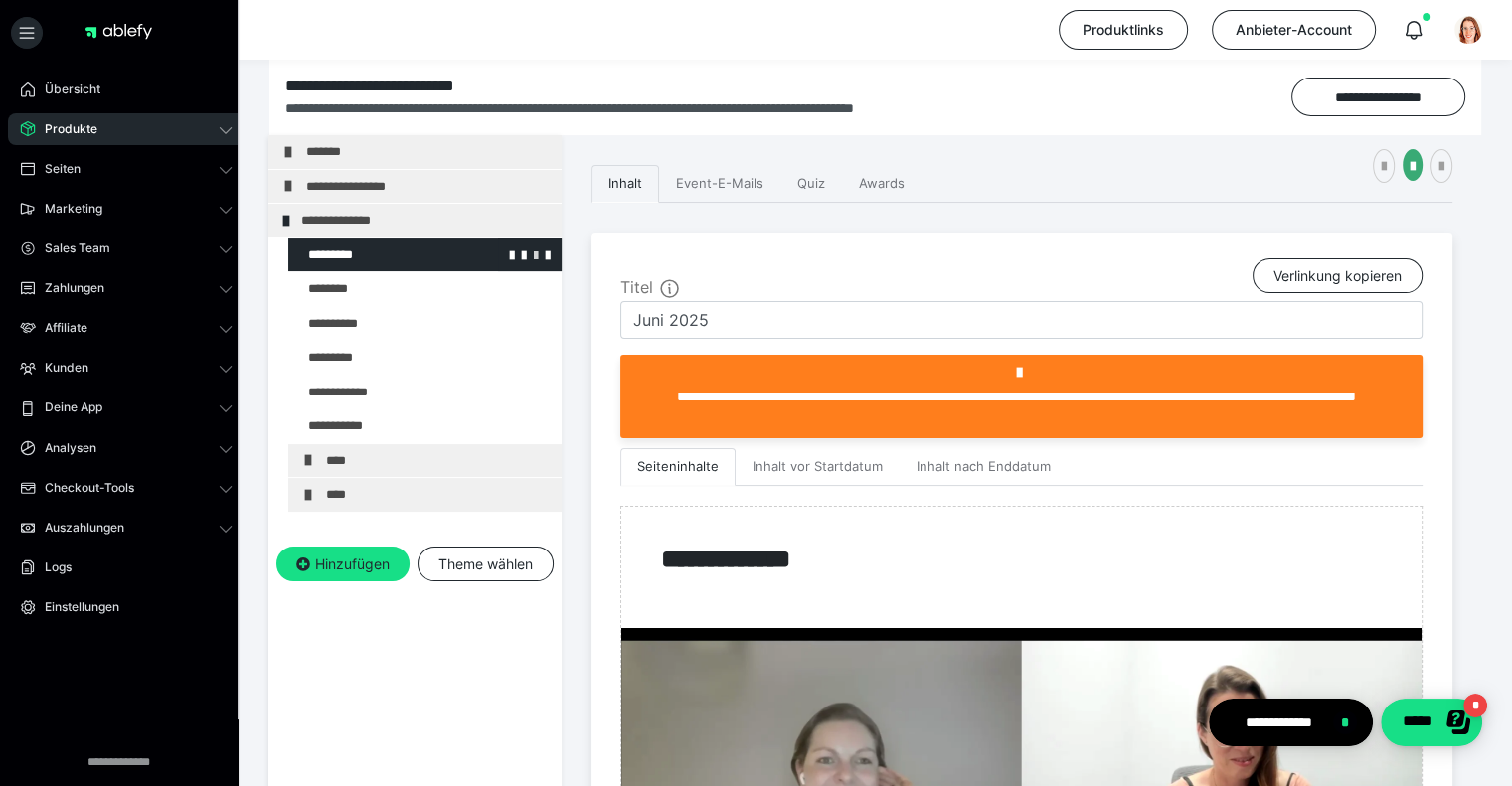 click at bounding box center (536, 254) 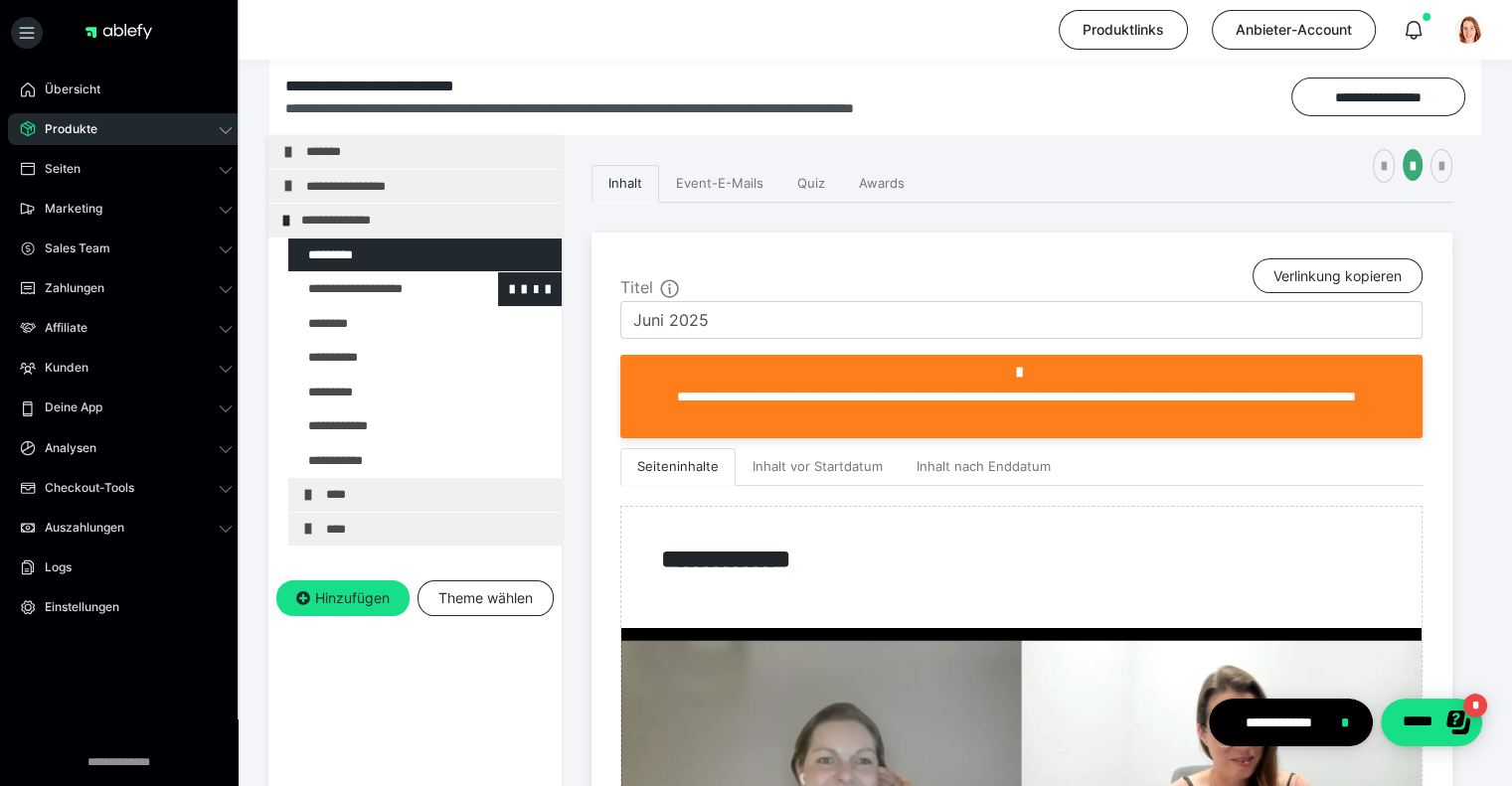 click at bounding box center (373, 289) 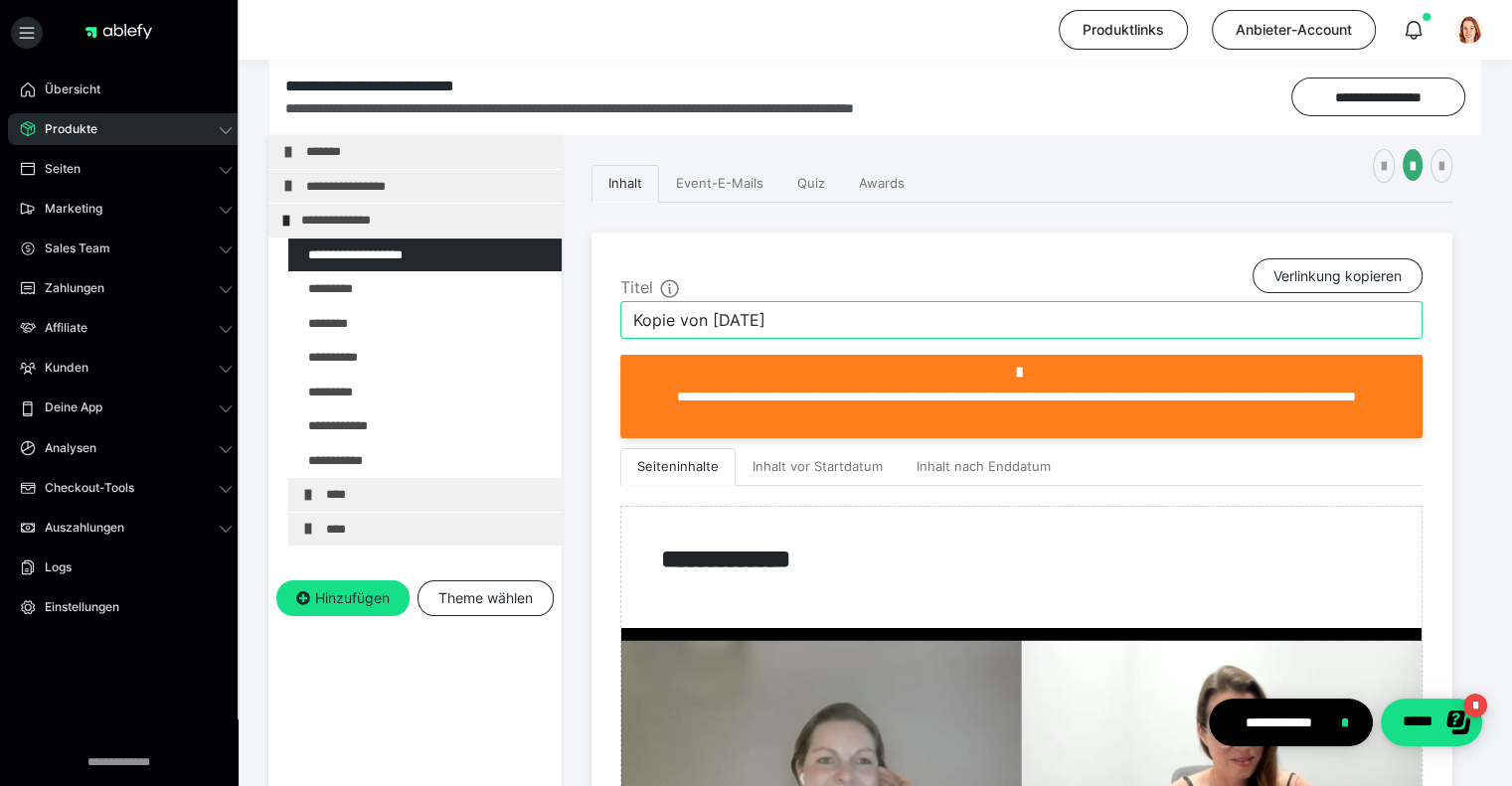 drag, startPoint x: 744, startPoint y: 316, endPoint x: 608, endPoint y: 317, distance: 136.00368 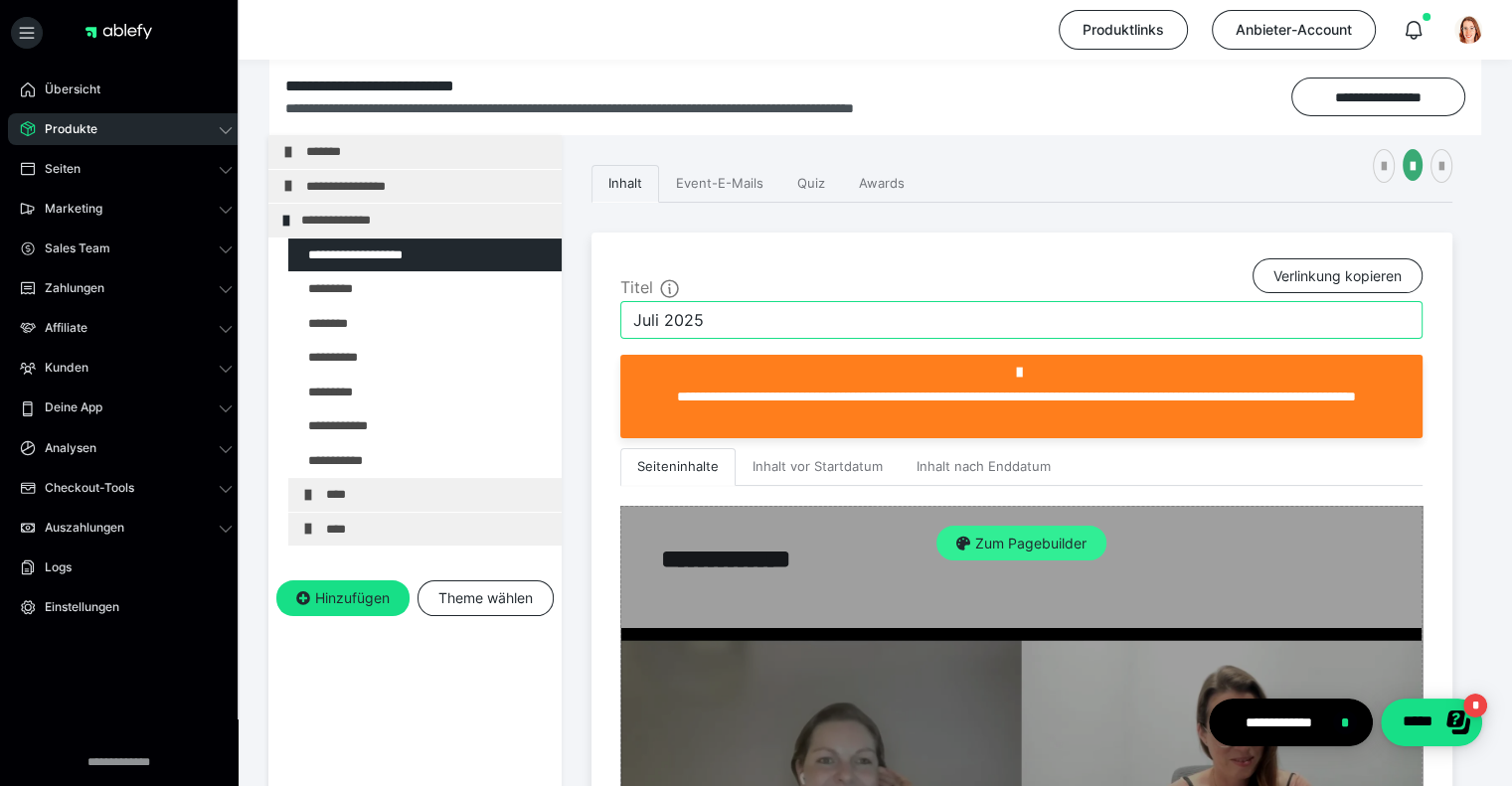 type on "Juli 2025" 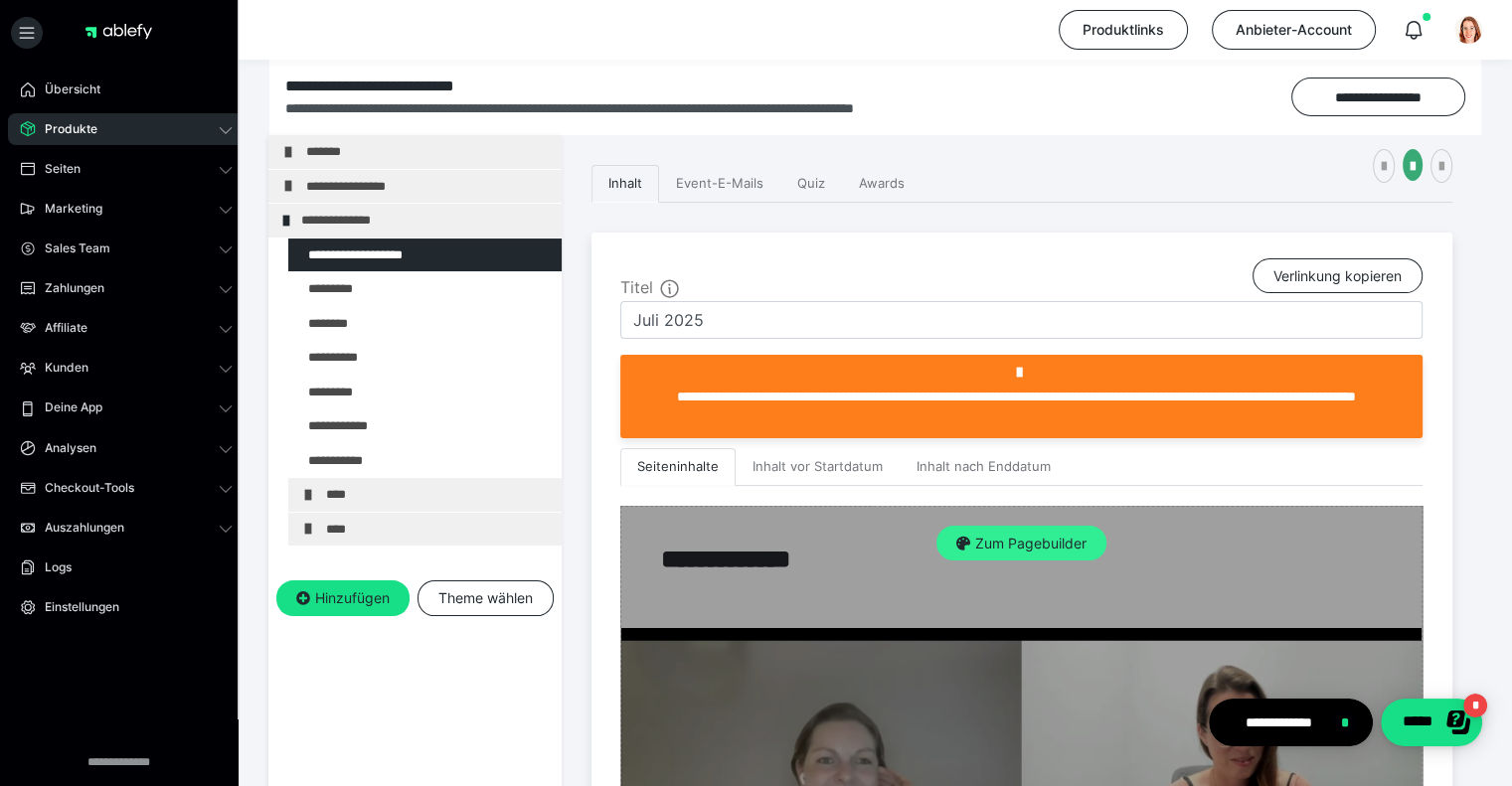 click on "Zum Pagebuilder" at bounding box center (1021, 544) 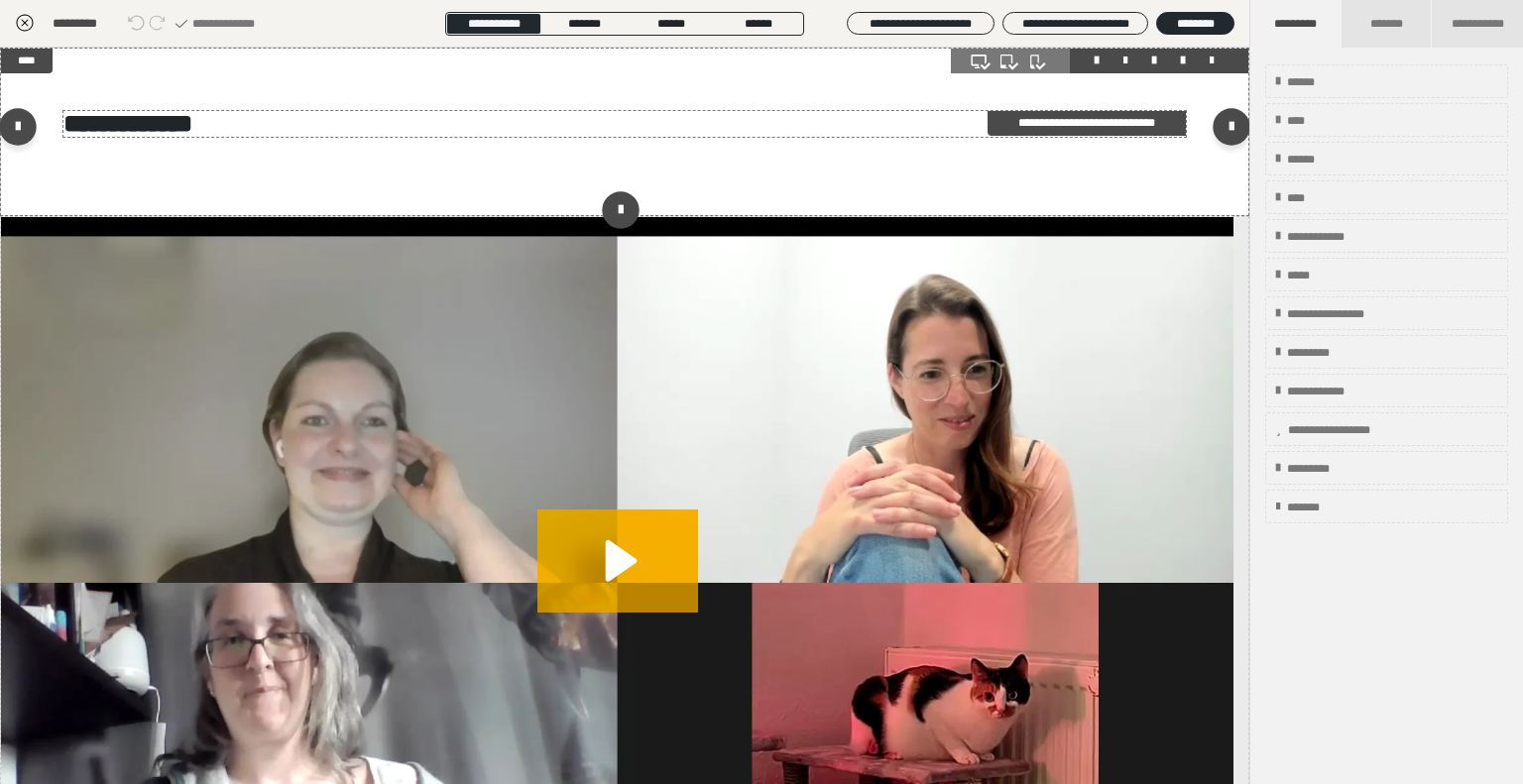click on "**********" at bounding box center (128, 123) 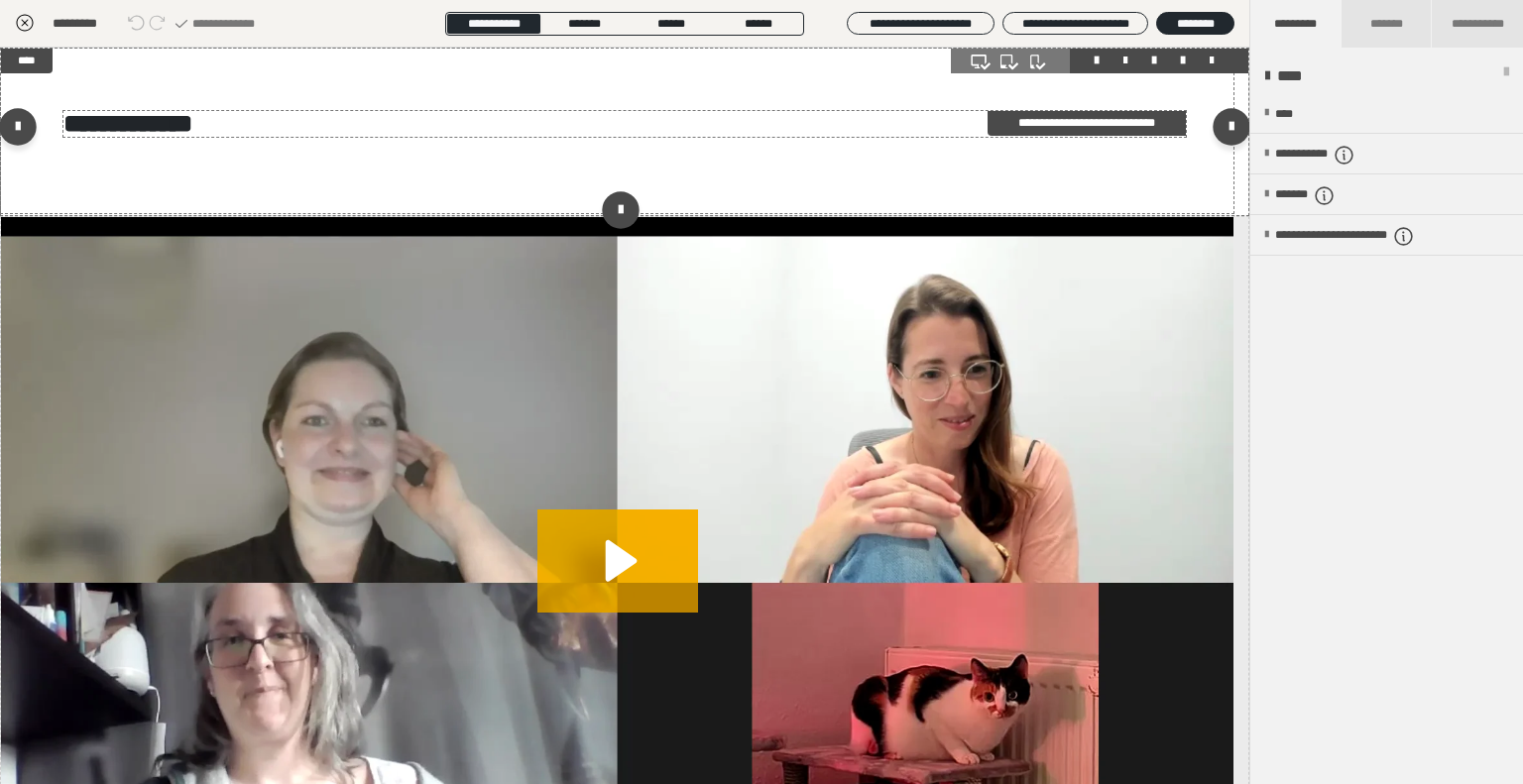 click on "**********" at bounding box center (128, 123) 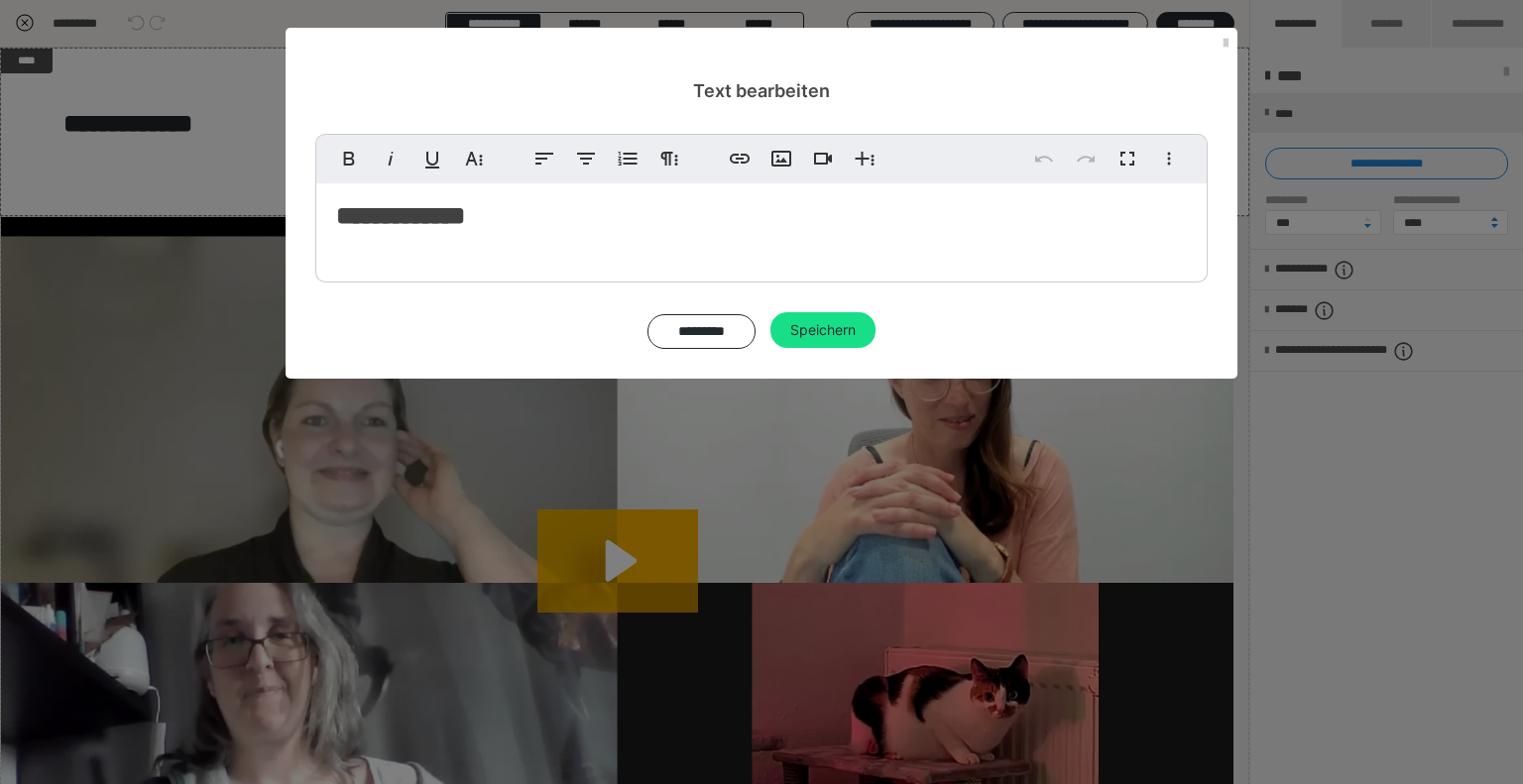 click on "**********" at bounding box center [401, 215] 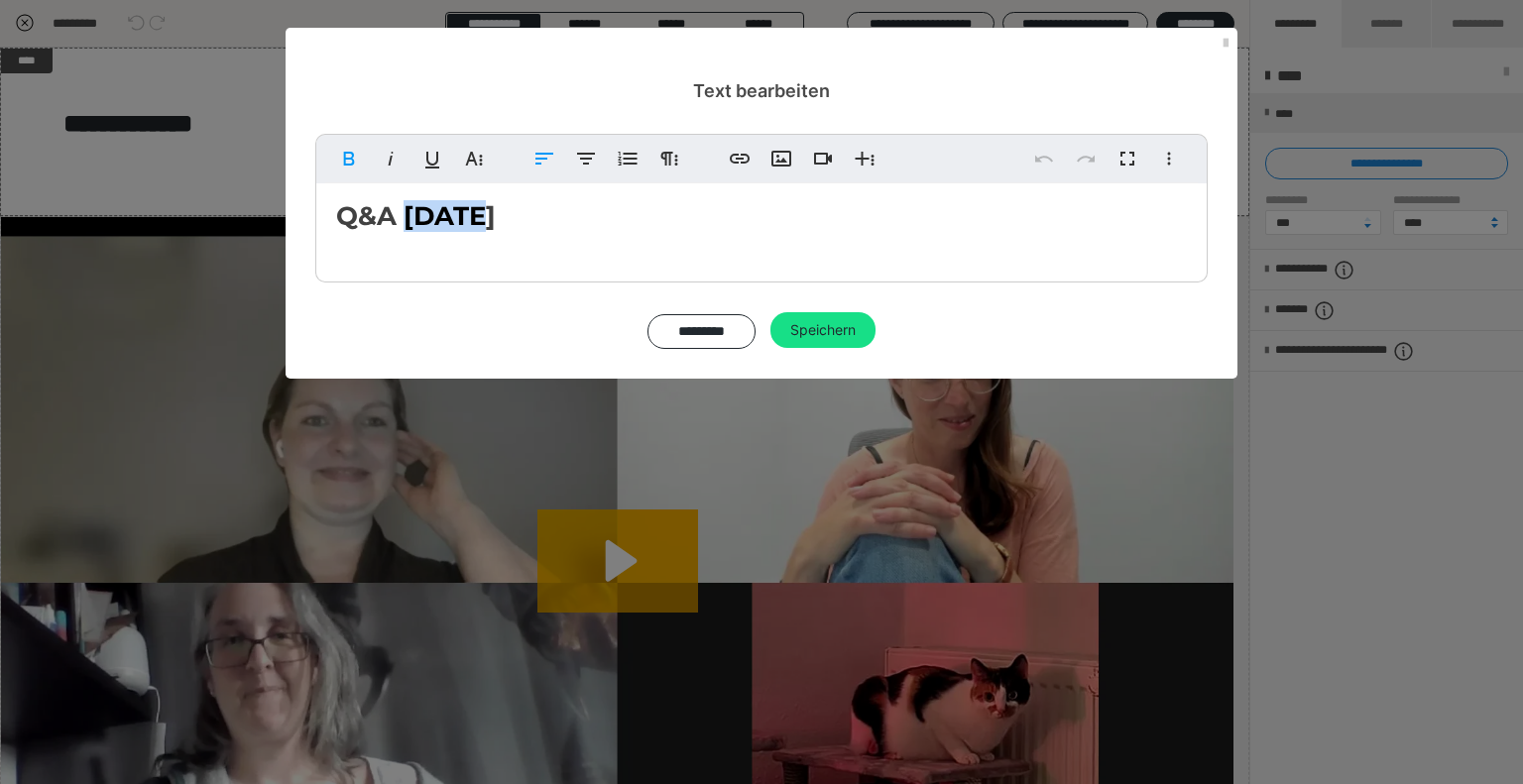 click on "Q&A [DATE]" at bounding box center (415, 216) 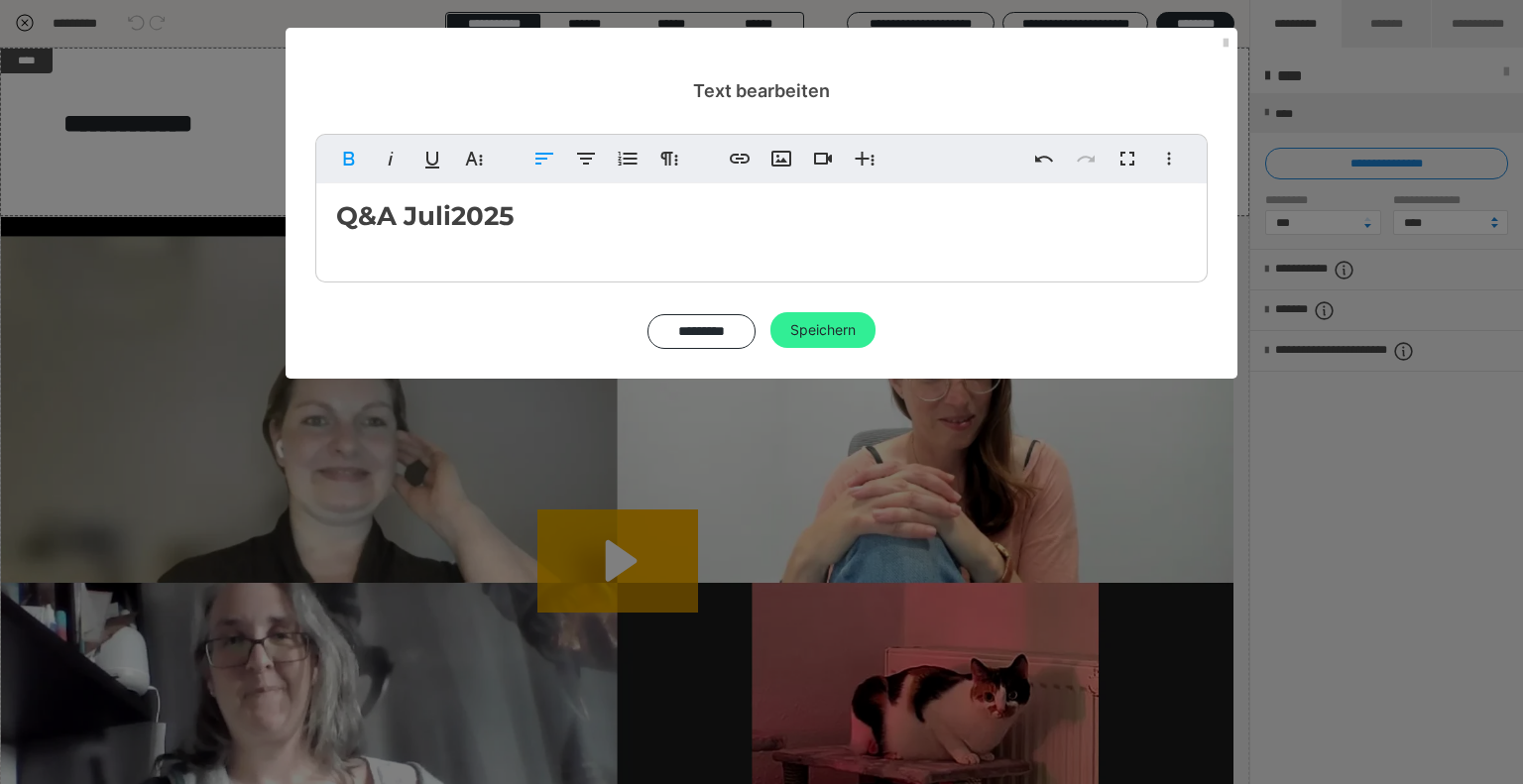 click on "Speichern" at bounding box center (823, 330) 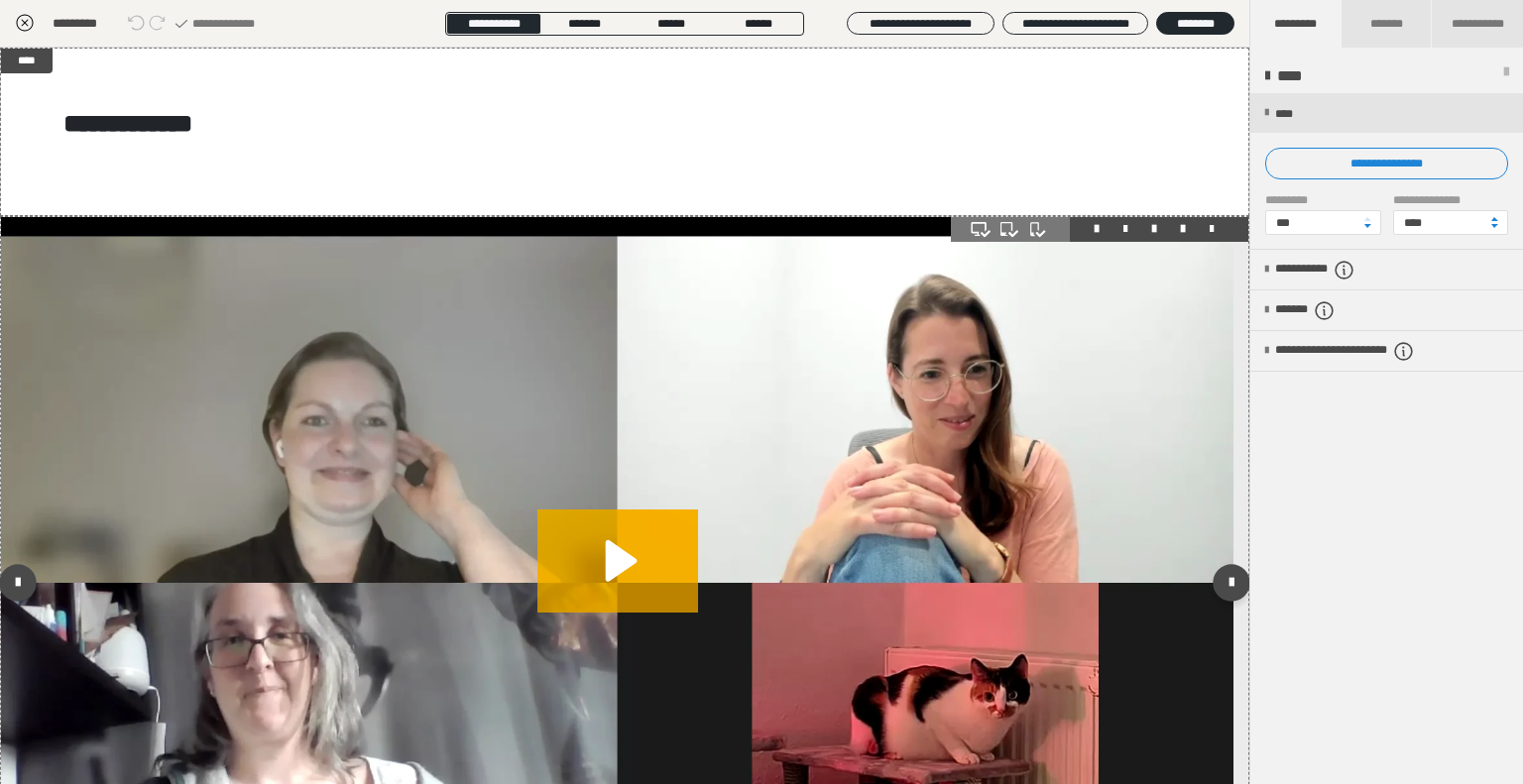 click at bounding box center [1212, 229] 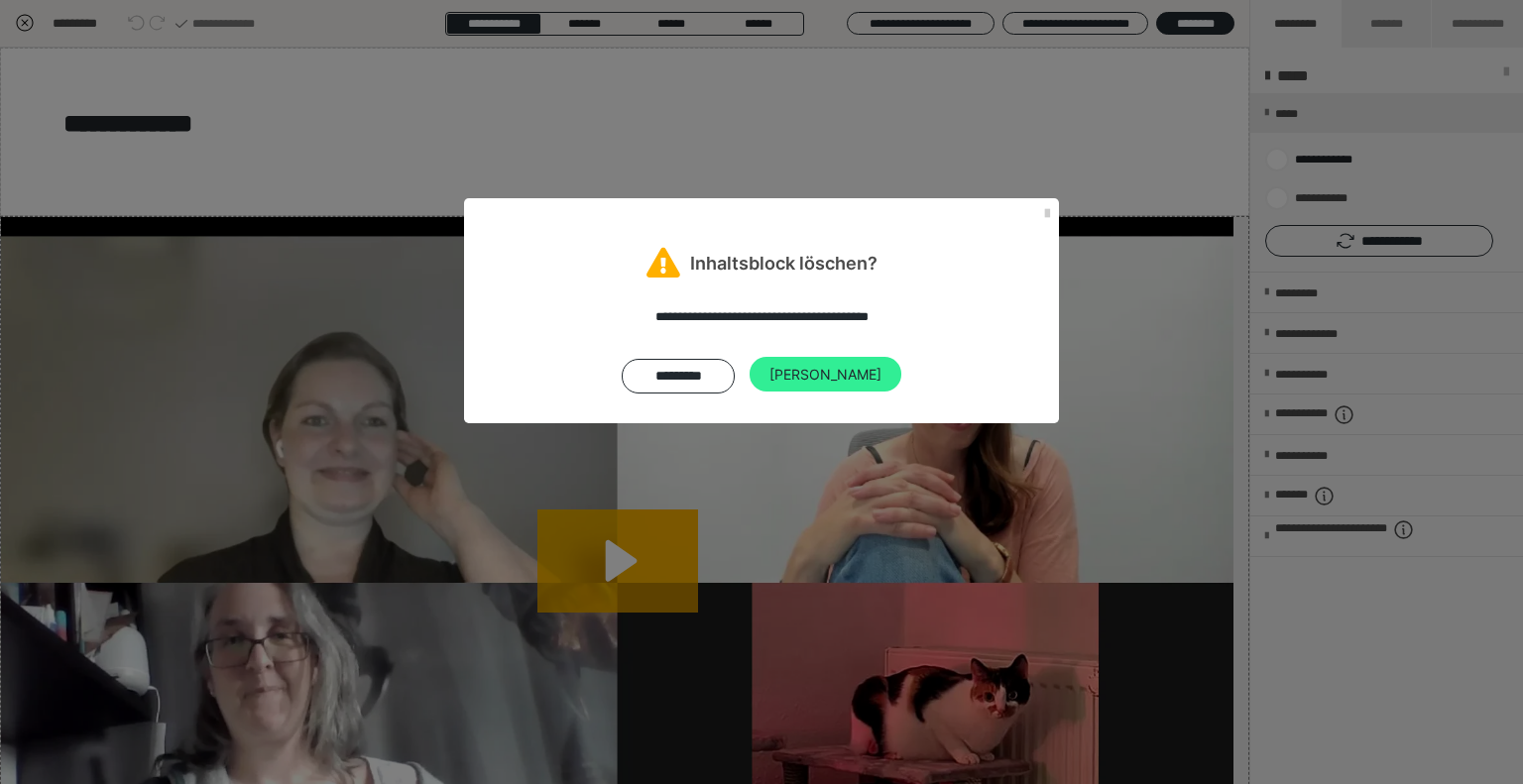 click on "[PERSON_NAME]" at bounding box center [825, 375] 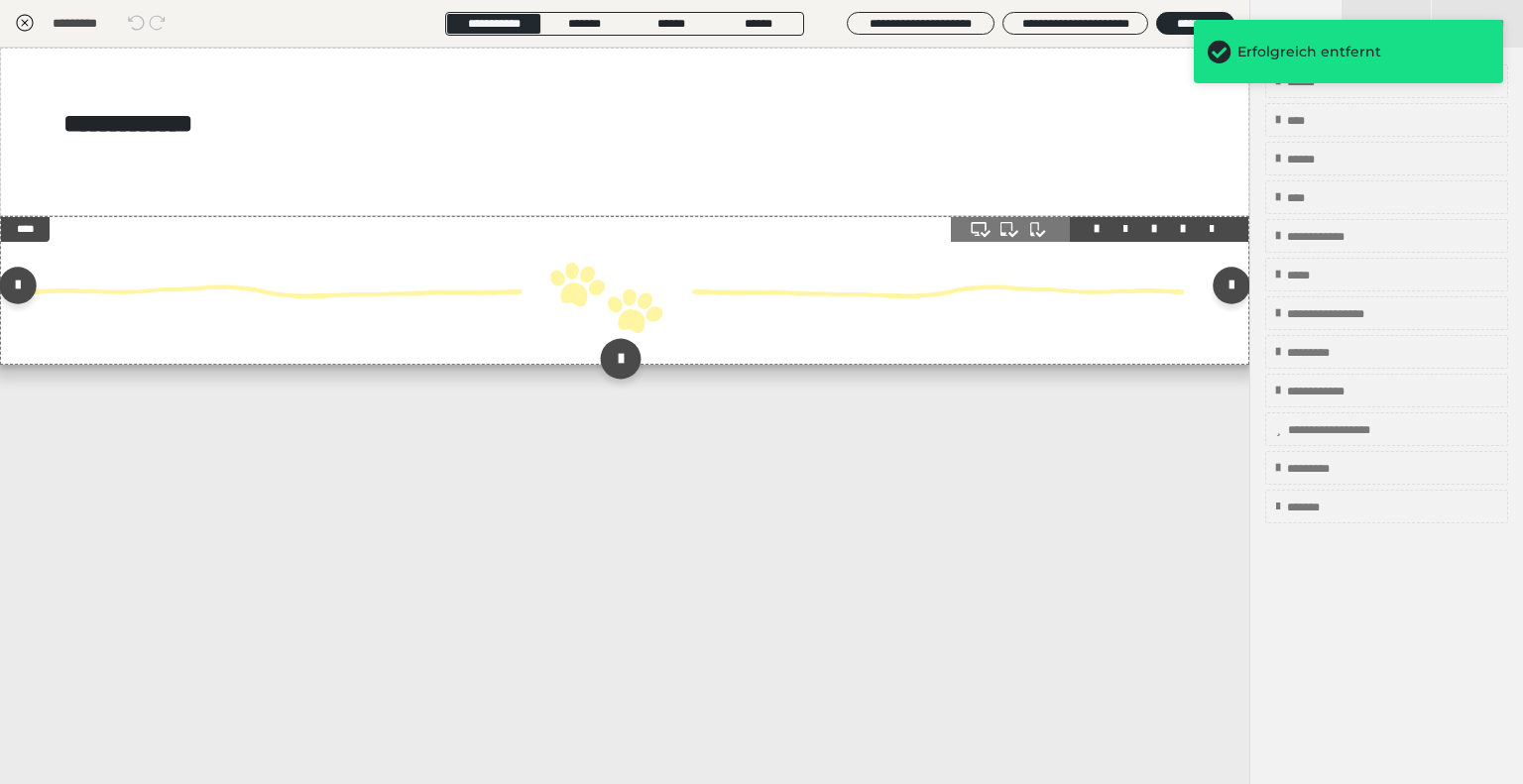 click at bounding box center (620, 359) 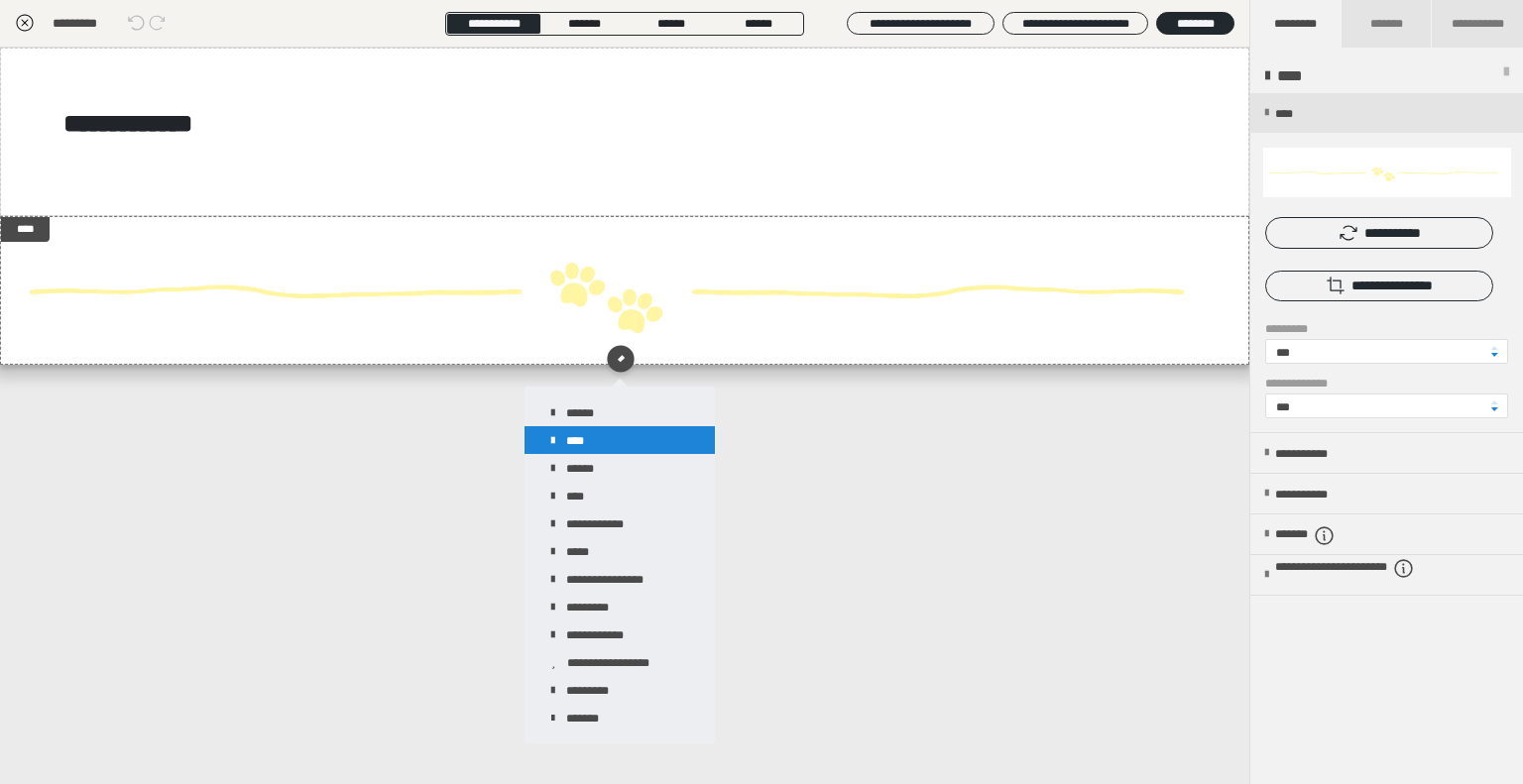 click on "****" at bounding box center (620, 440) 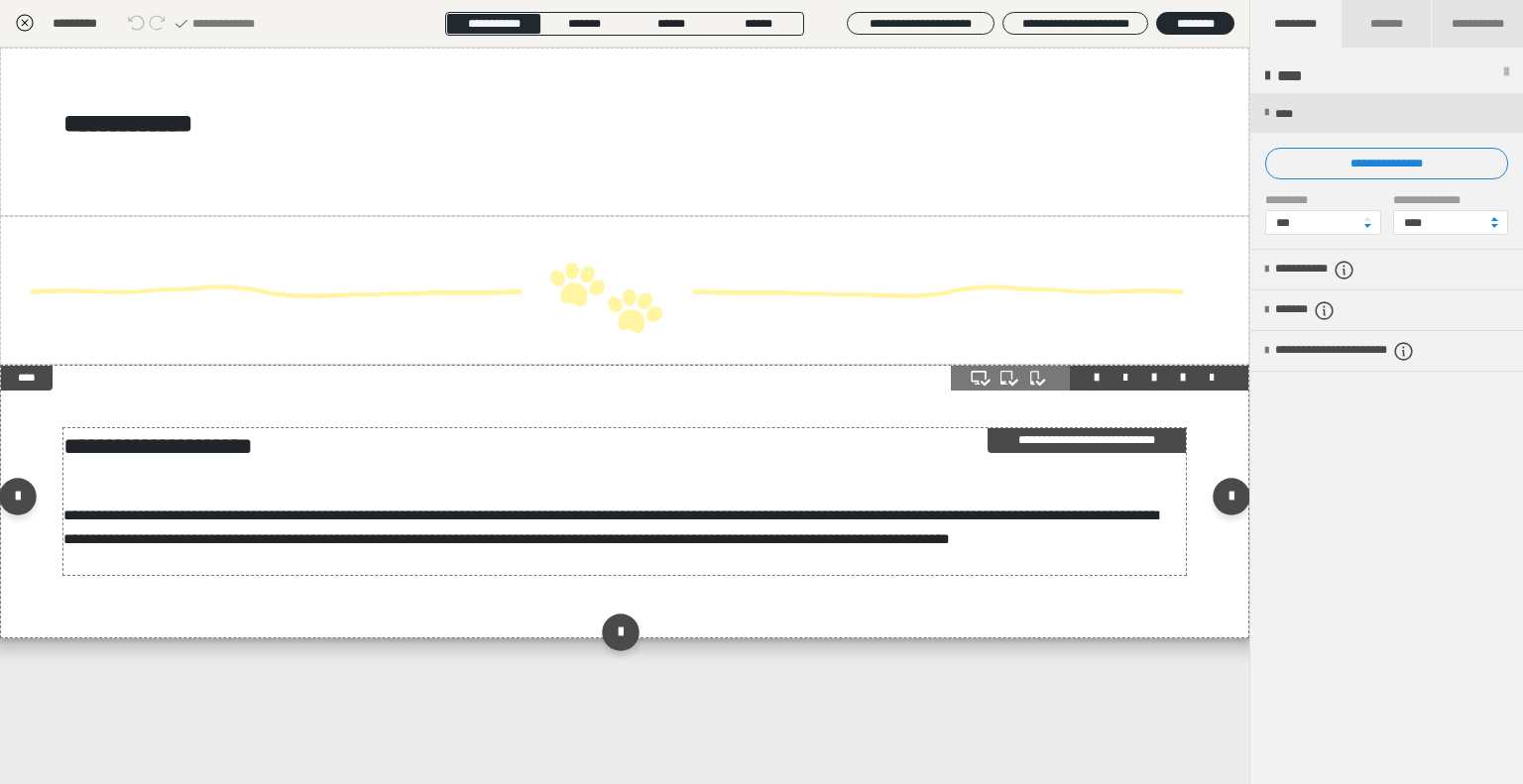 click on "**********" at bounding box center (611, 526) 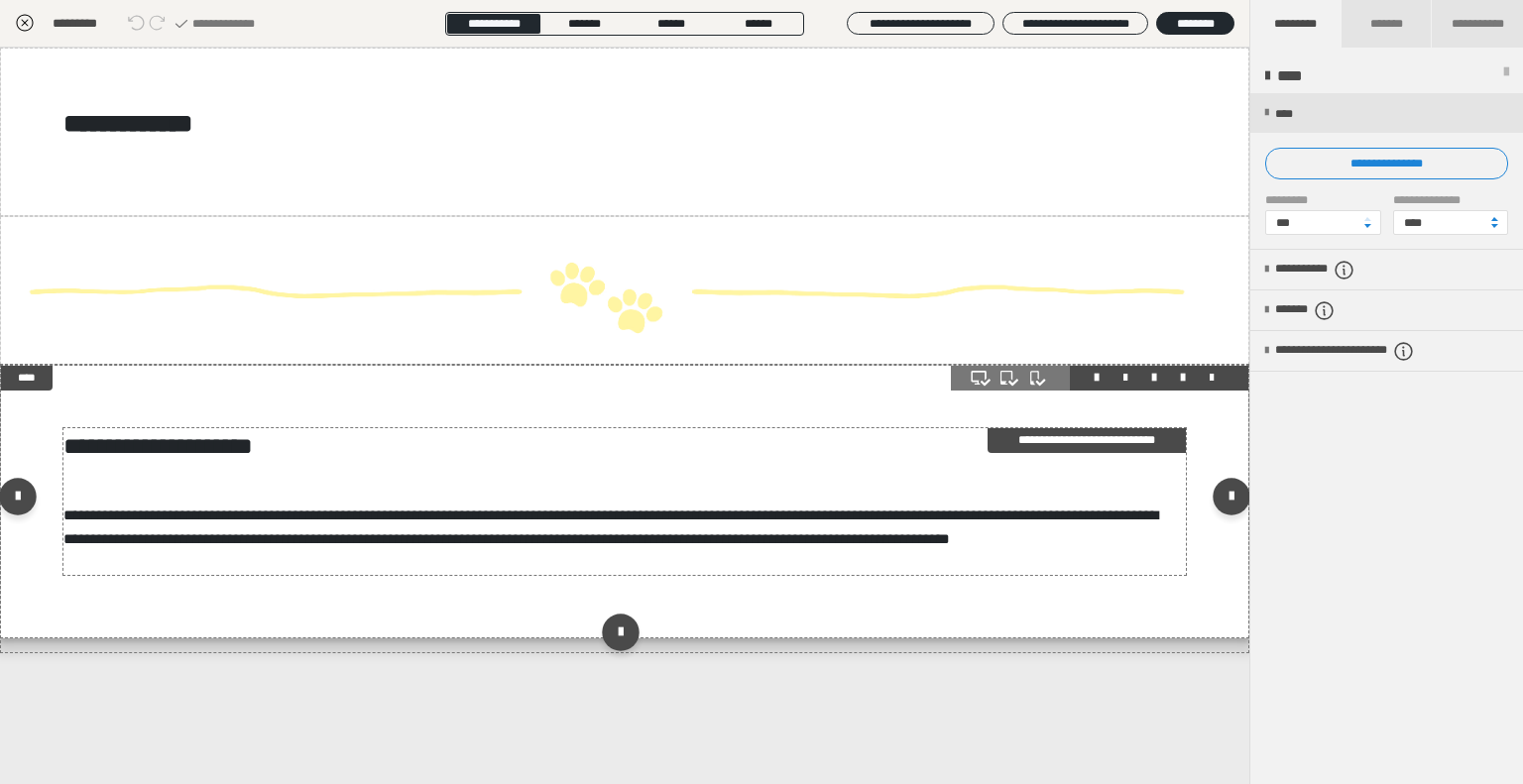 click on "**********" at bounding box center (762, 392) 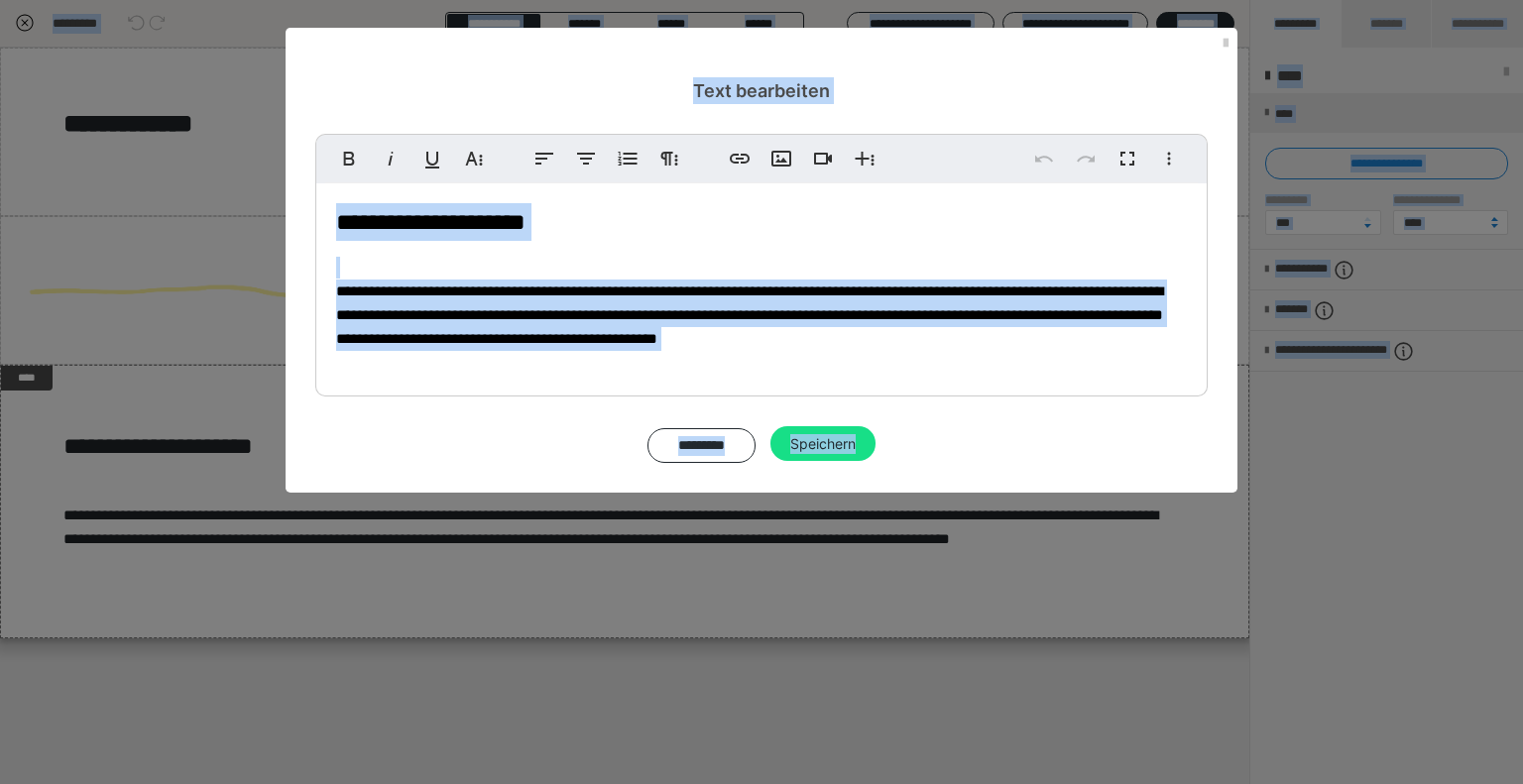 click on "**********" at bounding box center [750, 314] 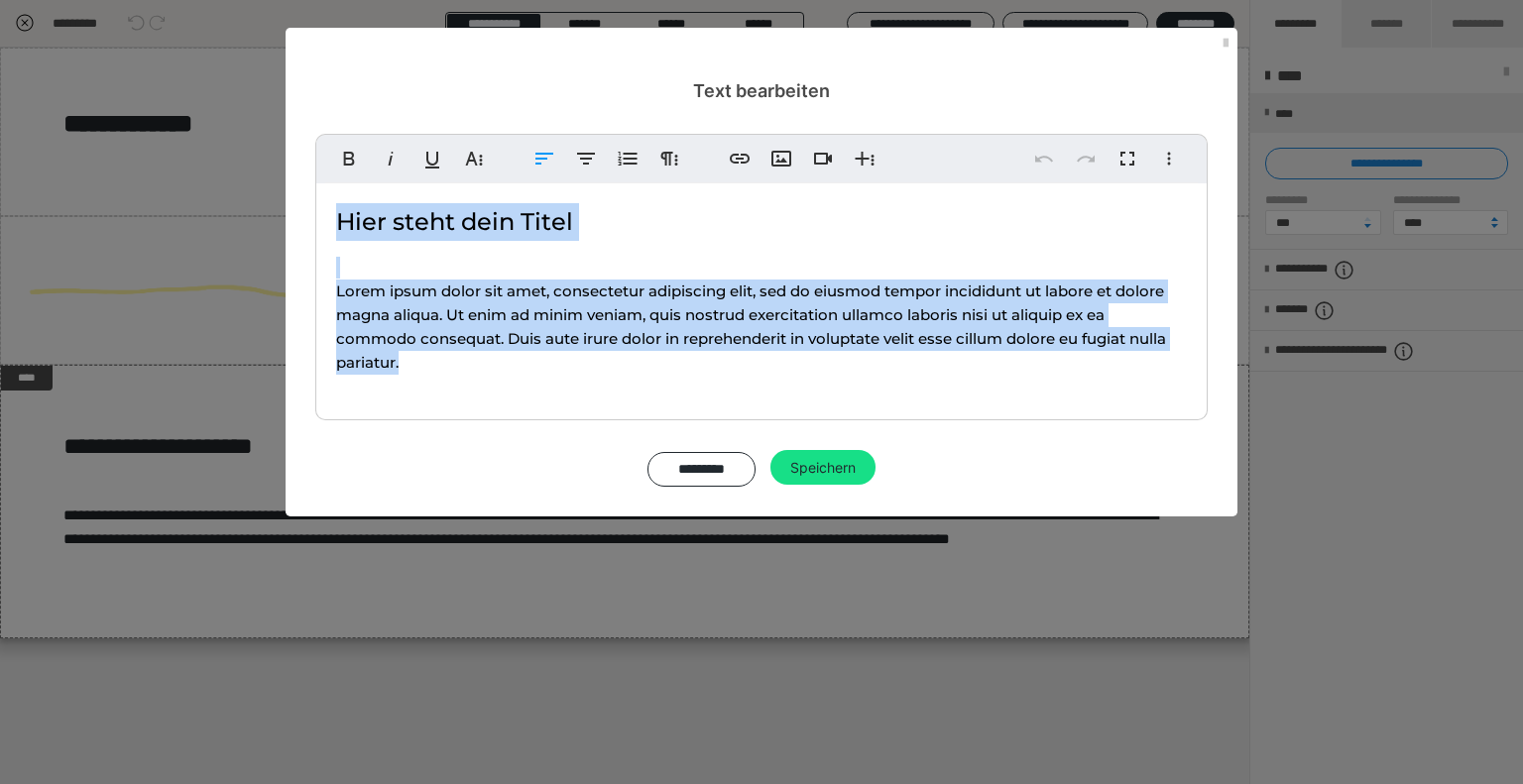 type 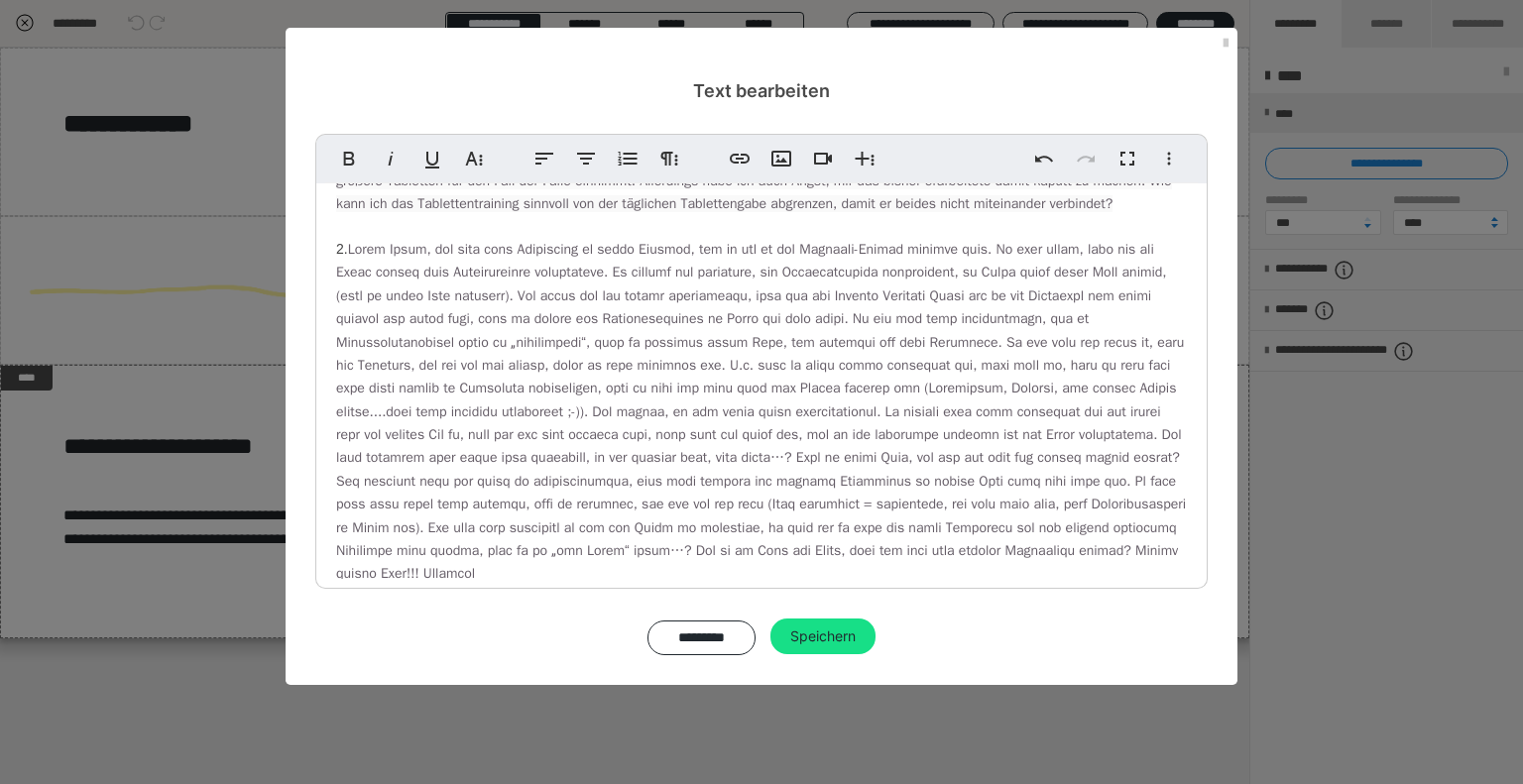 scroll, scrollTop: 102, scrollLeft: 0, axis: vertical 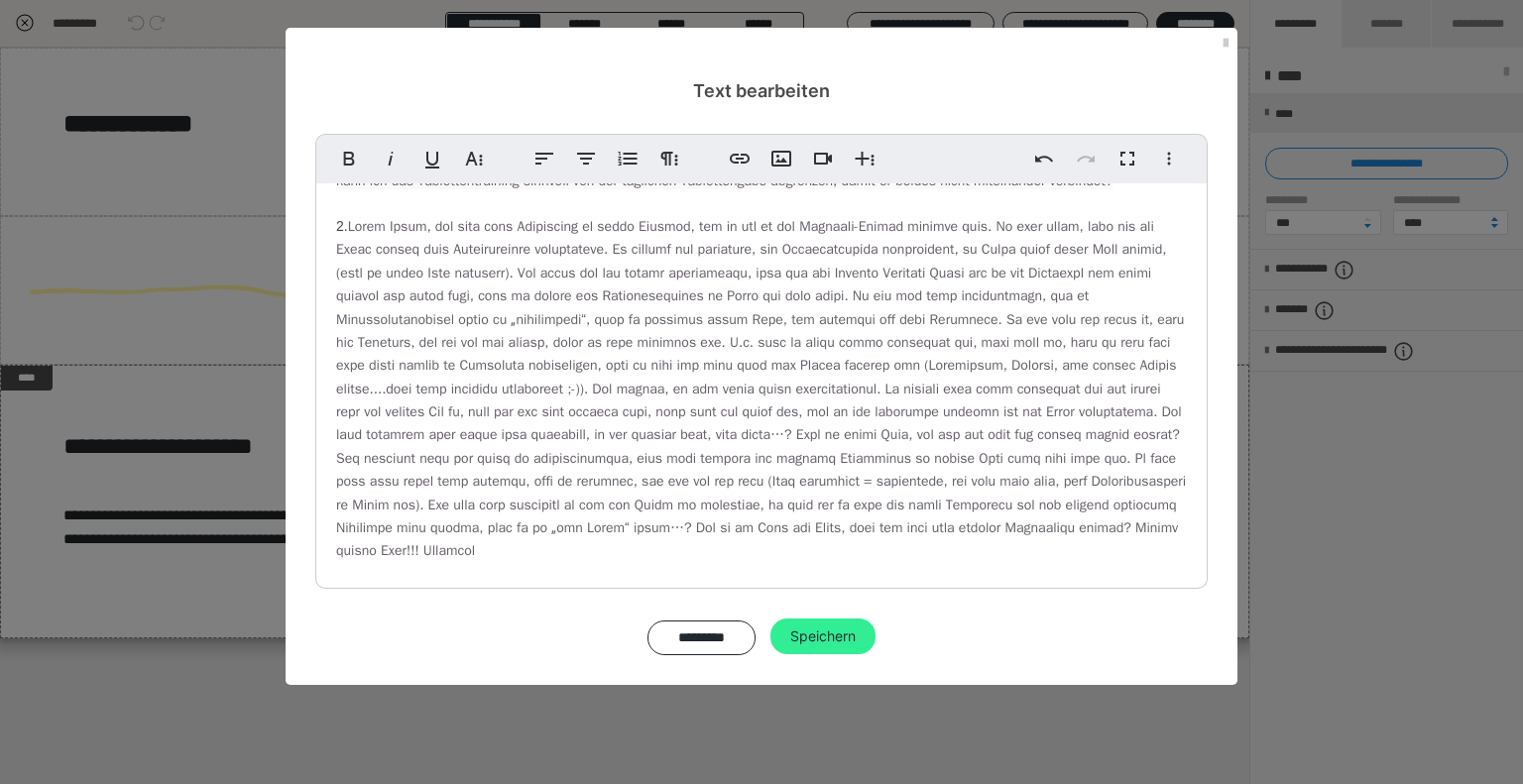 click on "Speichern" at bounding box center [823, 636] 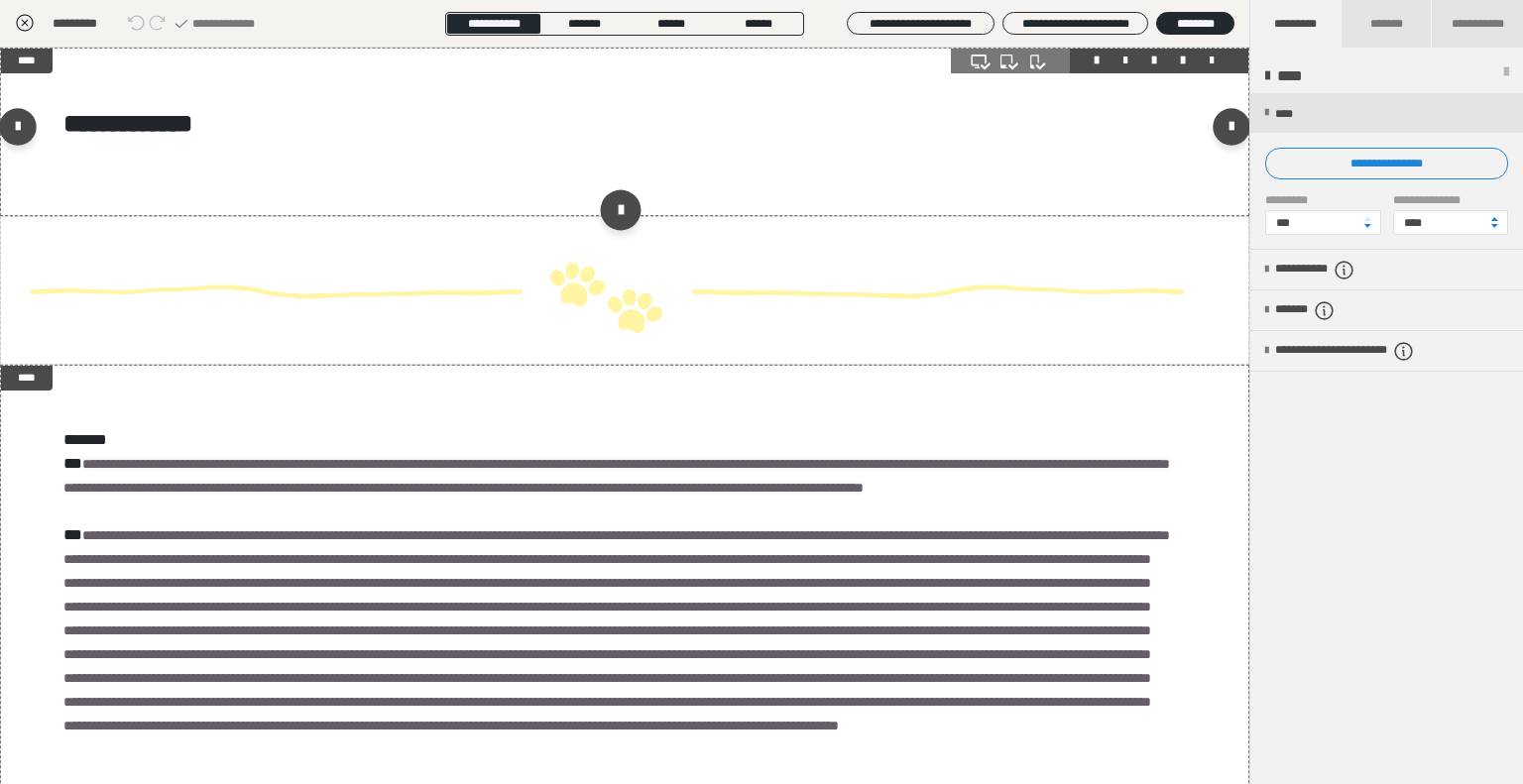 click at bounding box center [620, 210] 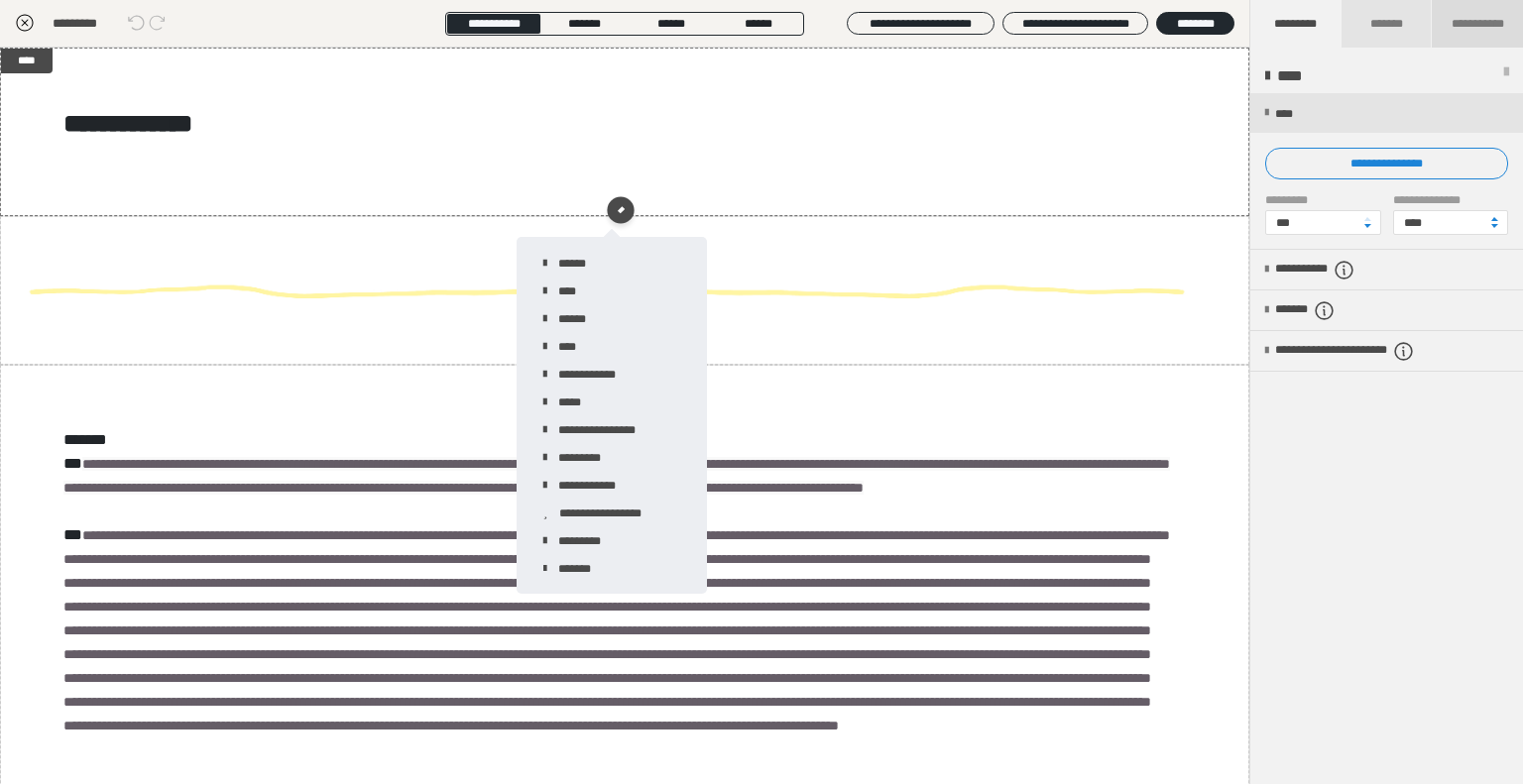 click on "**********" at bounding box center [1477, 24] 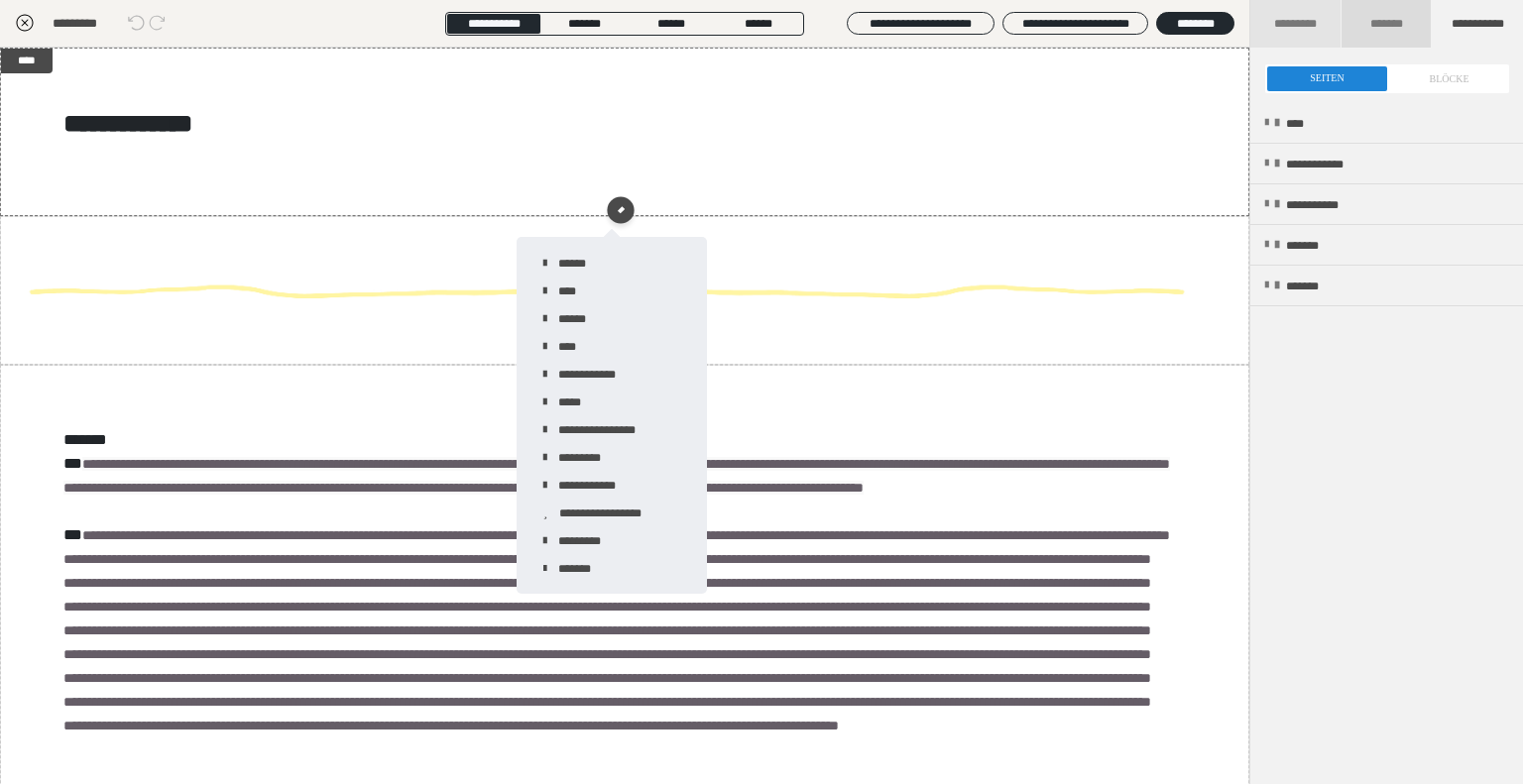 click on "*******" at bounding box center [1385, 24] 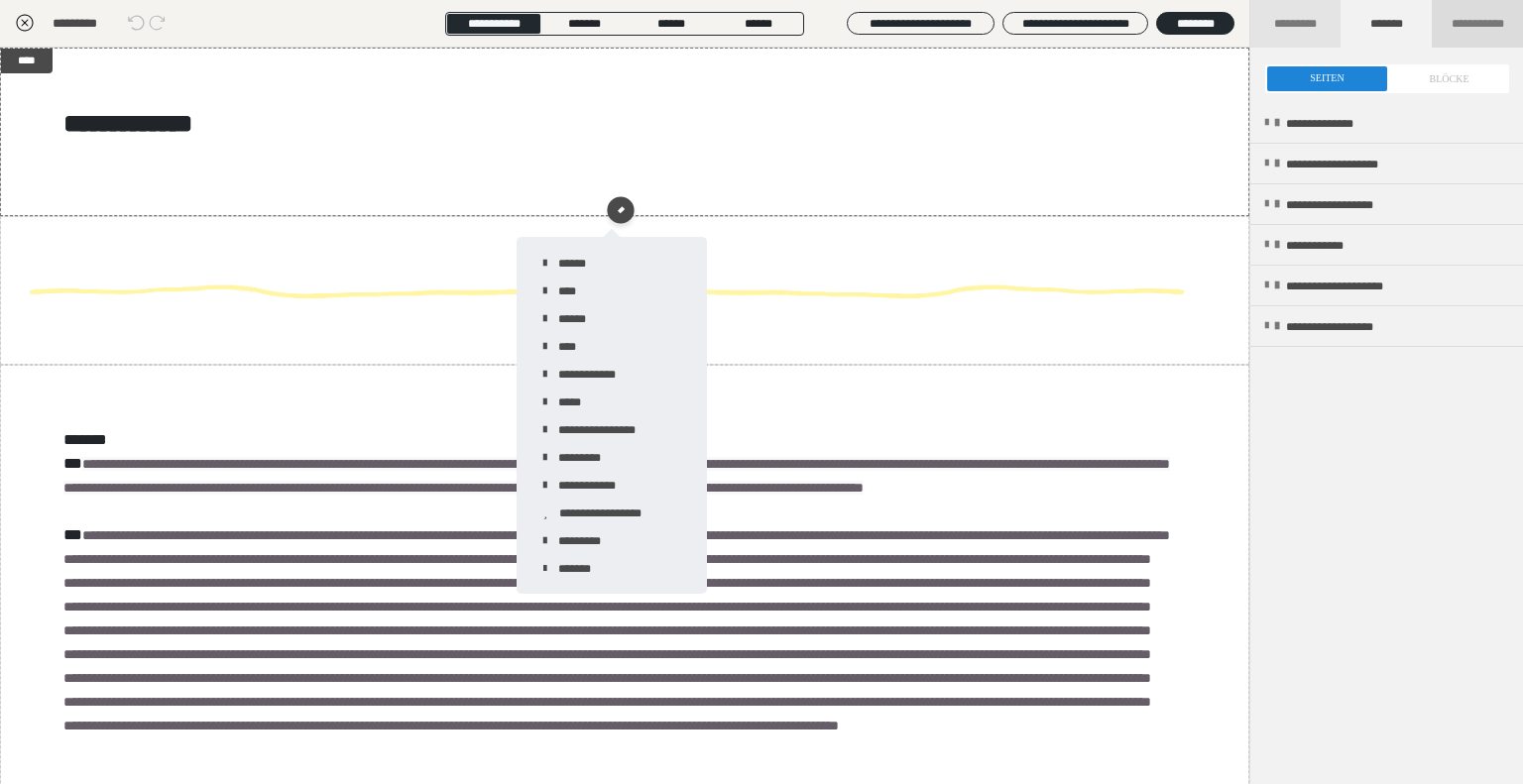 click on "**********" at bounding box center [1477, 24] 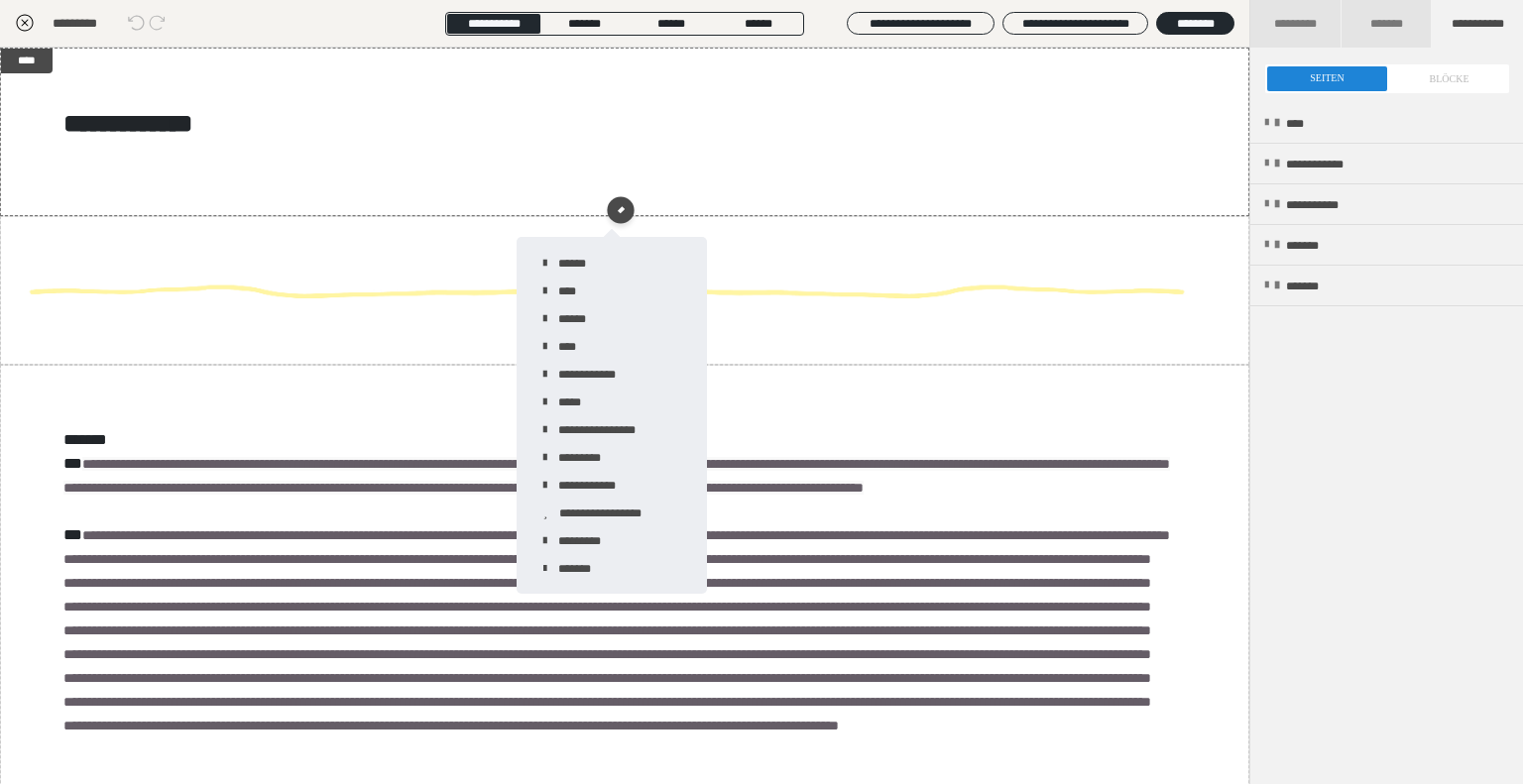 click at bounding box center [1387, 78] 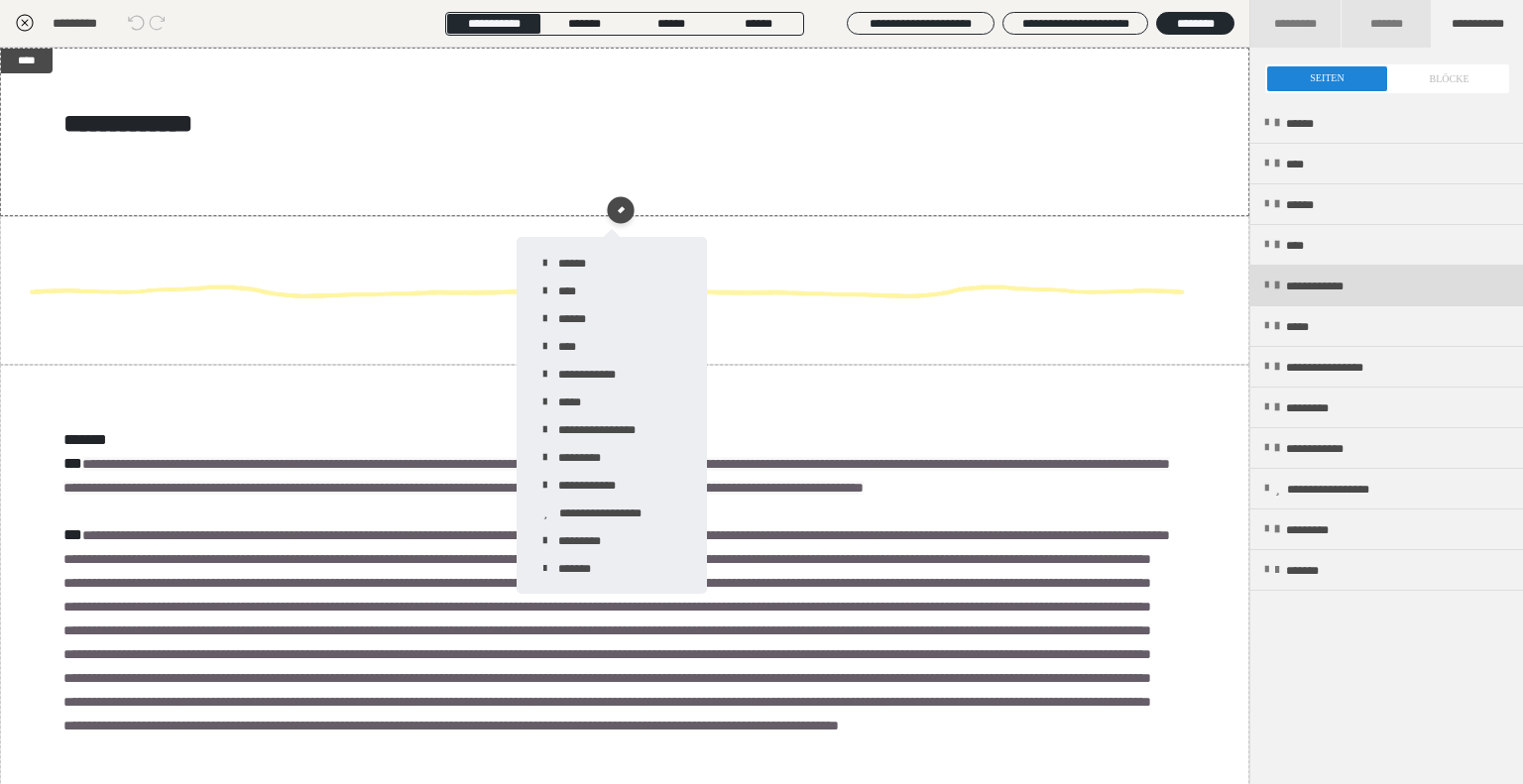 click on "**********" at bounding box center [1333, 286] 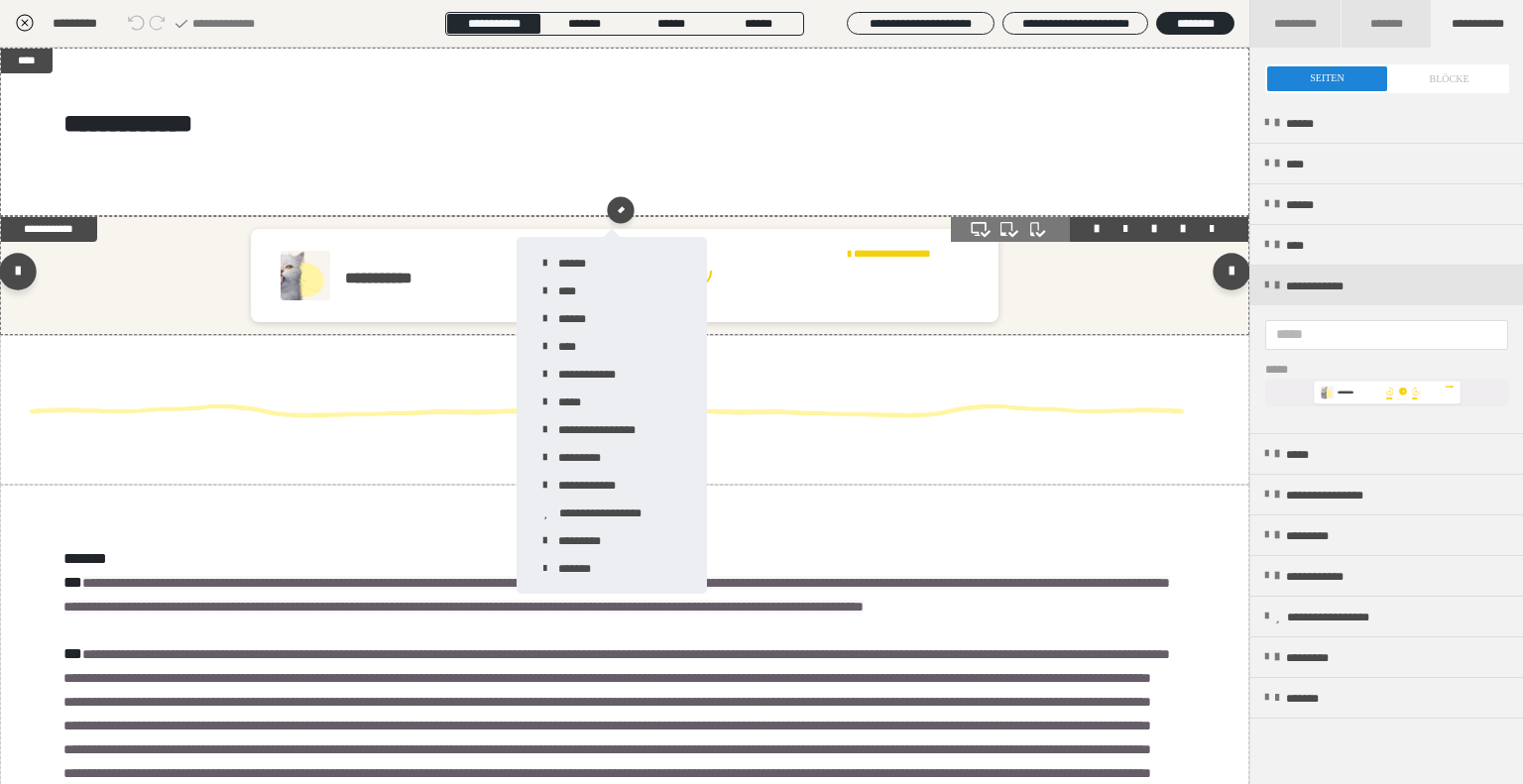 click on "**********" at bounding box center [625, 276] 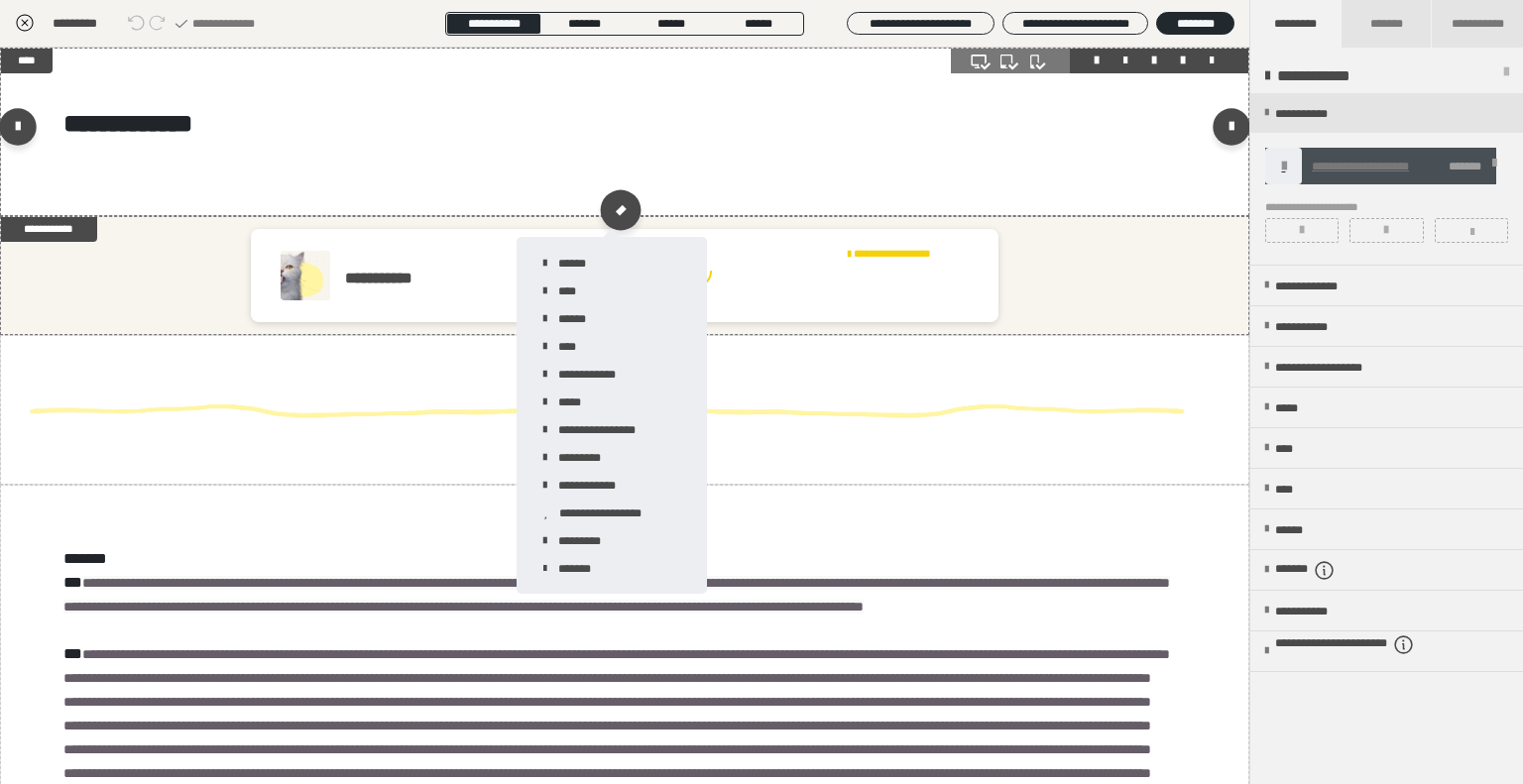 click at bounding box center [620, 210] 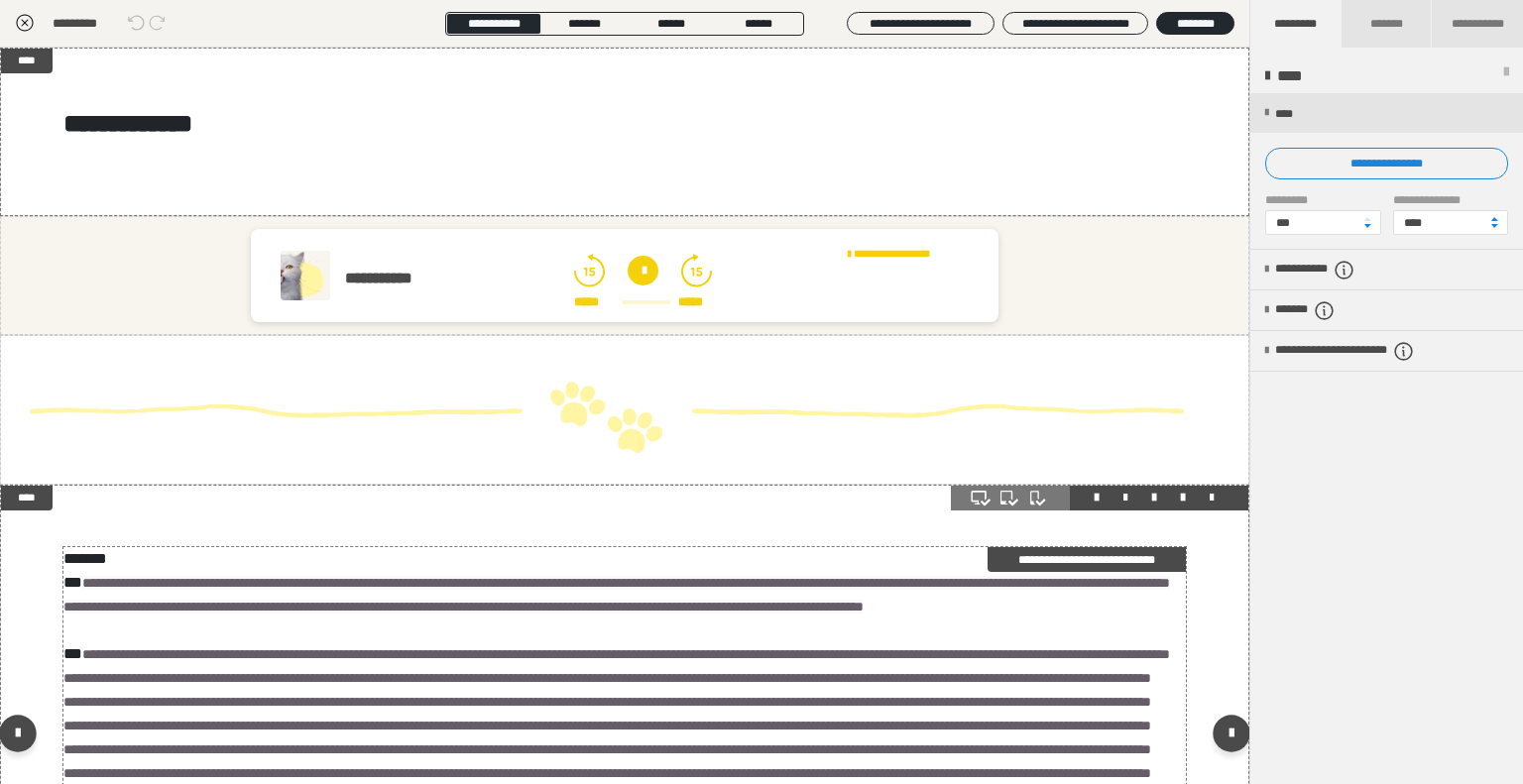 click on "**********" at bounding box center (618, 737) 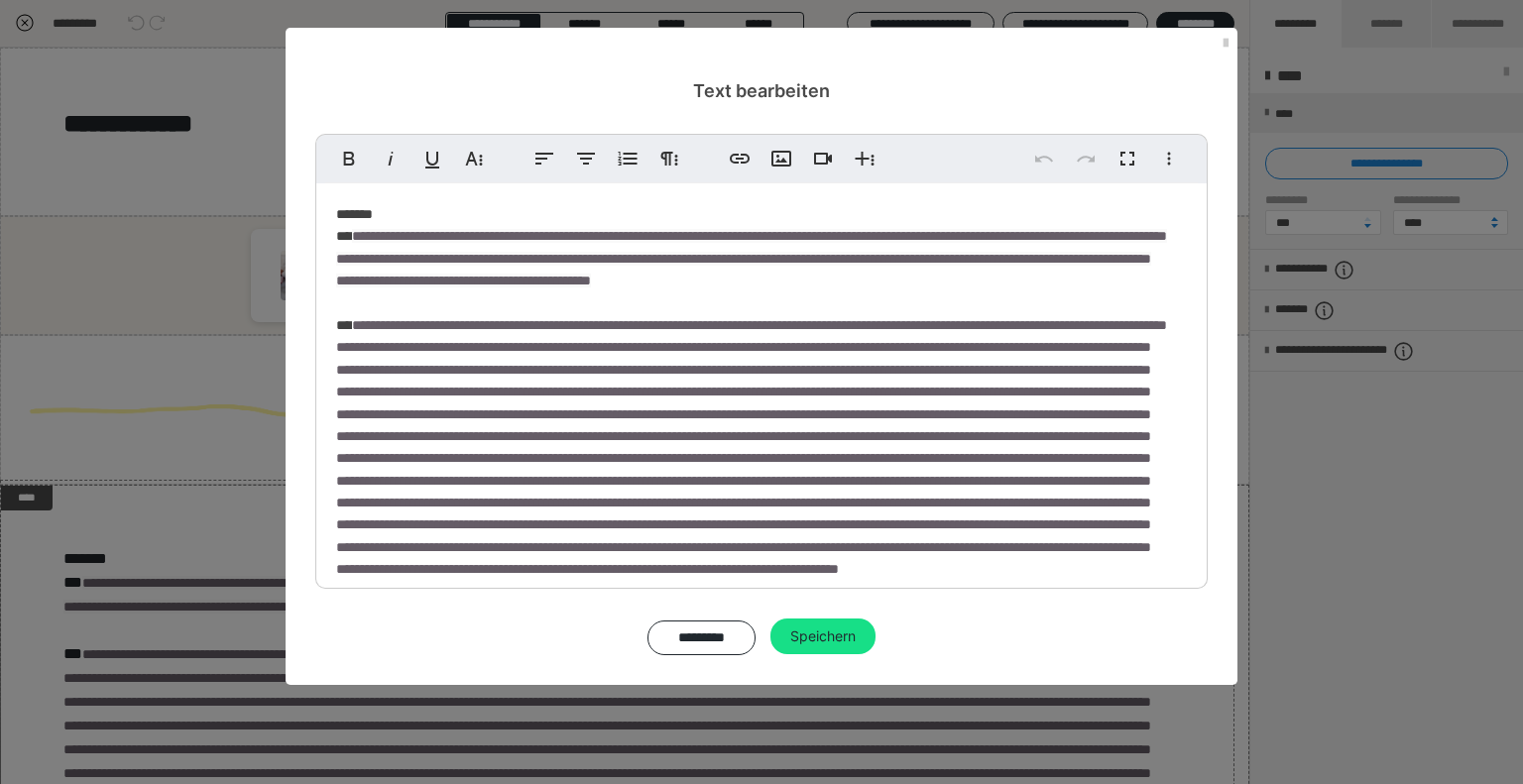 click on "**********" at bounding box center (754, 432) 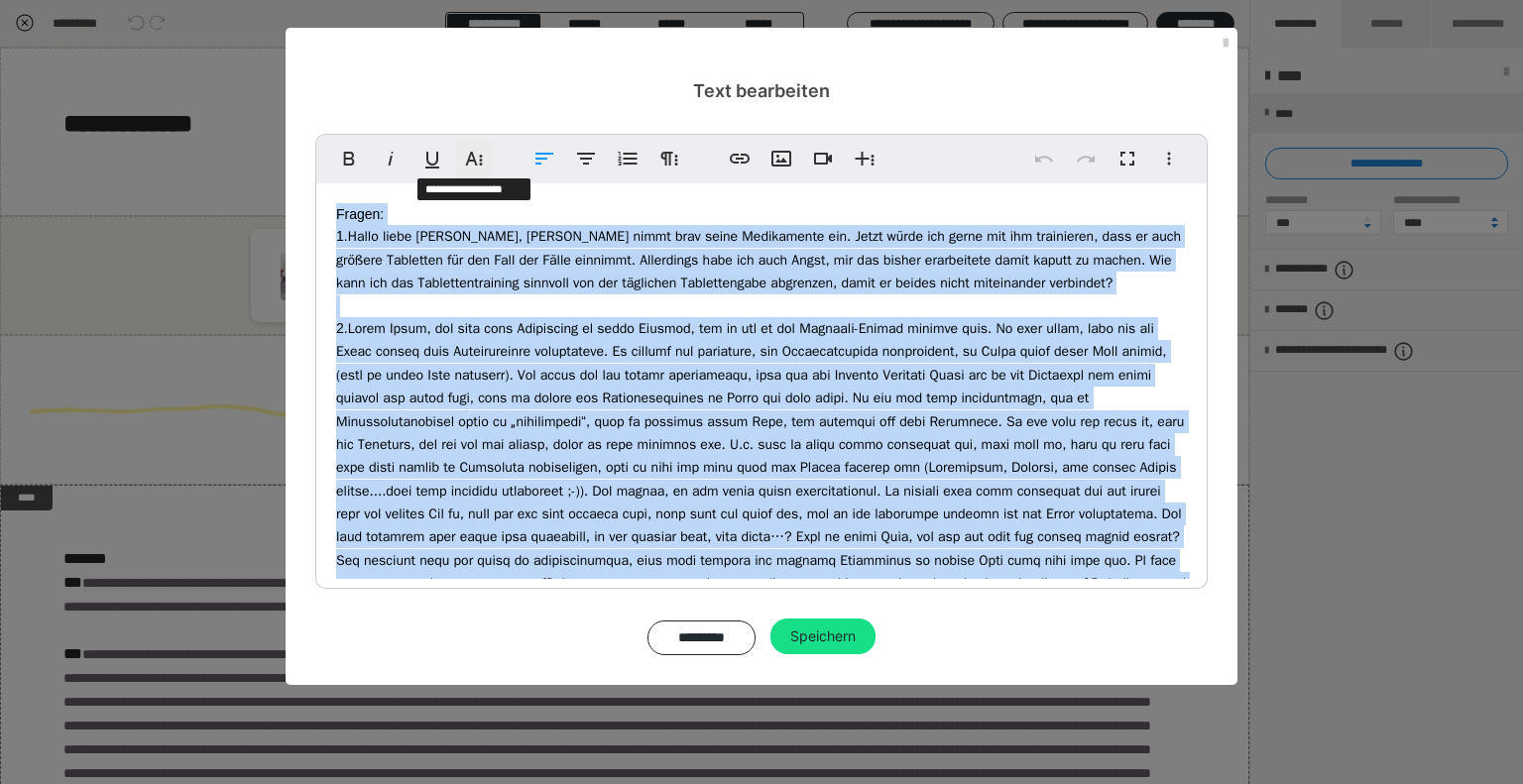 click 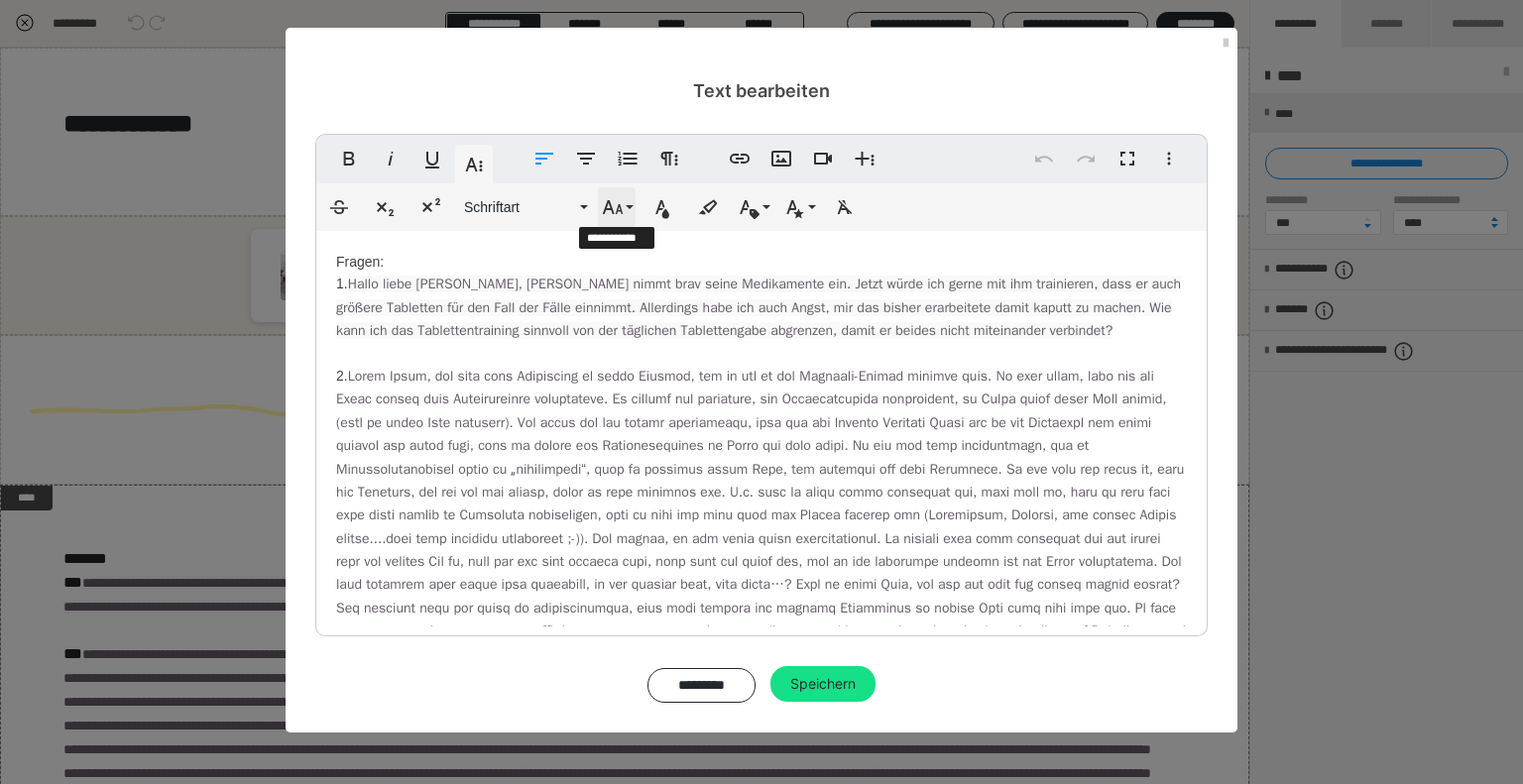 click on "Schriftgröße" at bounding box center [617, 207] 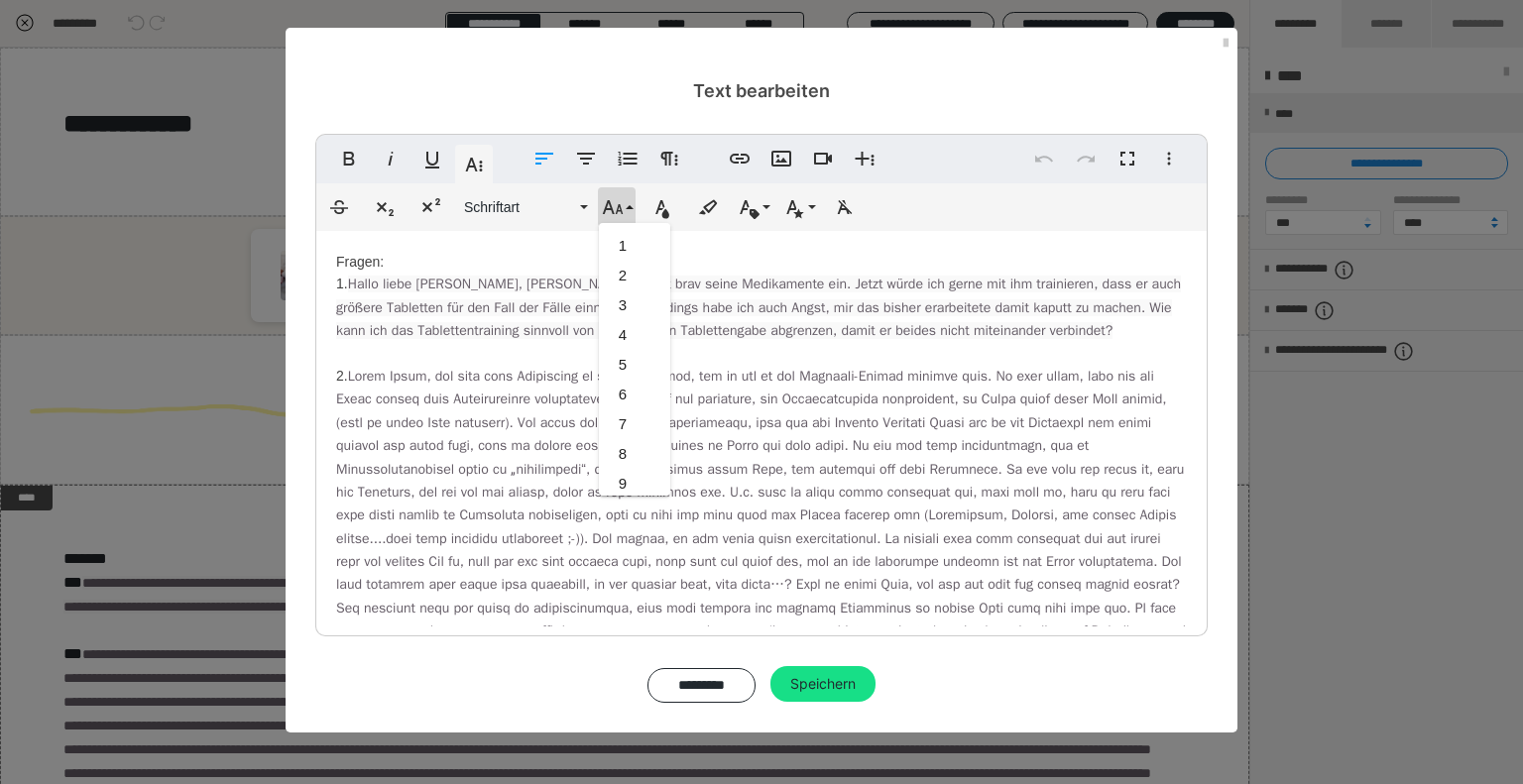 scroll, scrollTop: 408, scrollLeft: 0, axis: vertical 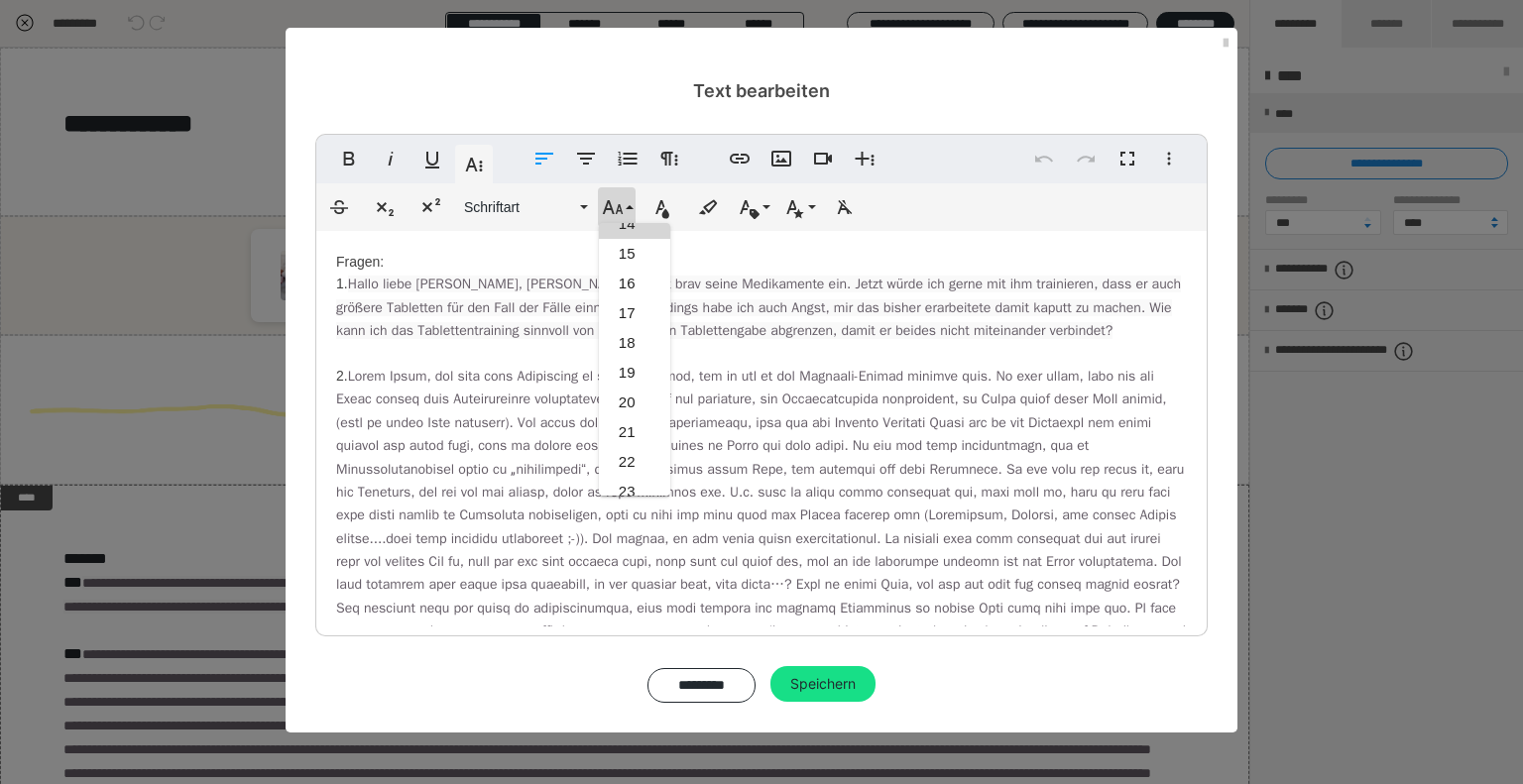 click on "14" at bounding box center (635, 224) 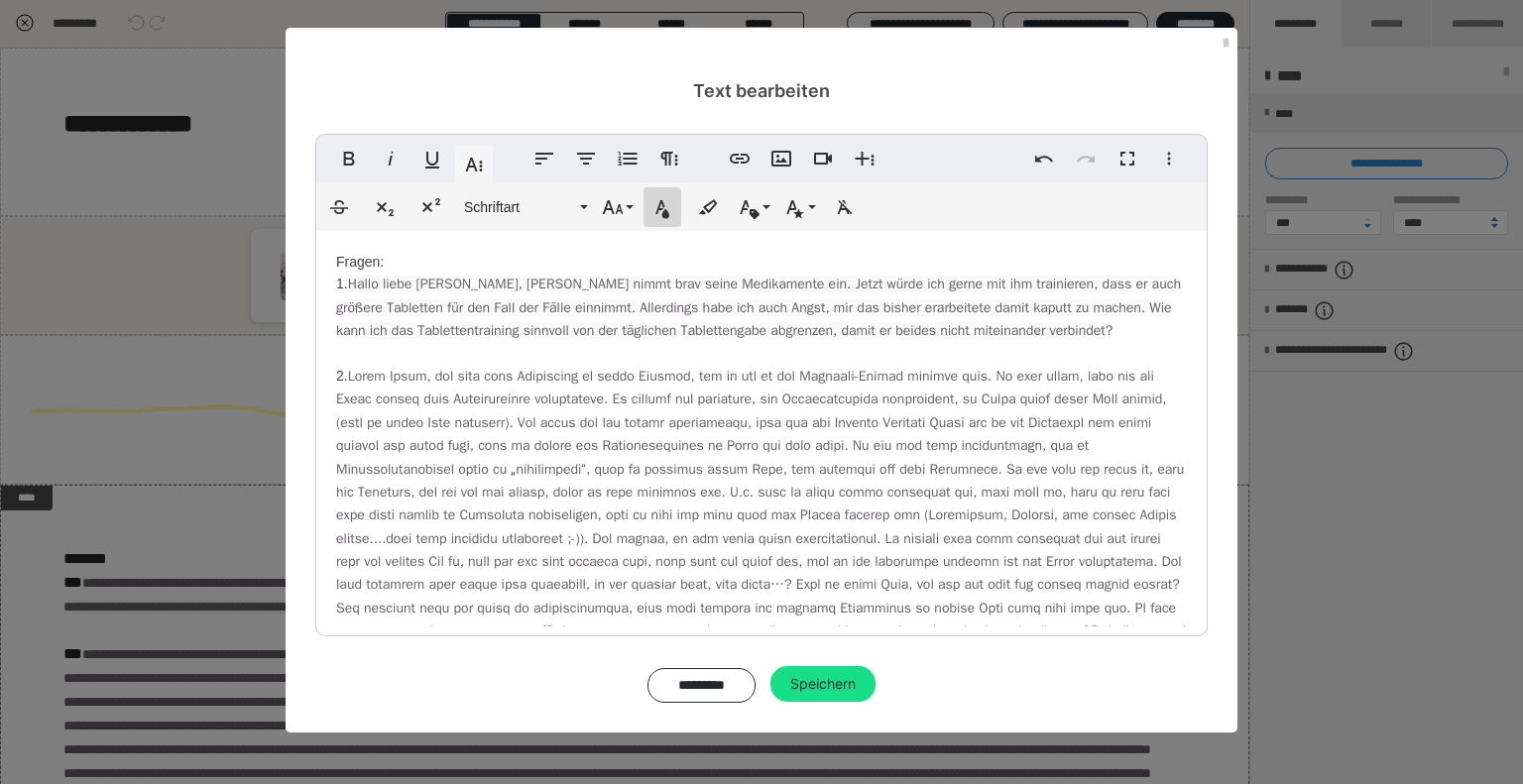 click 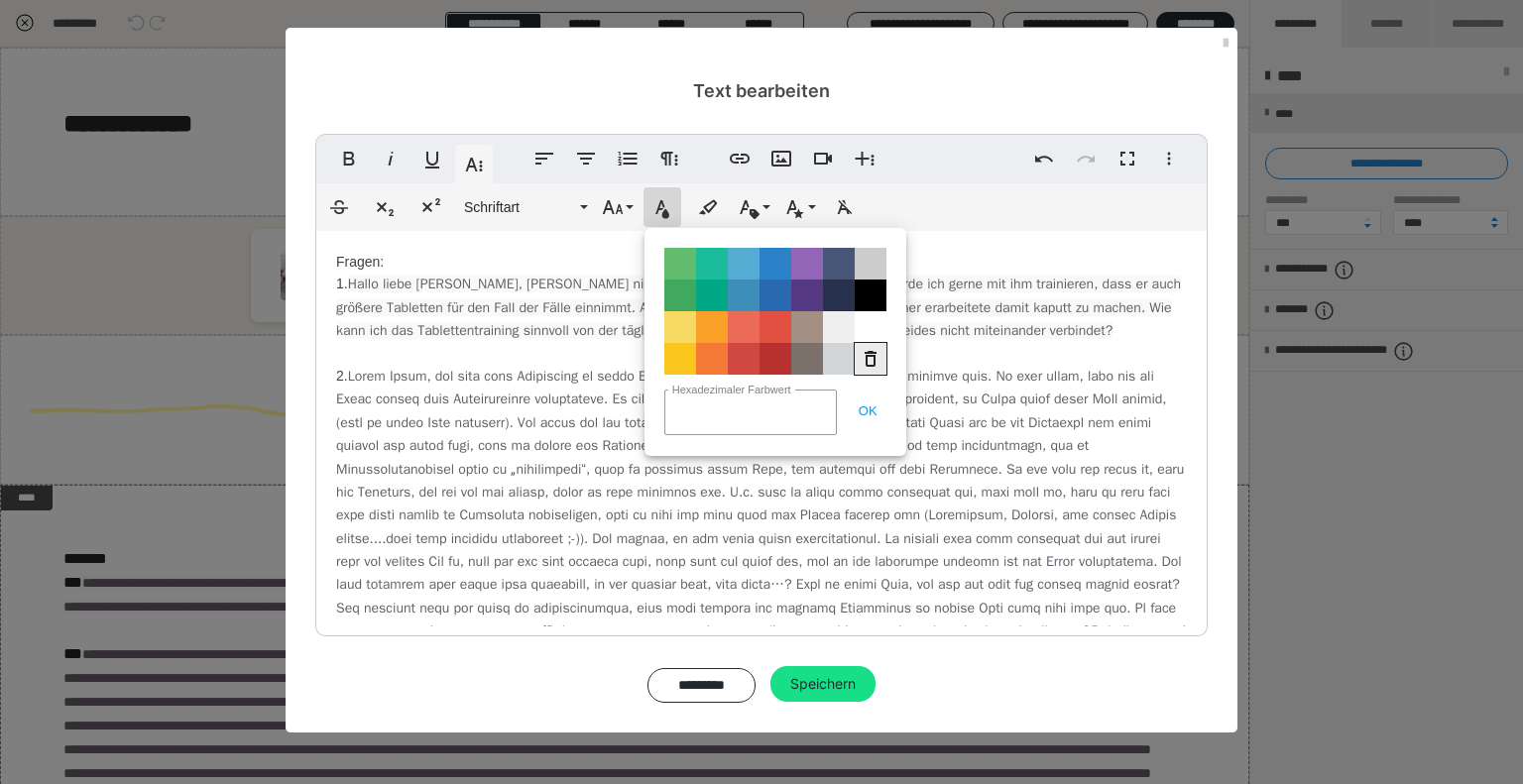 click 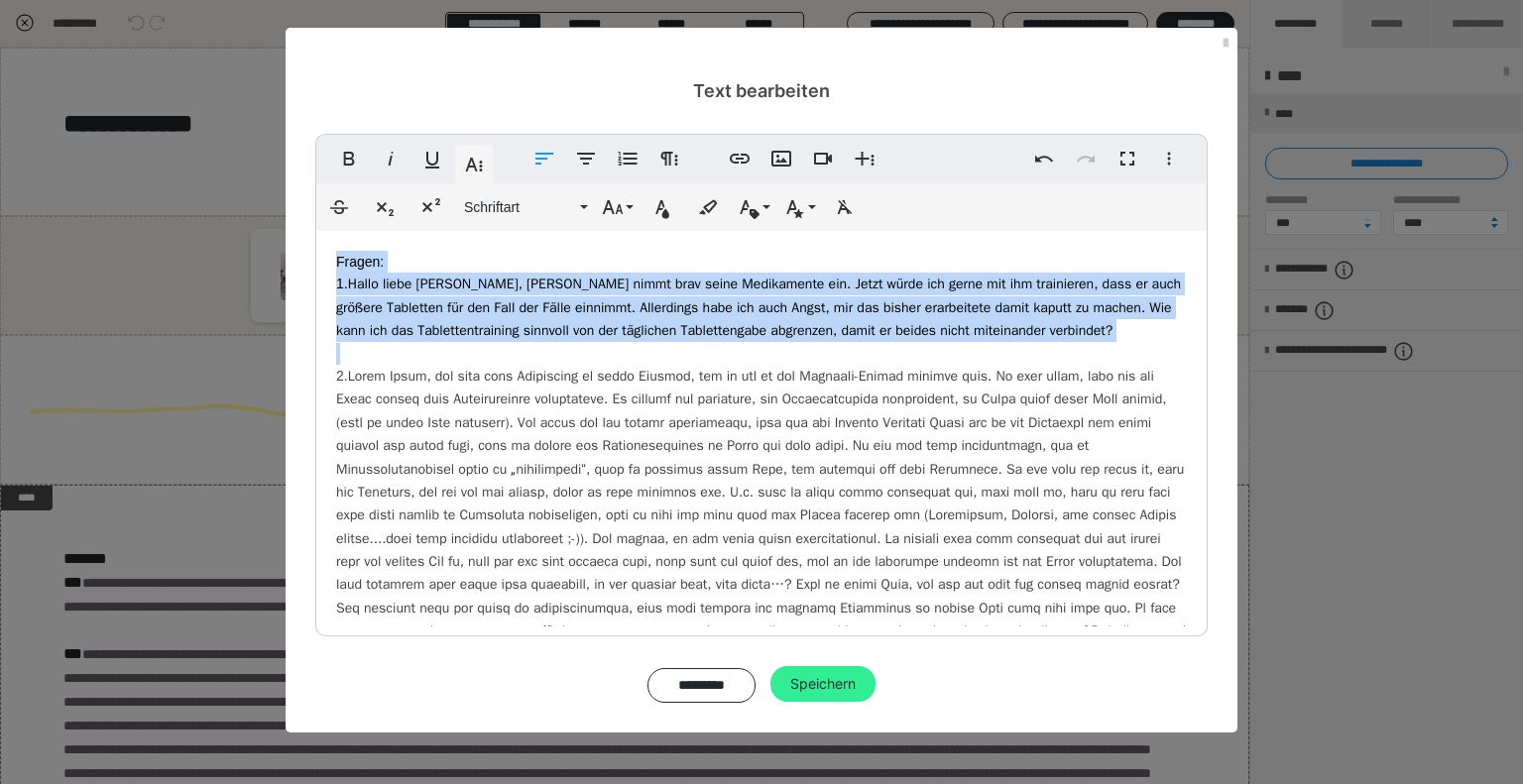 click on "Speichern" at bounding box center (823, 684) 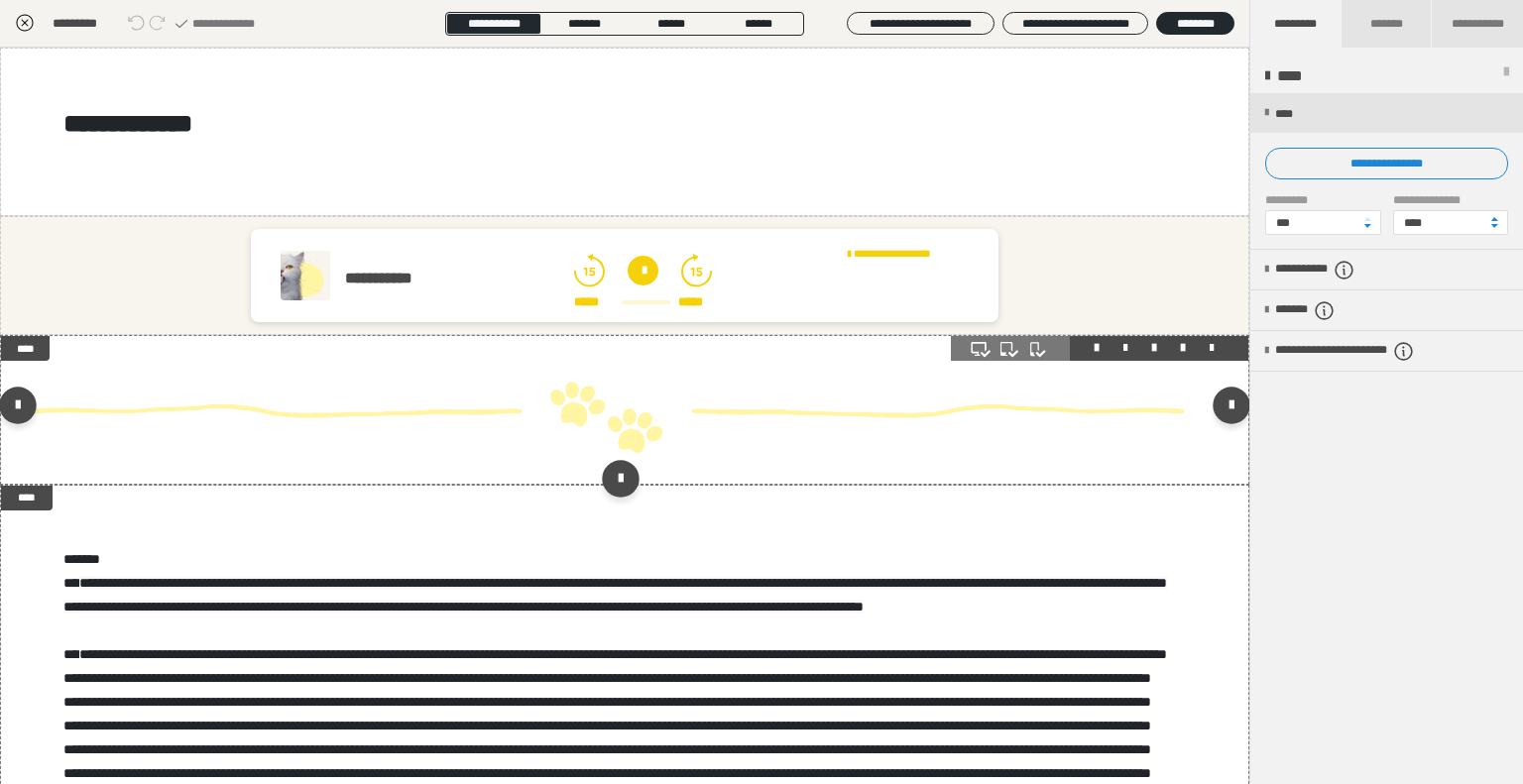 scroll, scrollTop: 285, scrollLeft: 0, axis: vertical 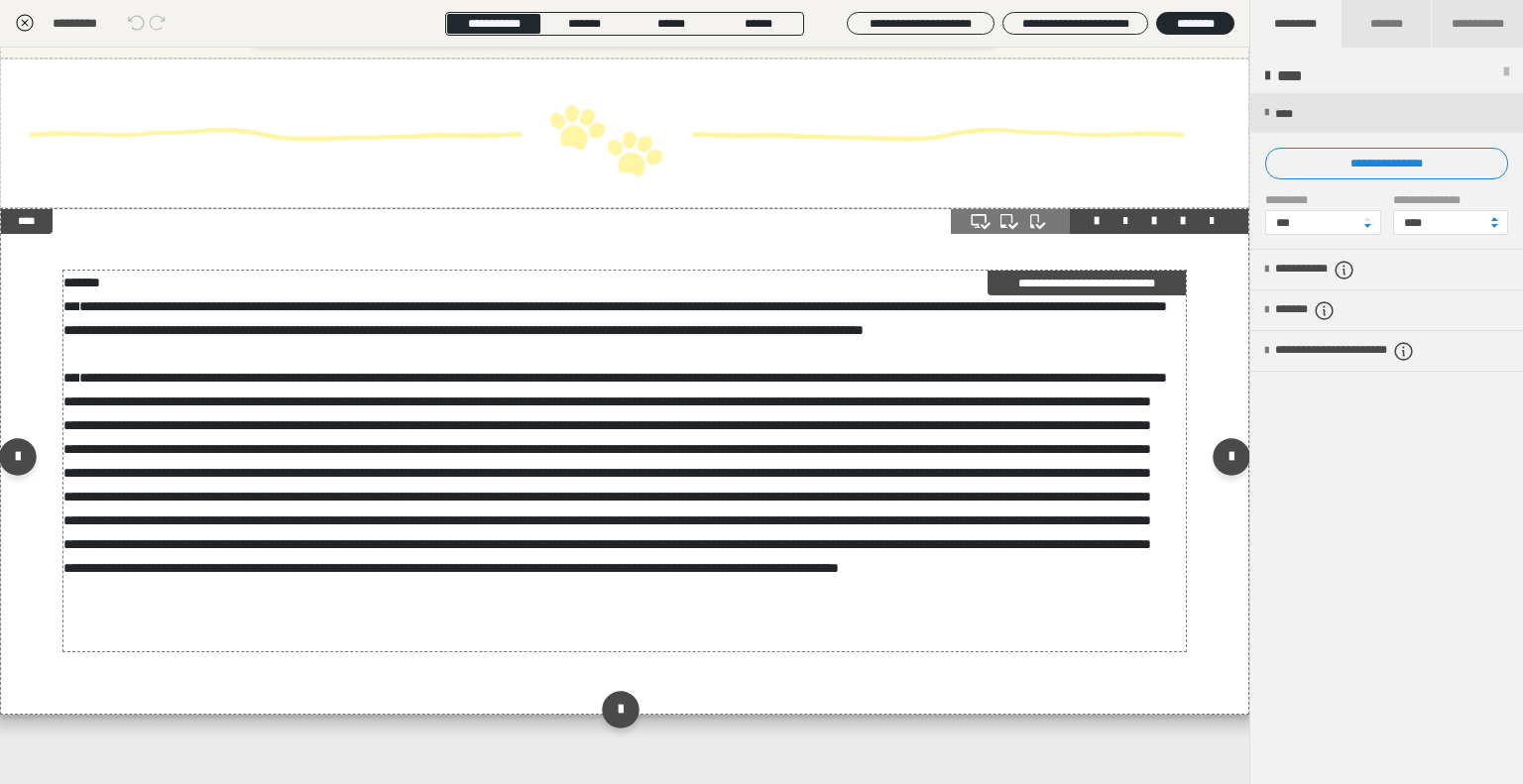 click at bounding box center (615, 473) 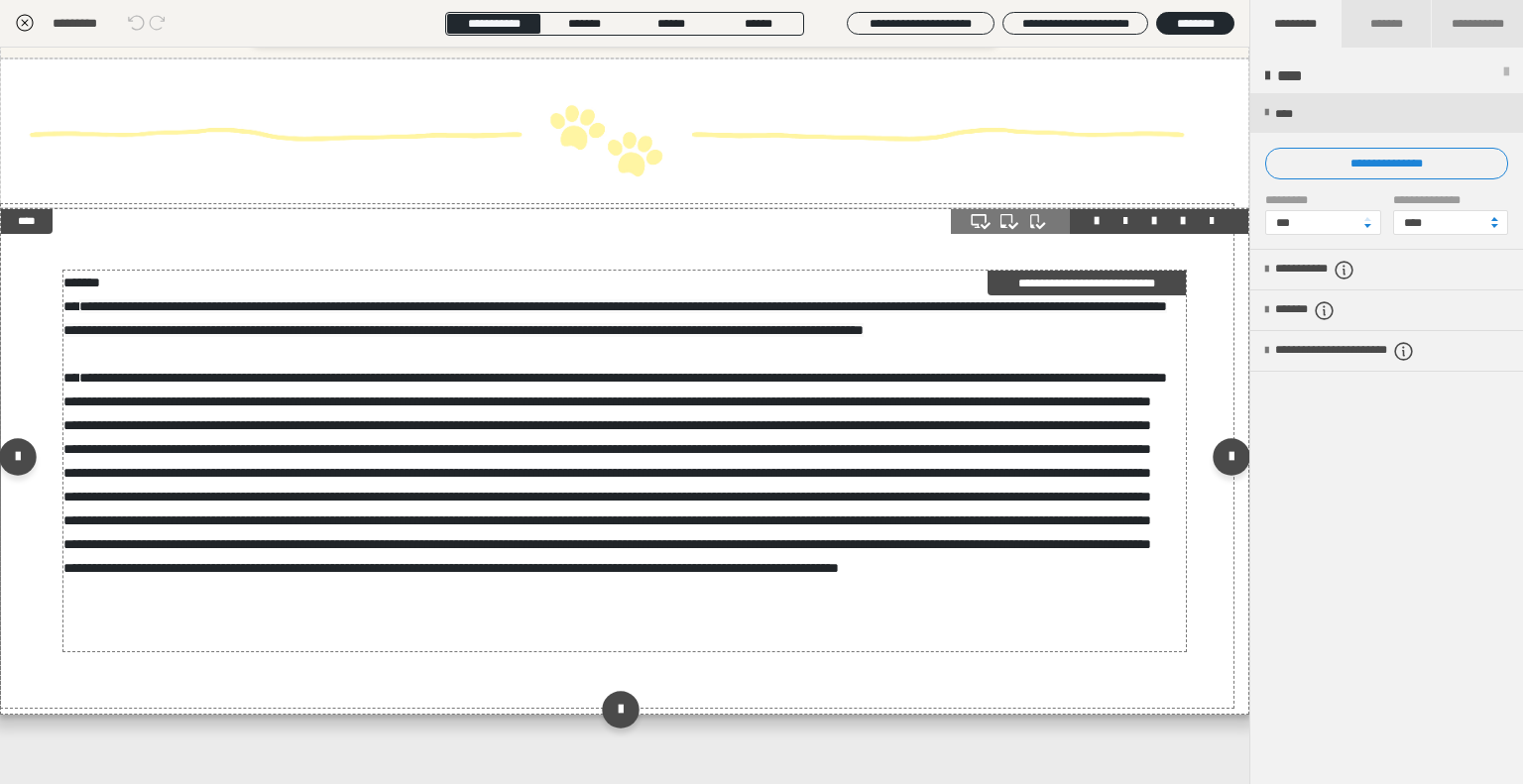click at bounding box center [615, 473] 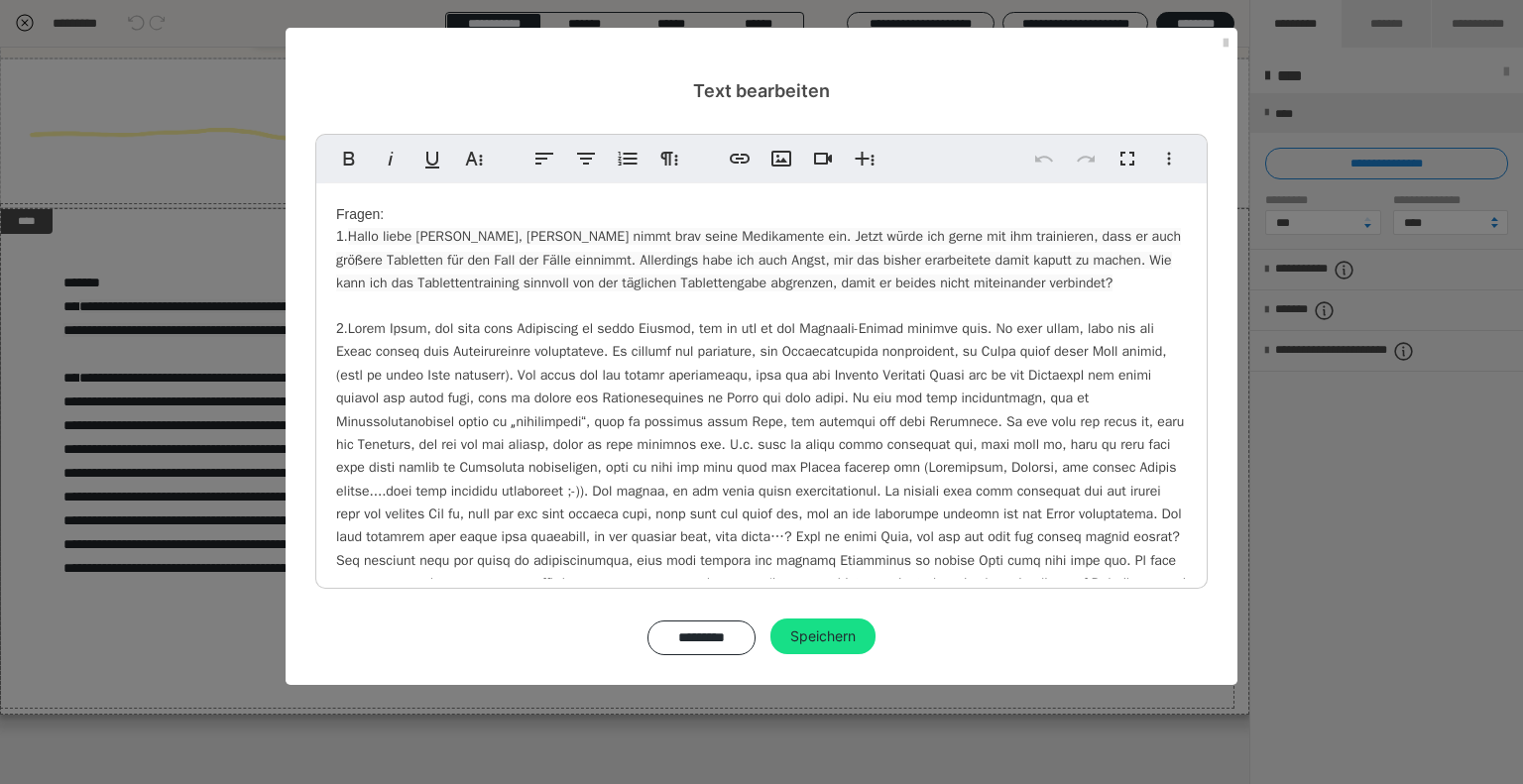 click at bounding box center [761, 491] 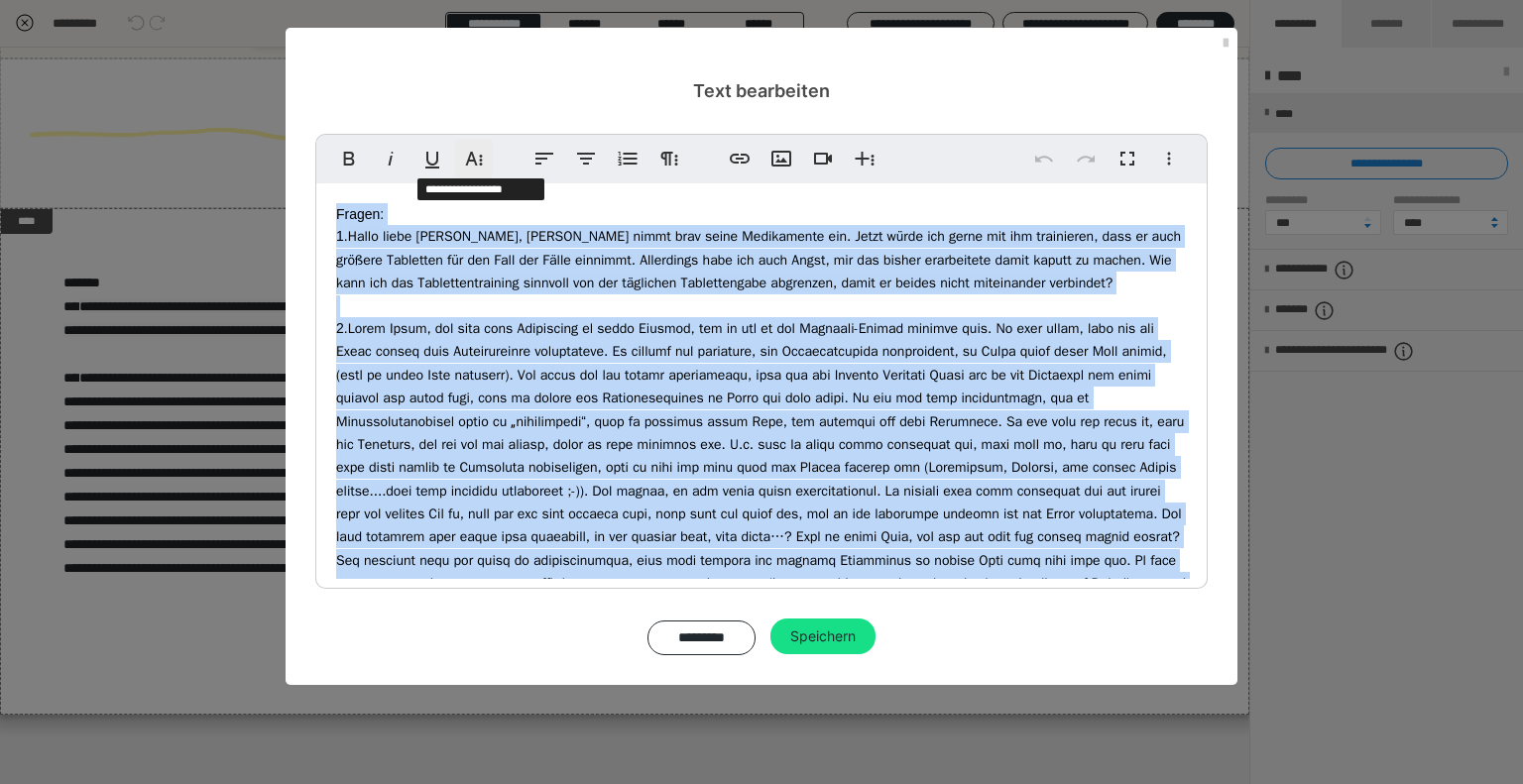 click 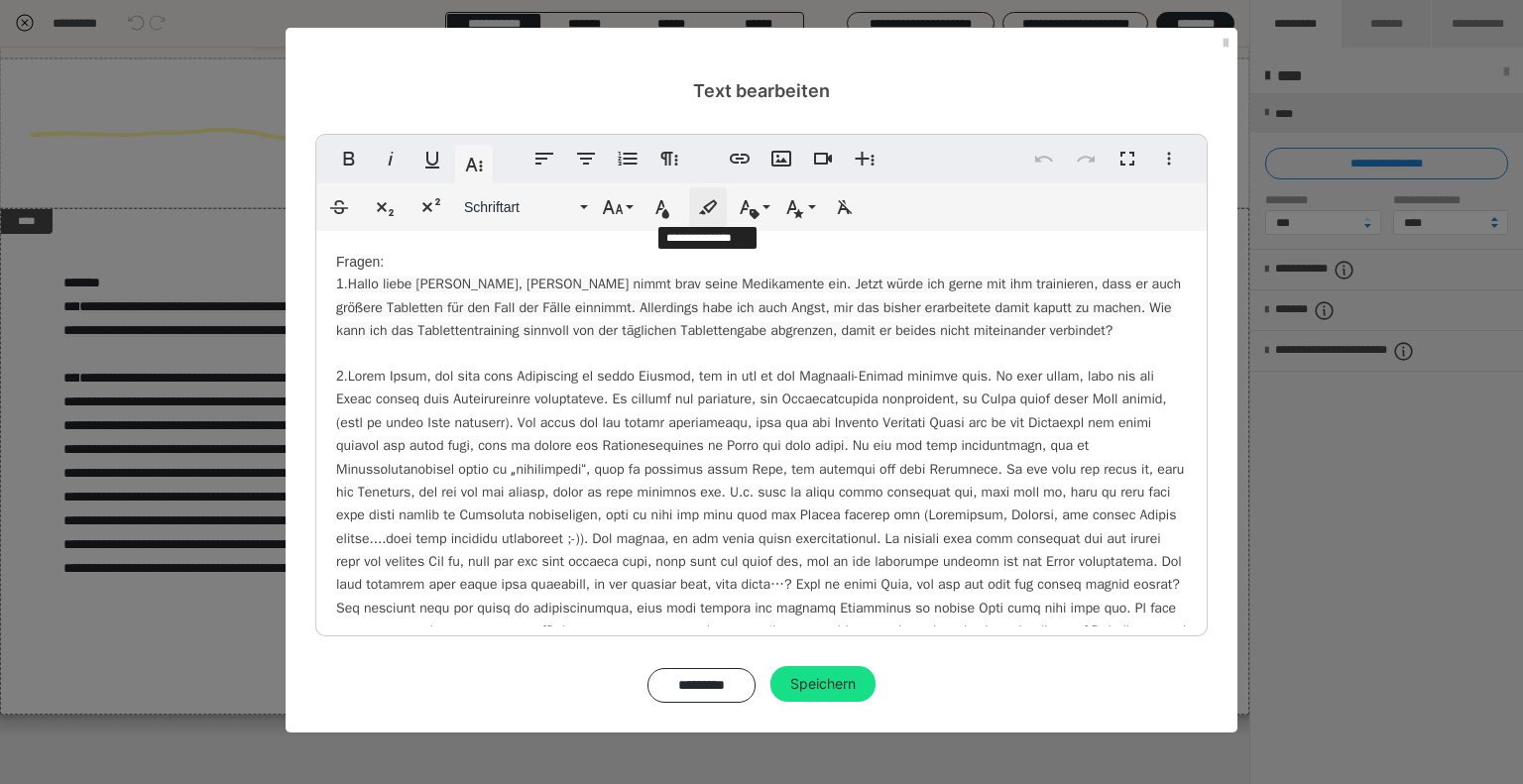 click 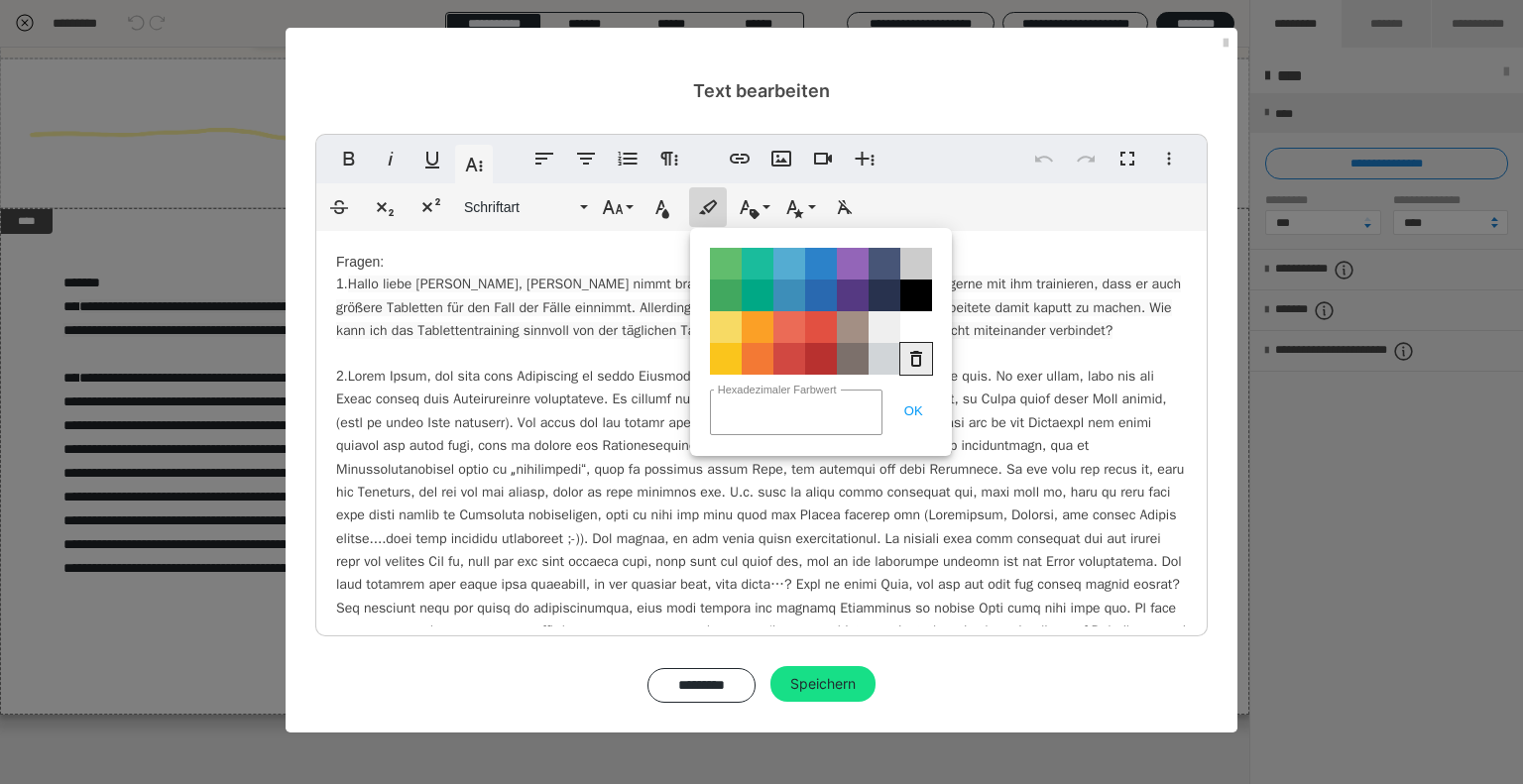click 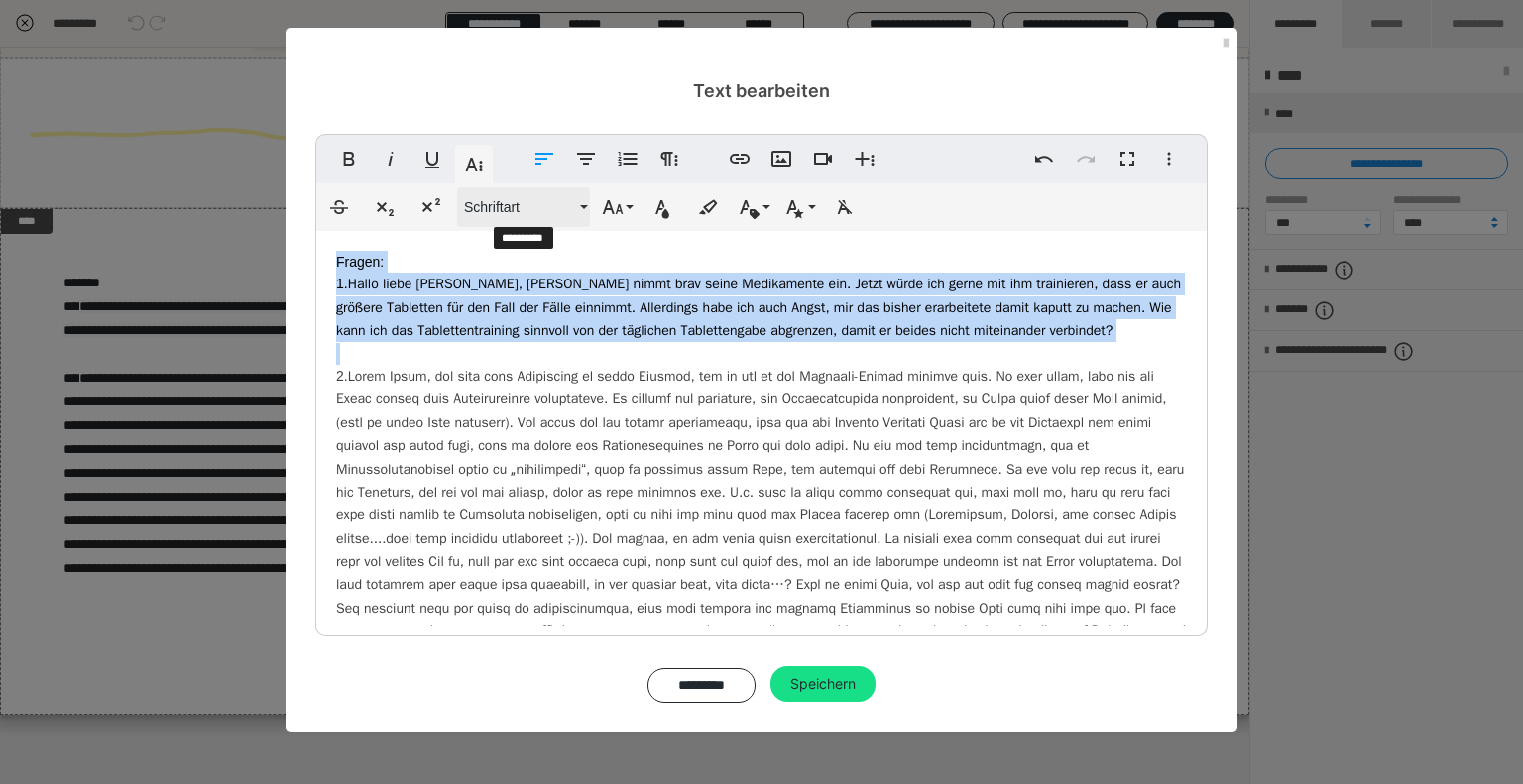 click on "Schriftart" at bounding box center [520, 207] 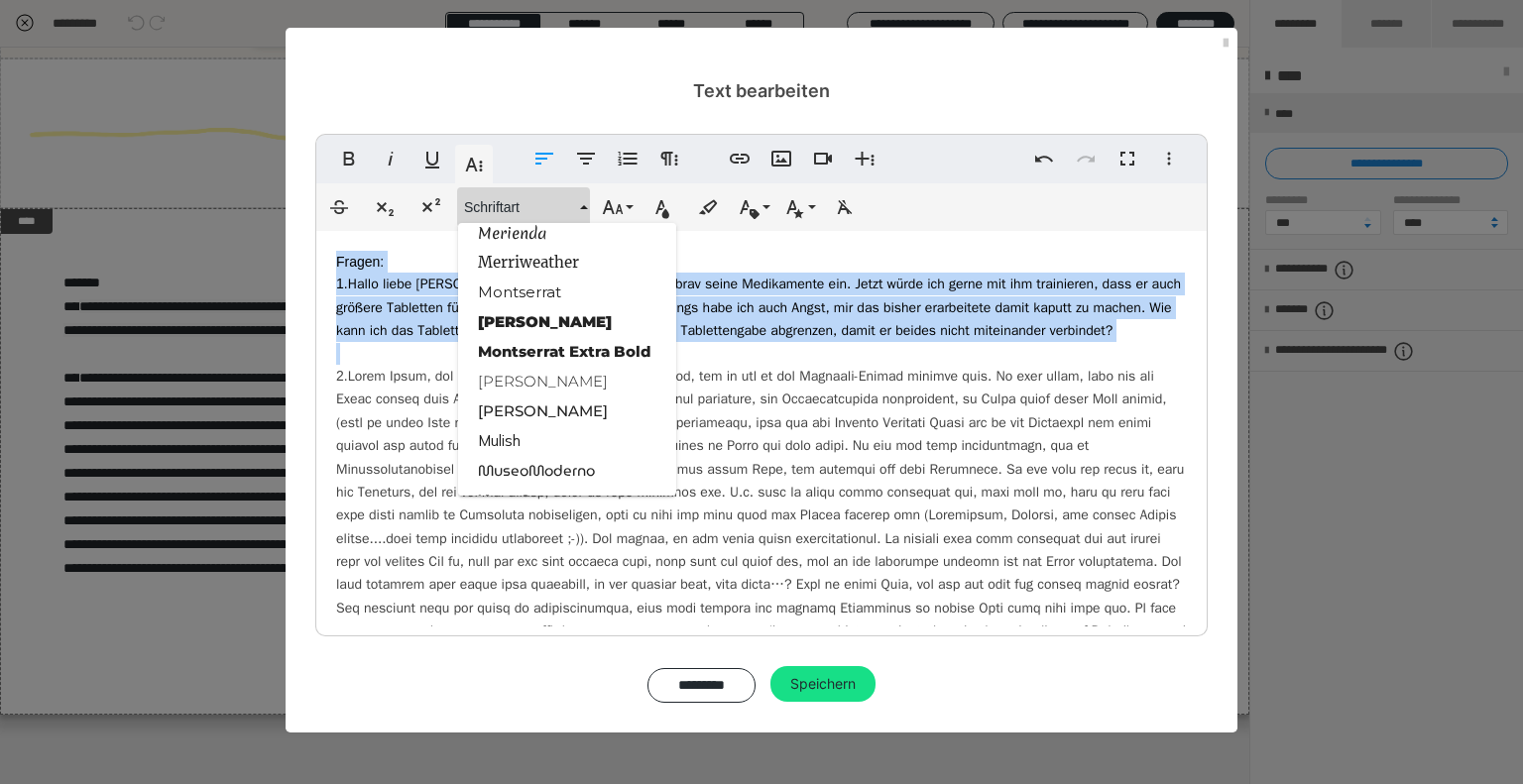 scroll, scrollTop: 1982, scrollLeft: 0, axis: vertical 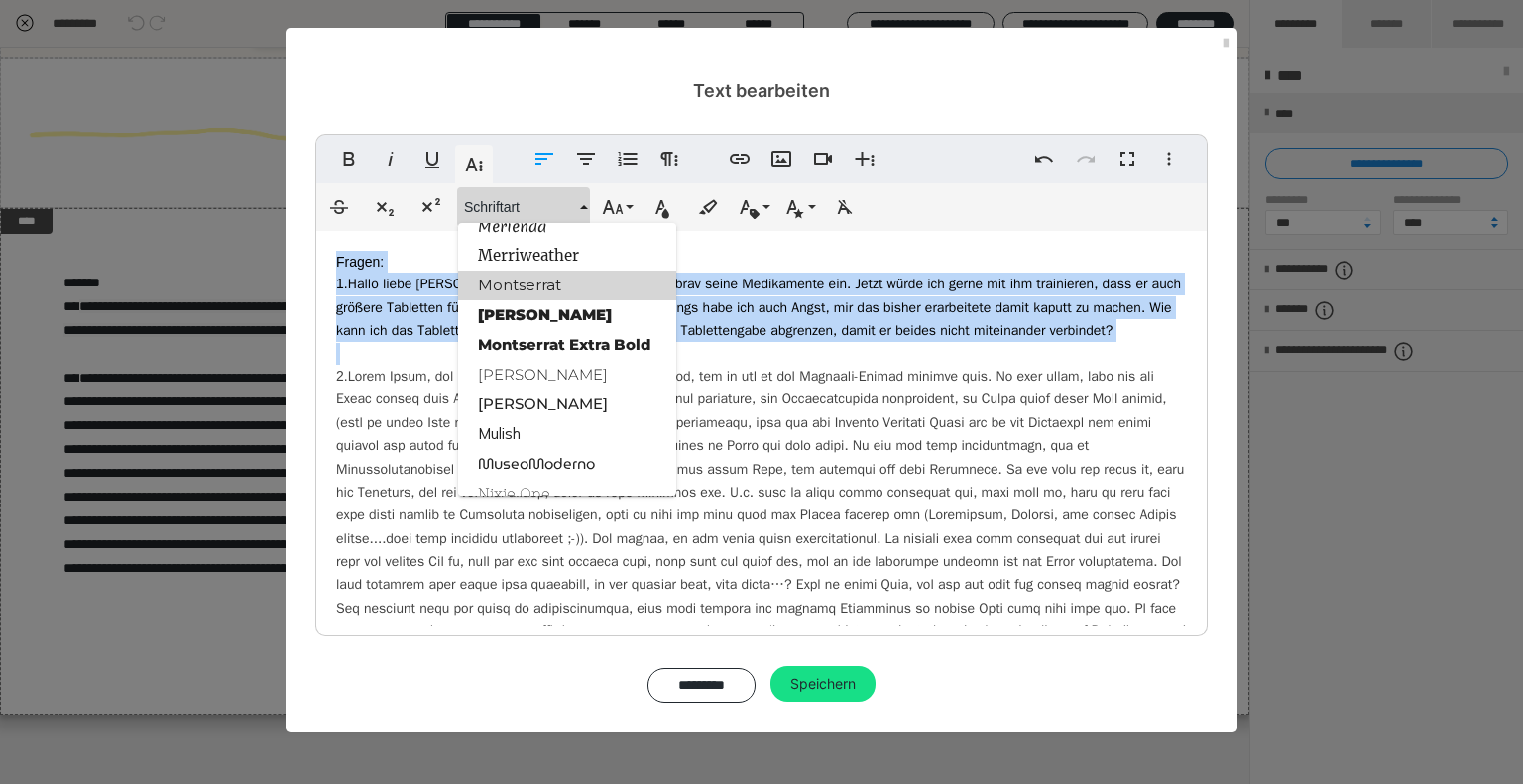 click on "Montserrat" at bounding box center [567, 285] 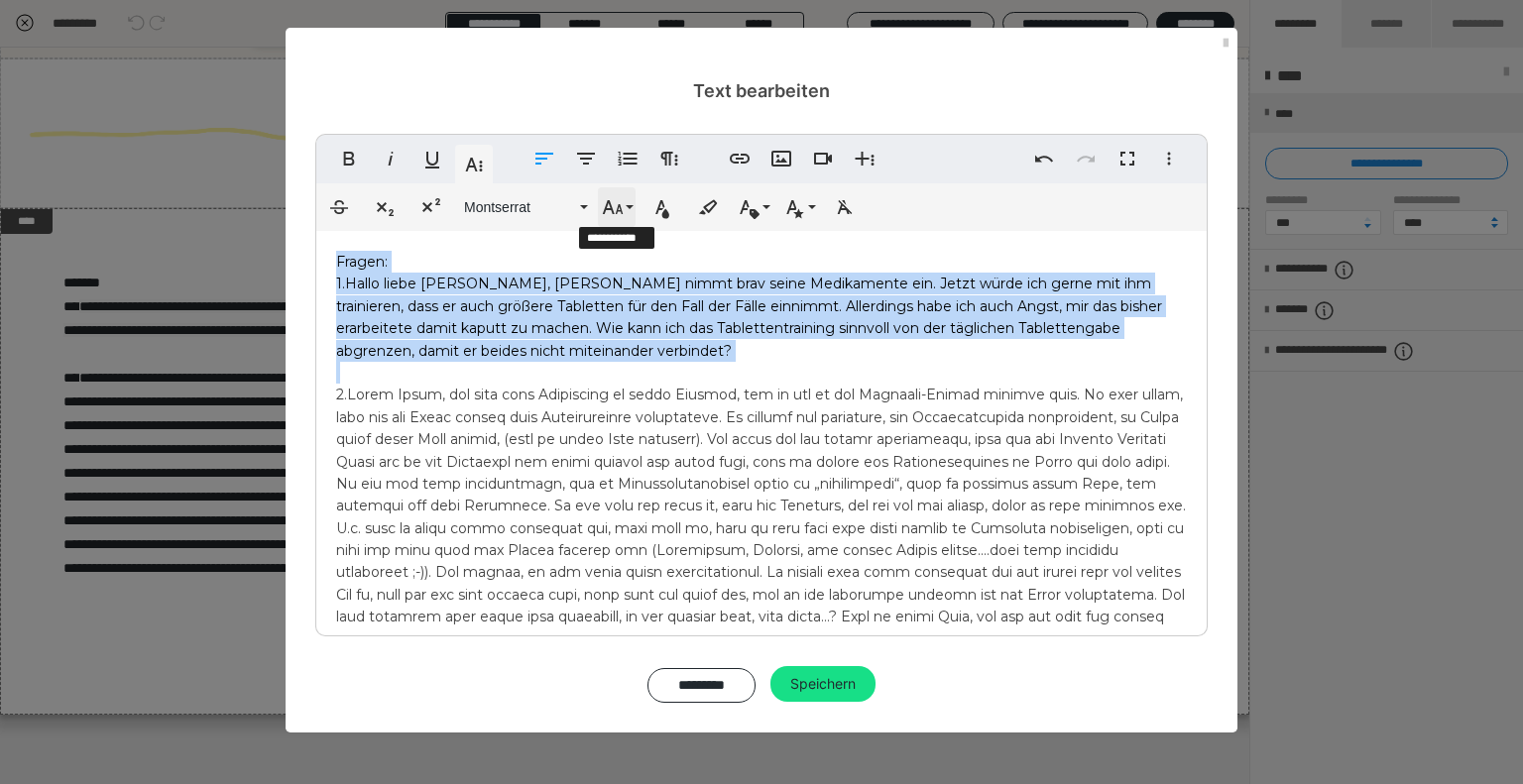 click on "Schriftgröße" at bounding box center (617, 207) 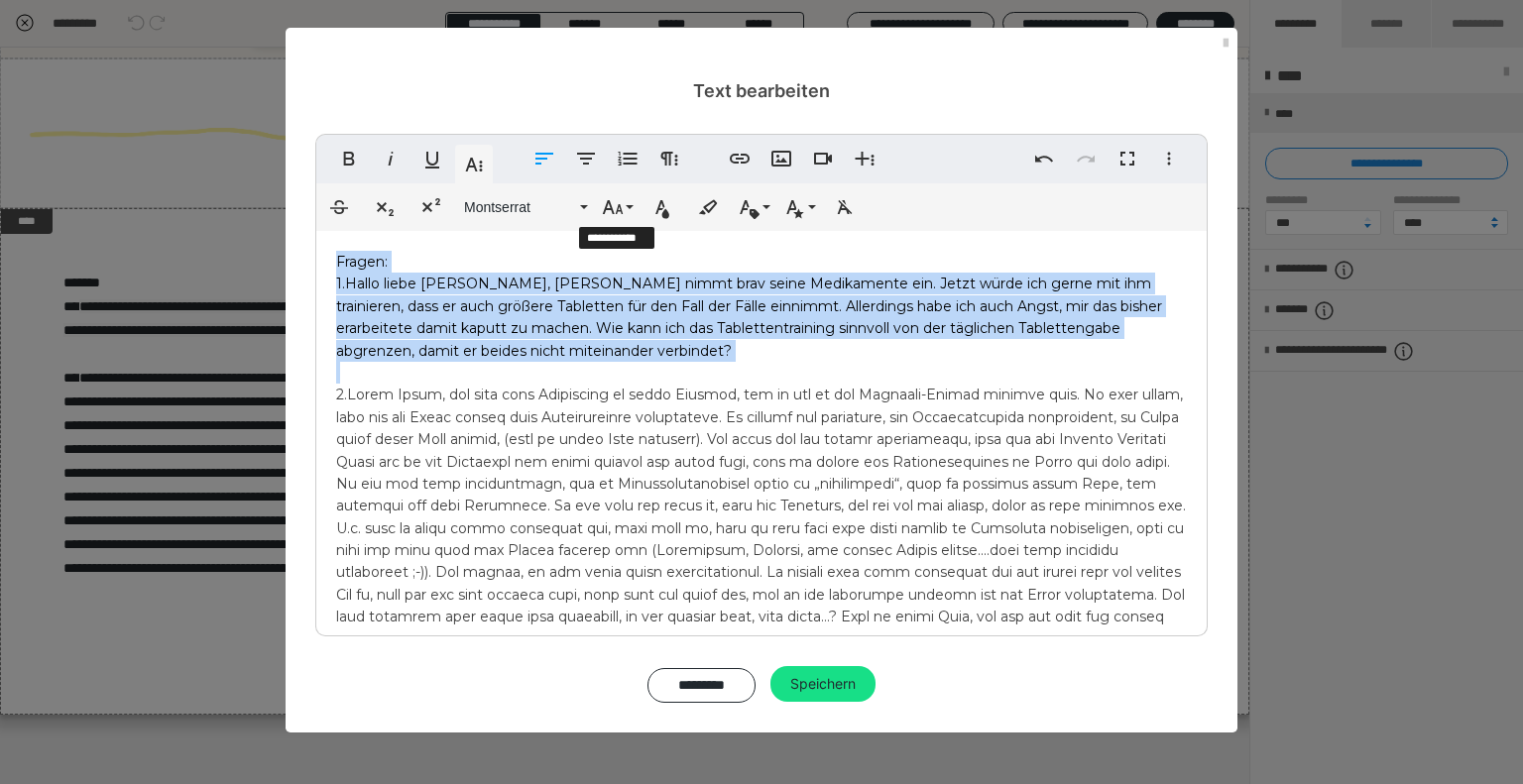 scroll, scrollTop: 408, scrollLeft: 0, axis: vertical 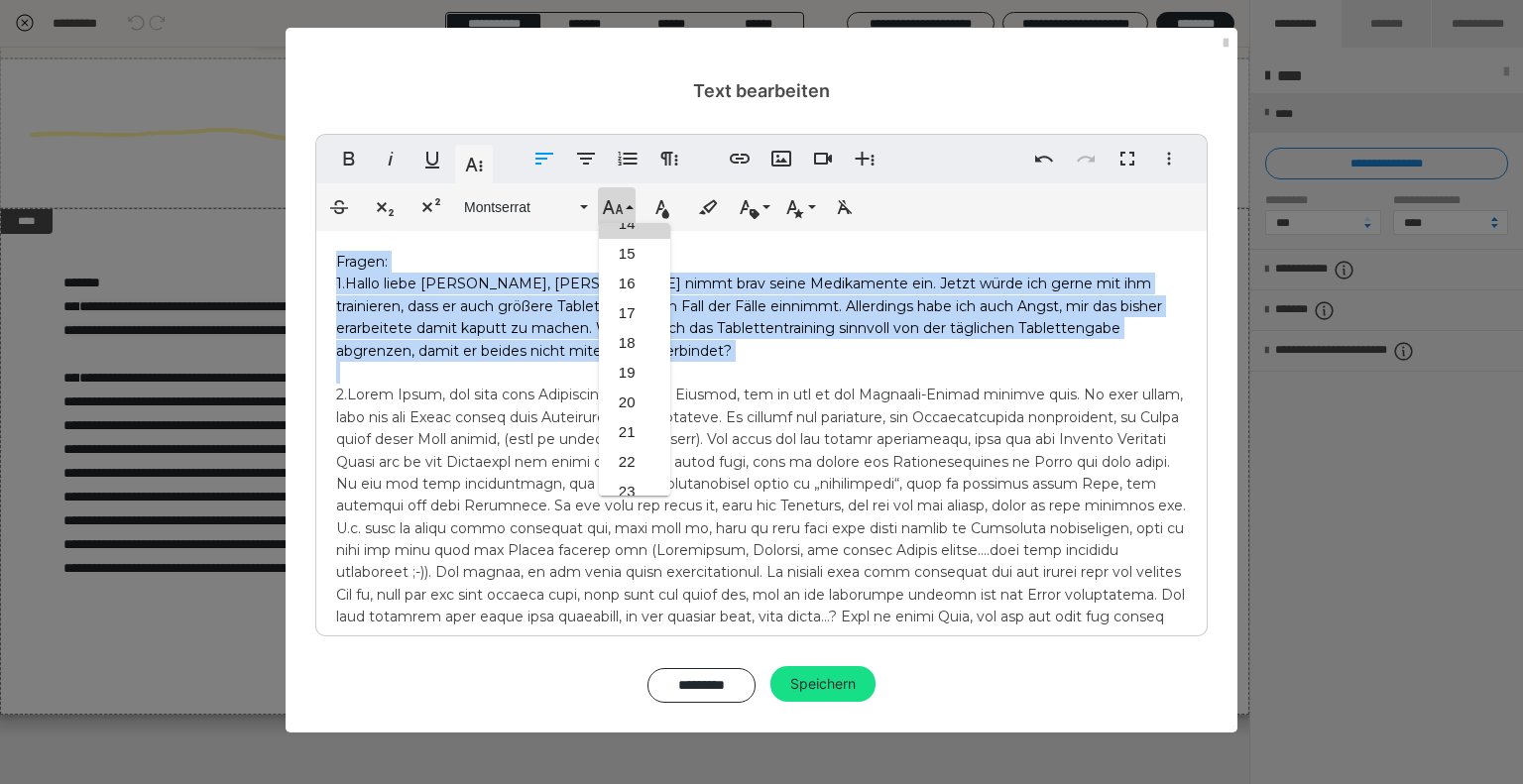 click on "14" at bounding box center [635, 224] 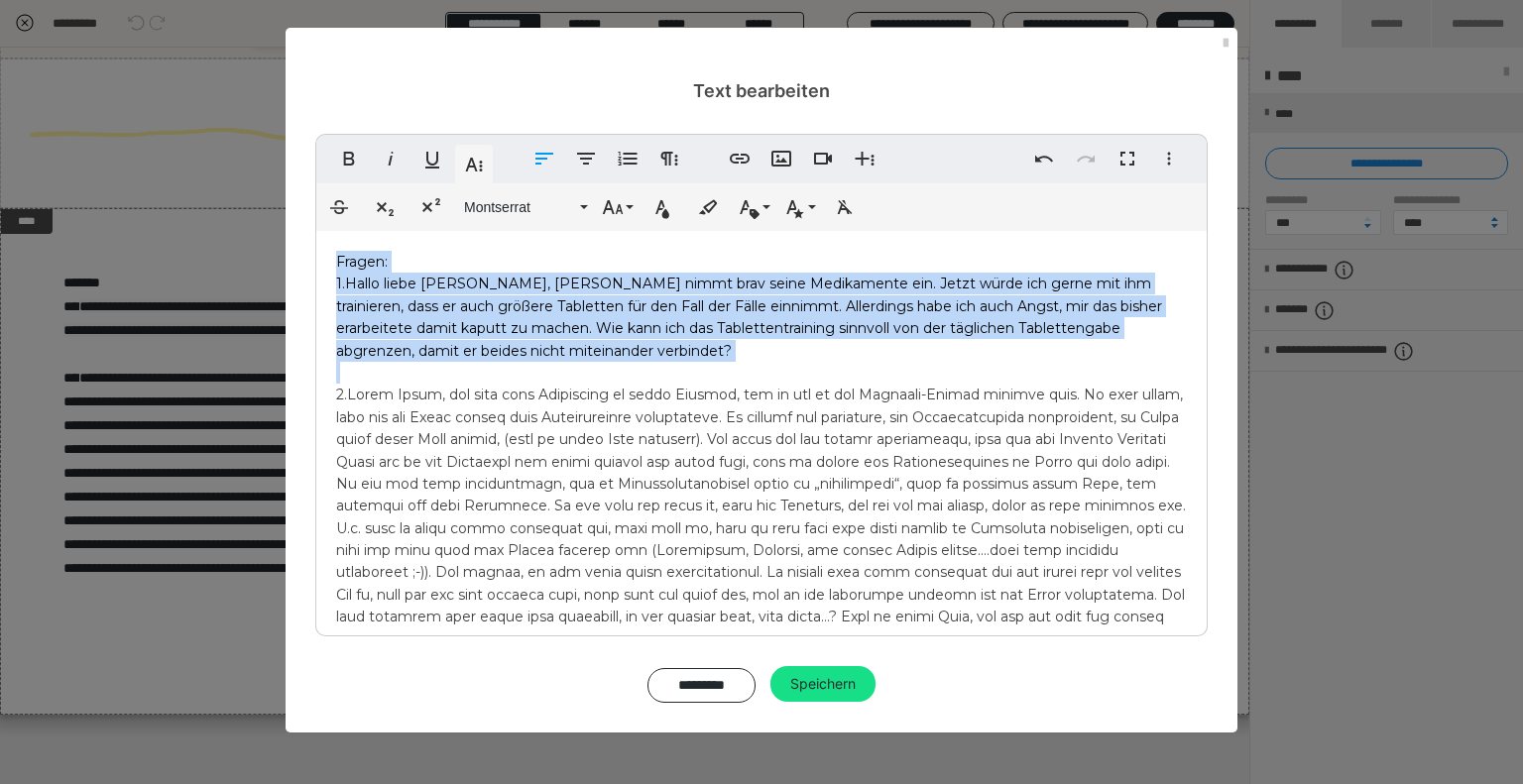 click on "Hallo liebe [PERSON_NAME], [PERSON_NAME] nimmt brav seine Medikamente ein. Jetzt würde ich gerne mit ihm trainieren, dass er auch größere Tabletten für den Fall der Fälle einnimmt. Allerdings habe ich auch Angst, mir das bisher erarbeitete damit kaputt zu machen. Wie kann ich das Tablettentraining sinnvoll von der täglichen Tablettengabe abgrenzen, damit er beides nicht miteinander verbindet?" at bounding box center [749, 316] 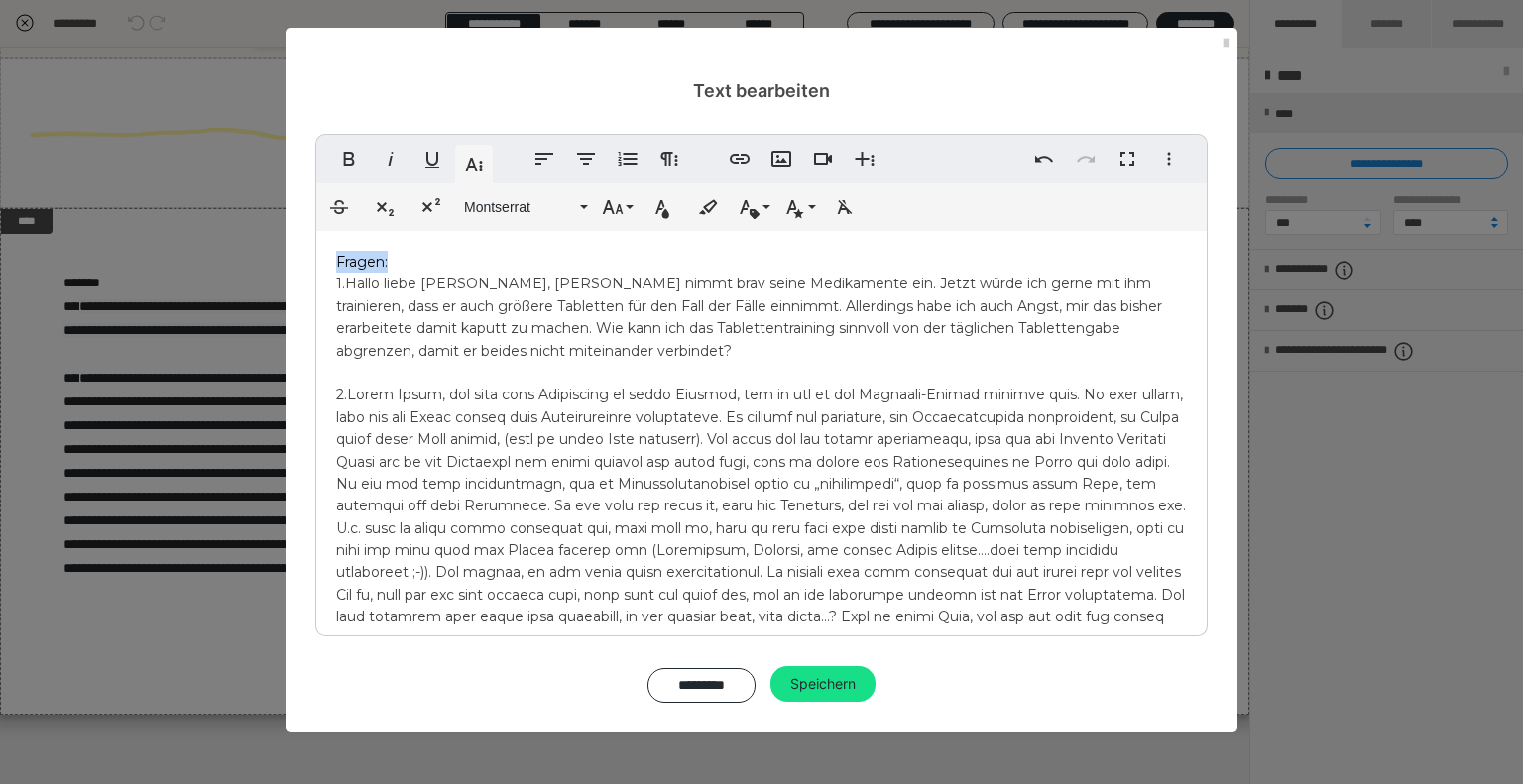 drag, startPoint x: 394, startPoint y: 261, endPoint x: 316, endPoint y: 209, distance: 93.74433 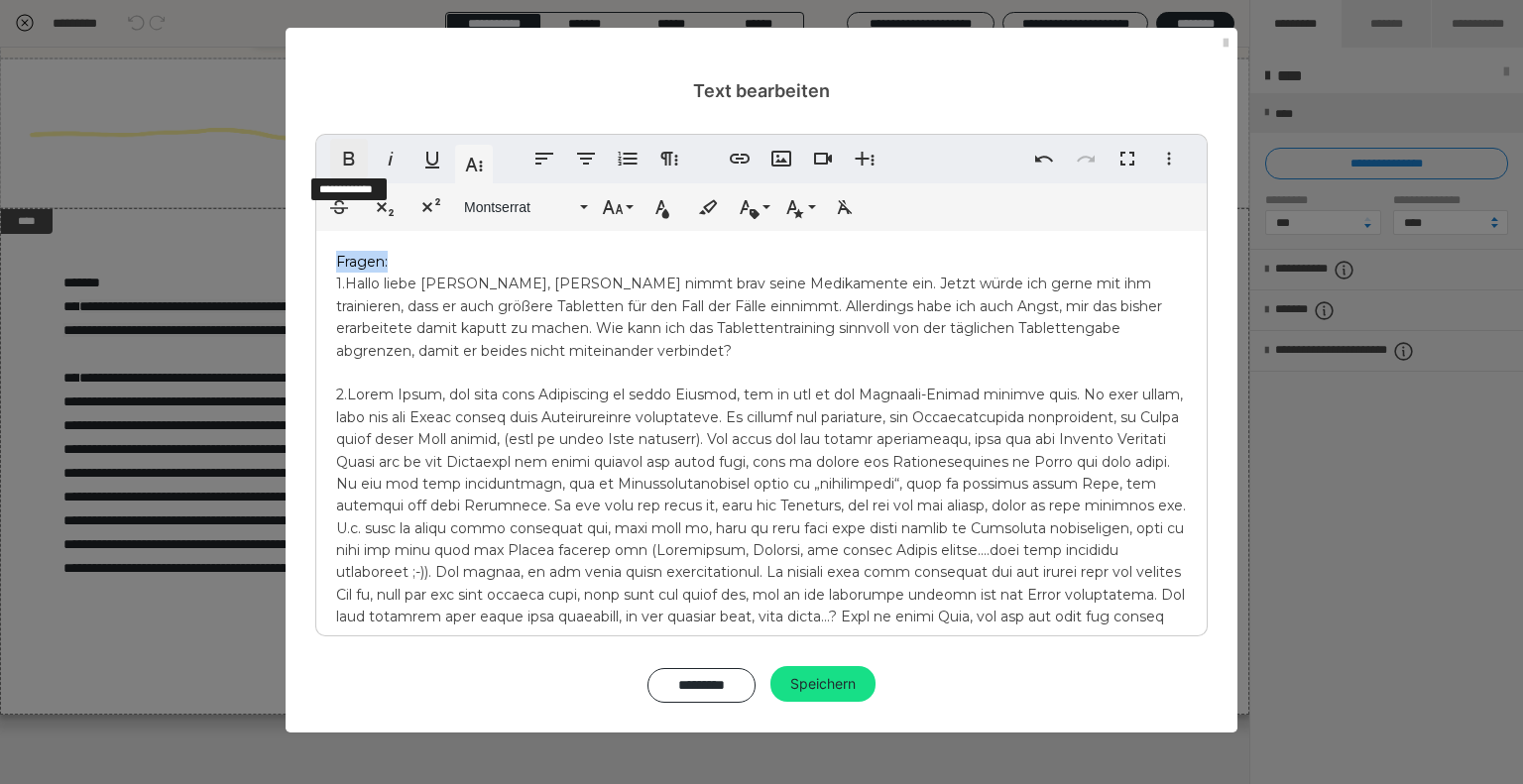 click 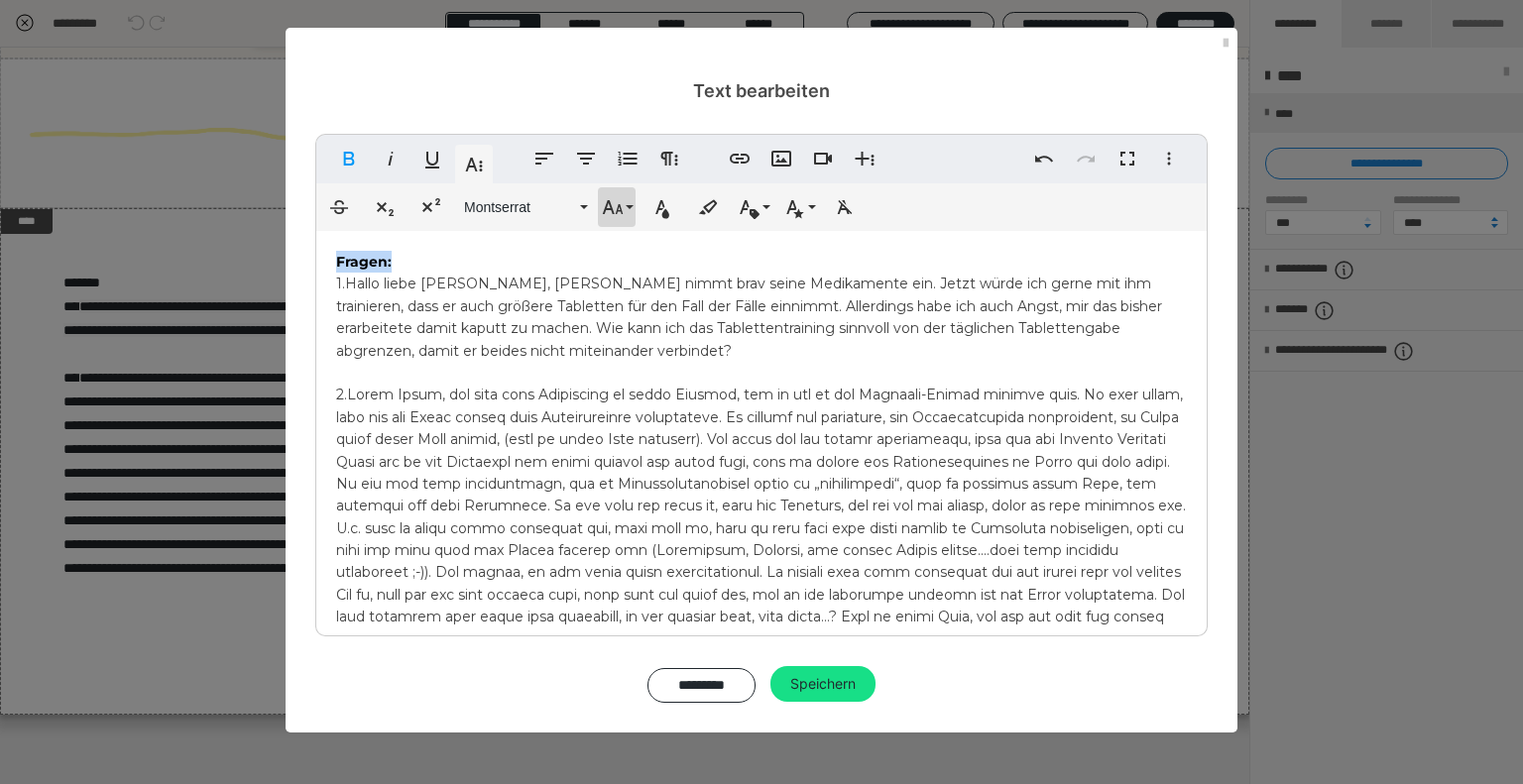 click 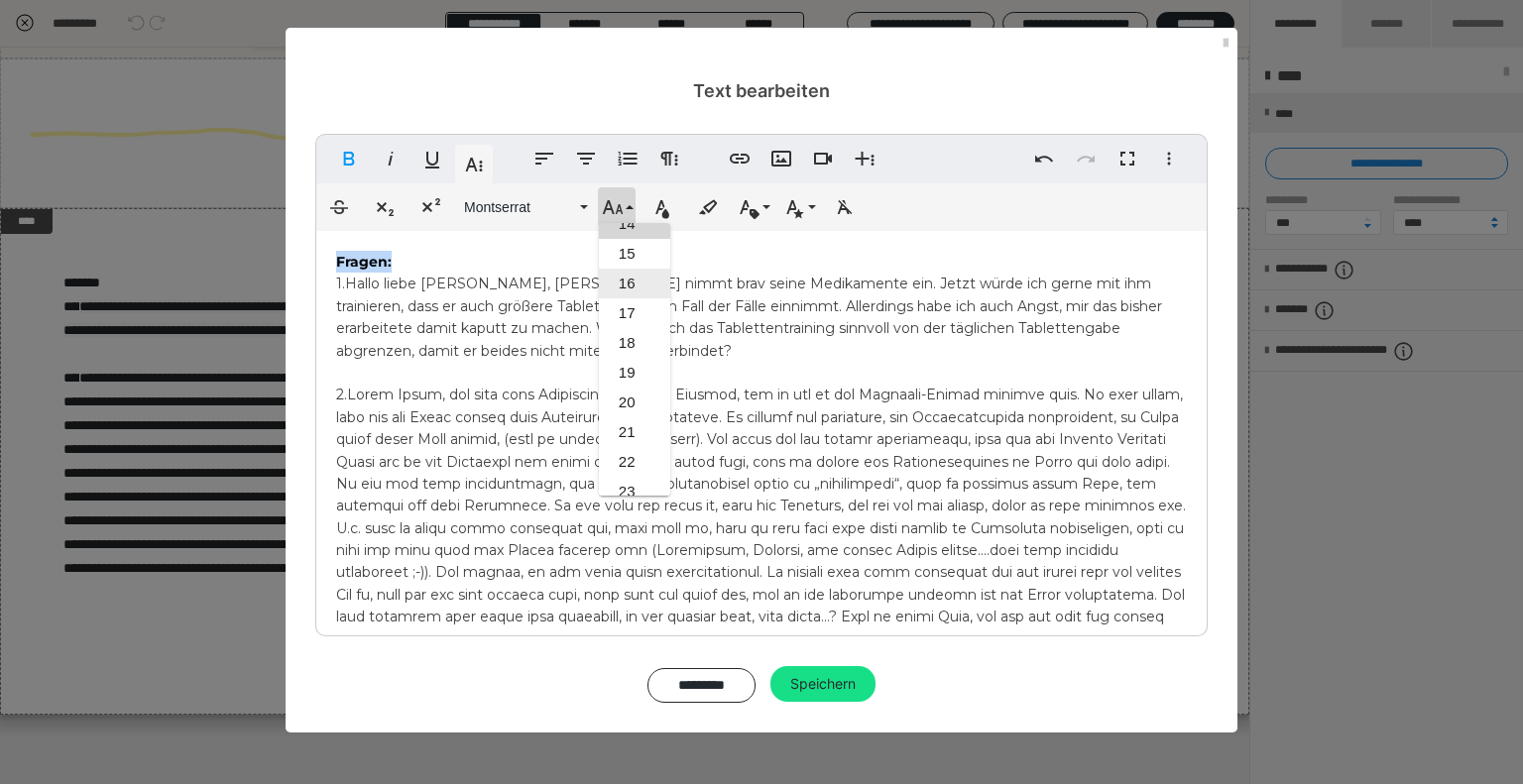 click on "16" at bounding box center [635, 283] 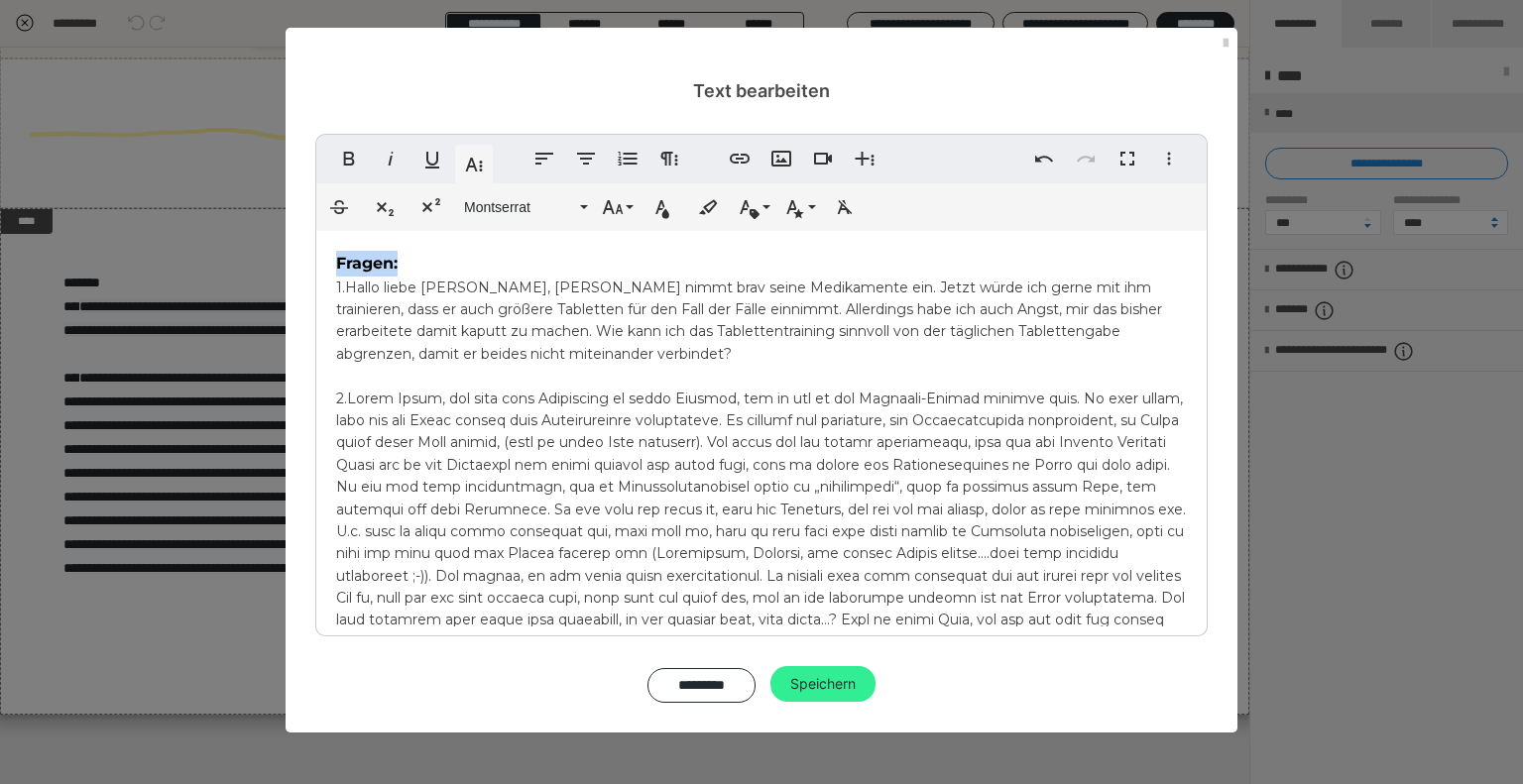 click on "Speichern" at bounding box center (823, 684) 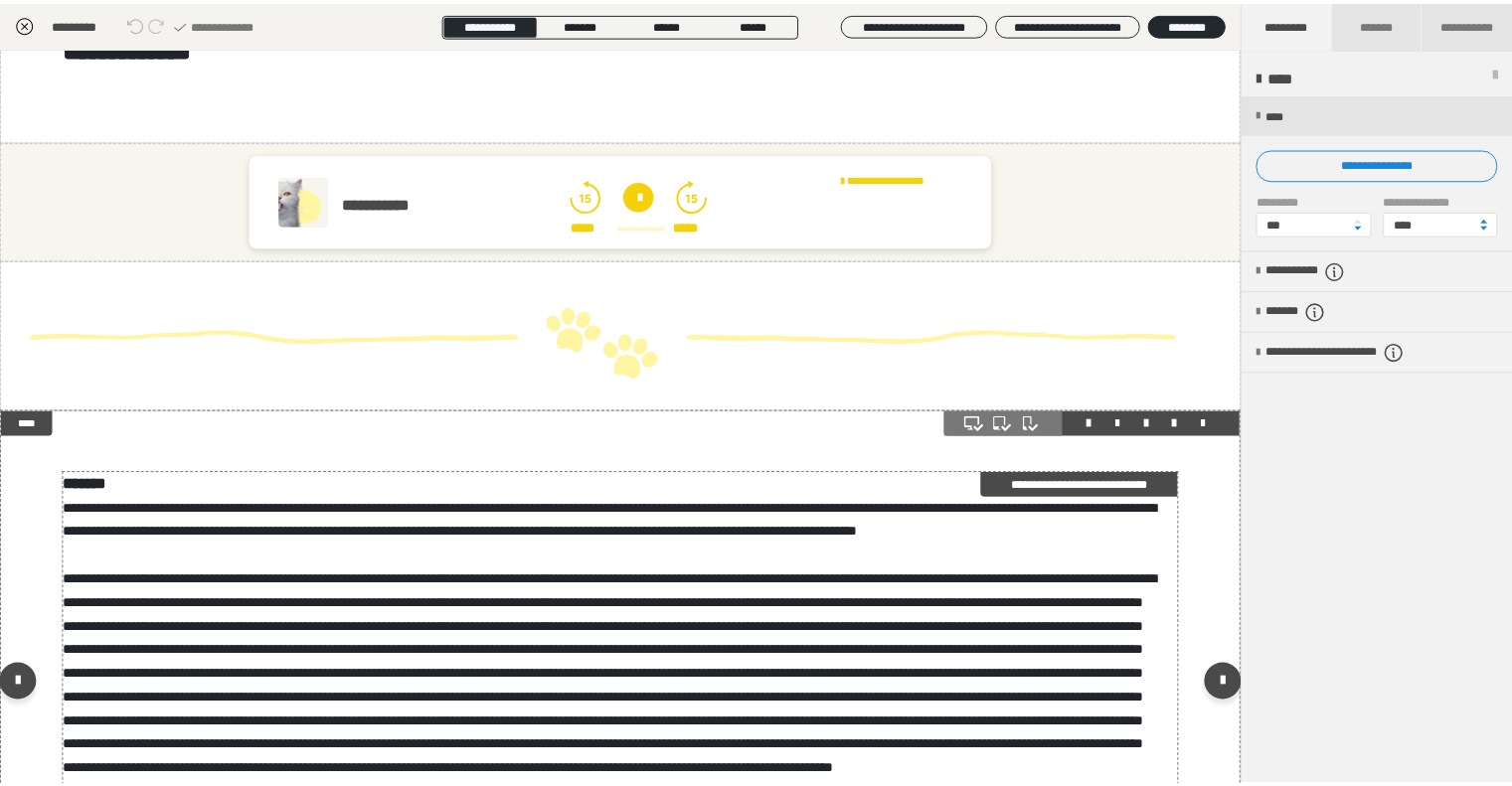 scroll, scrollTop: 0, scrollLeft: 0, axis: both 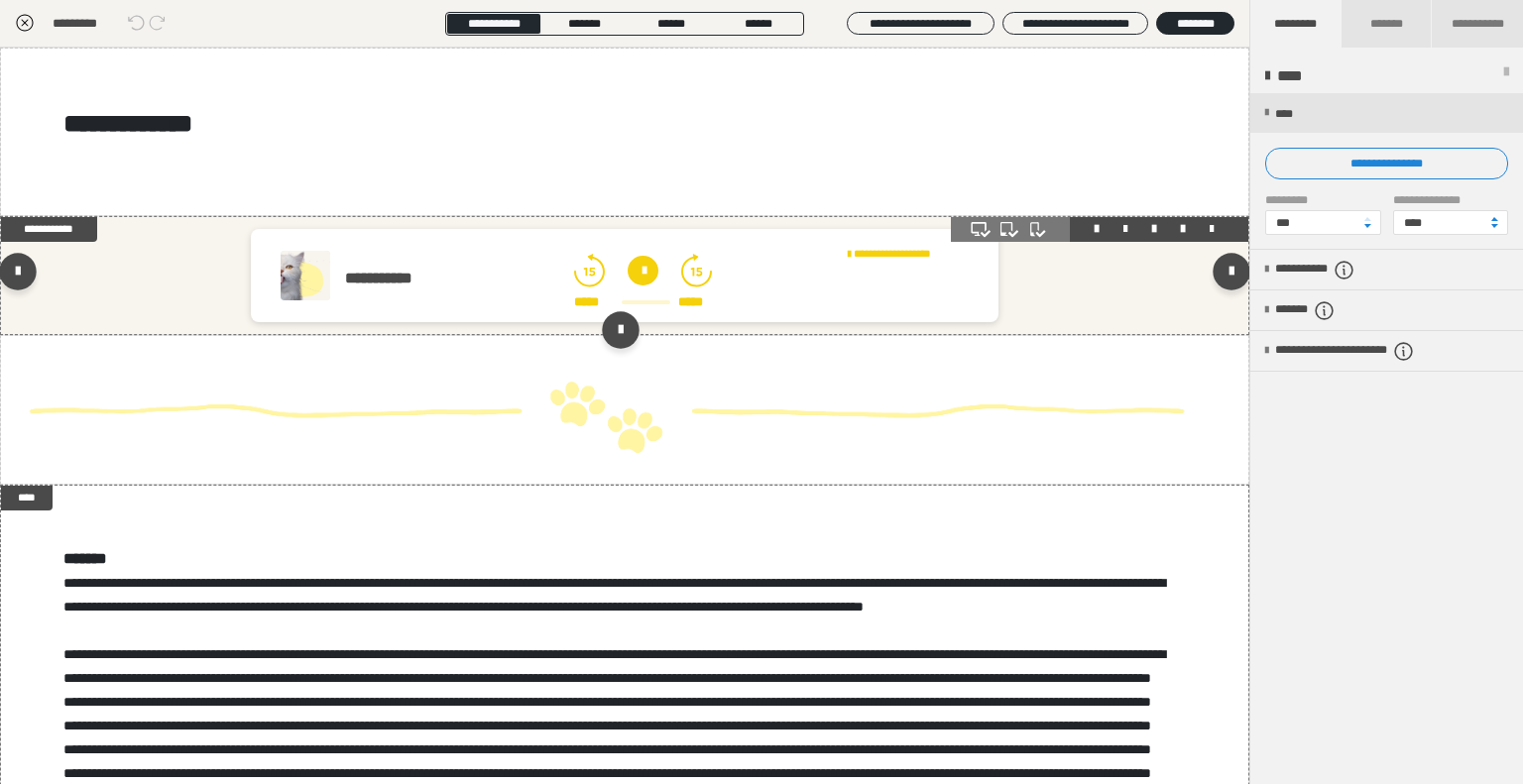 click on "**********" at bounding box center (625, 276) 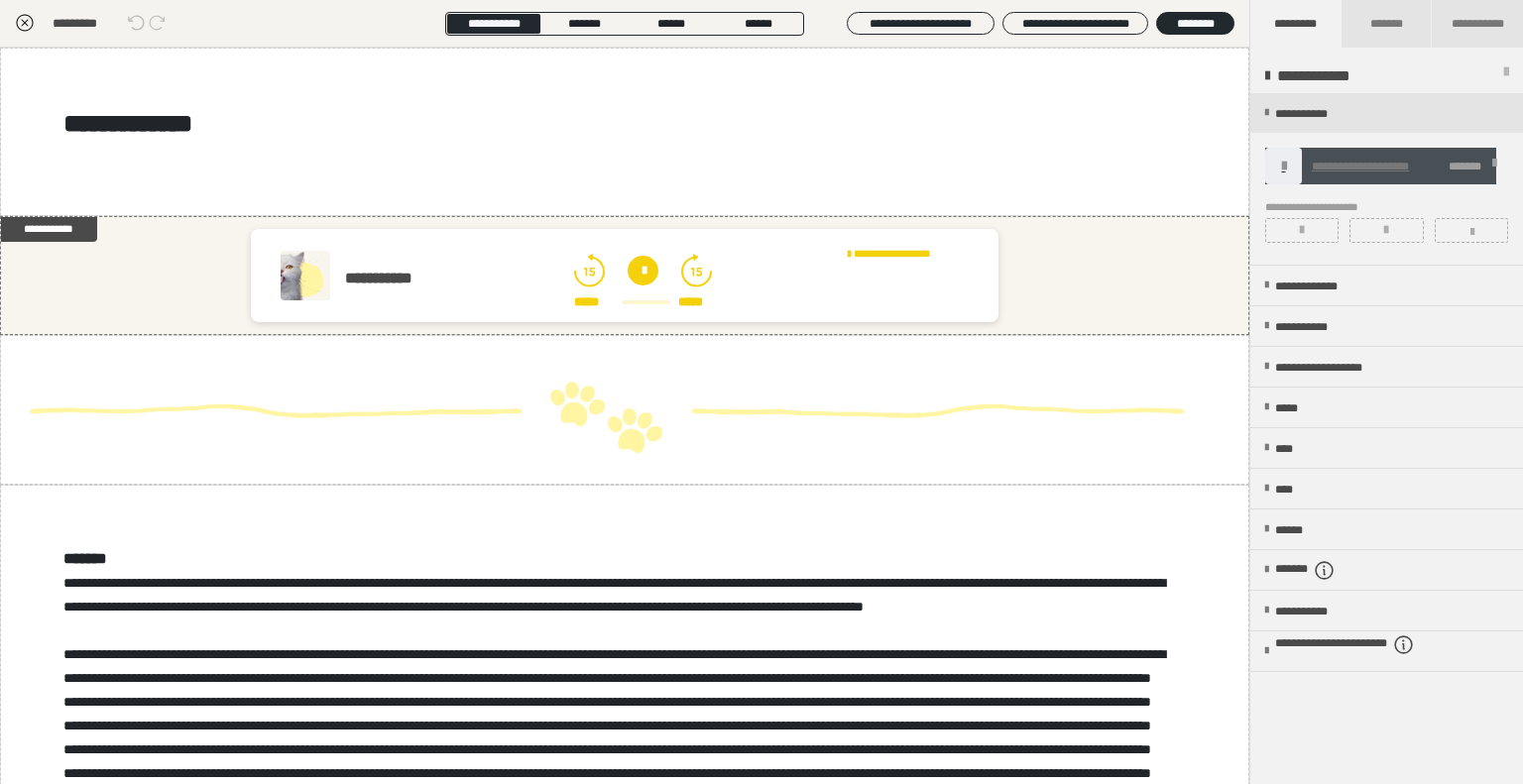 click at bounding box center (1494, 167) 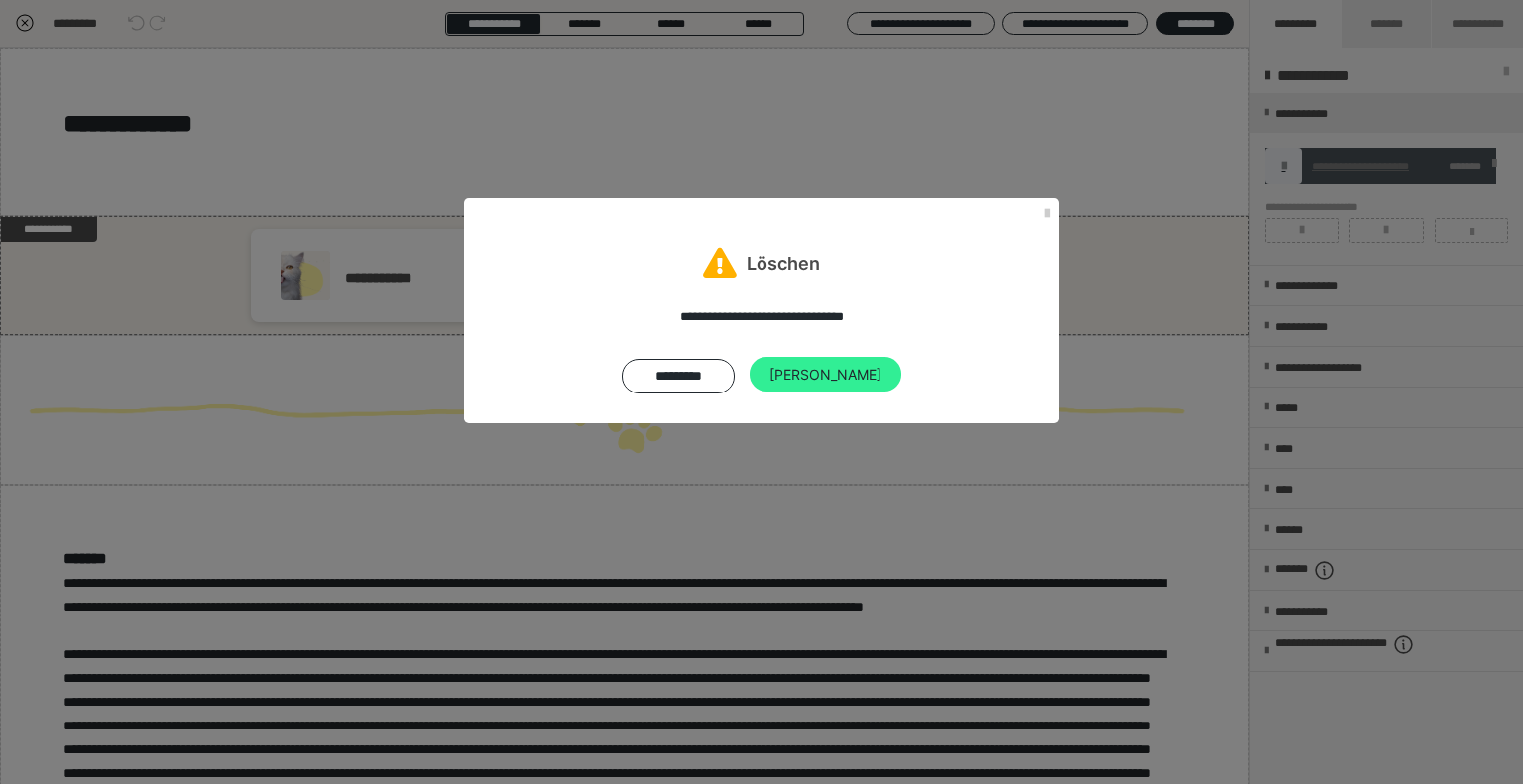 click on "[PERSON_NAME]" at bounding box center (825, 375) 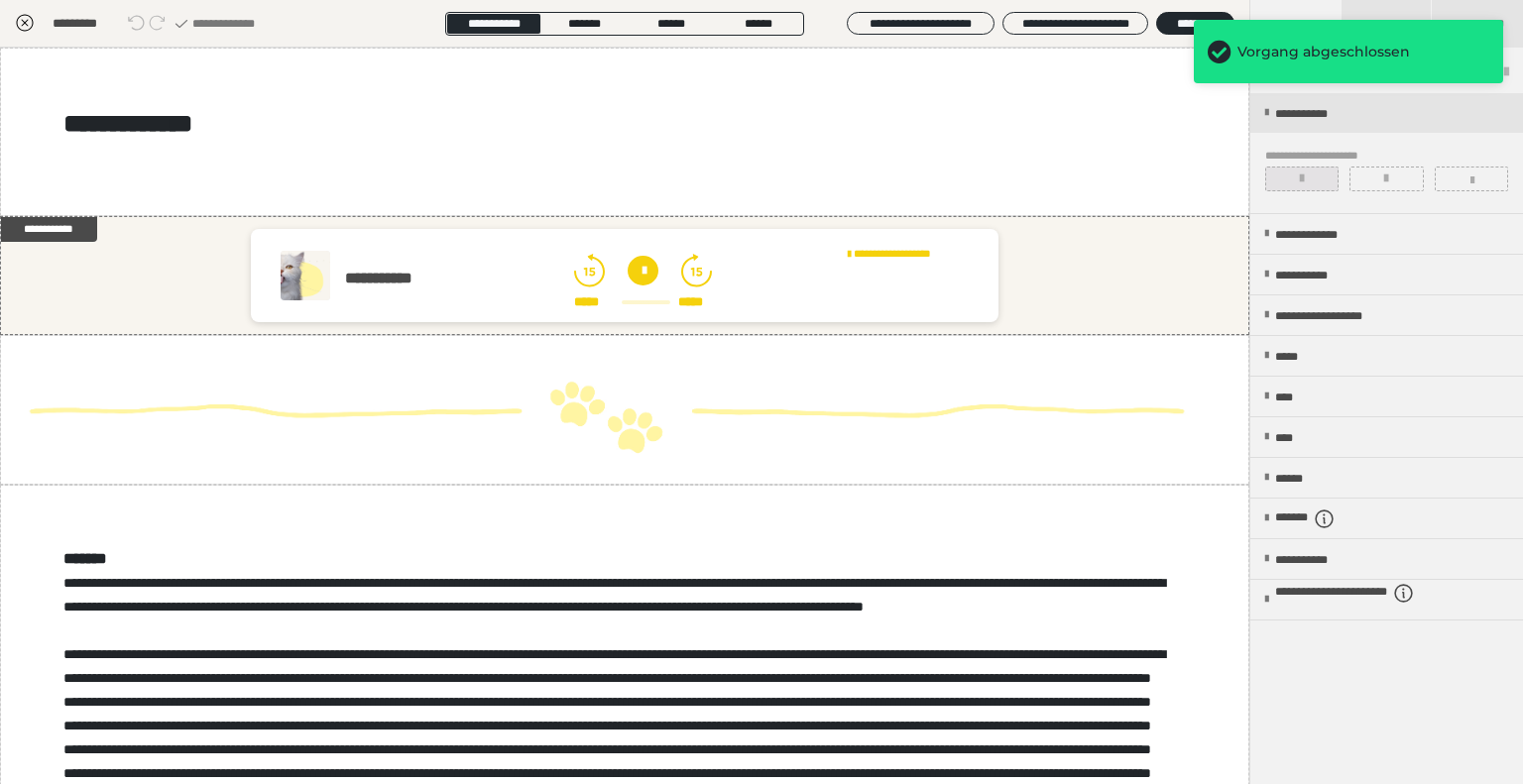 click at bounding box center [1302, 178] 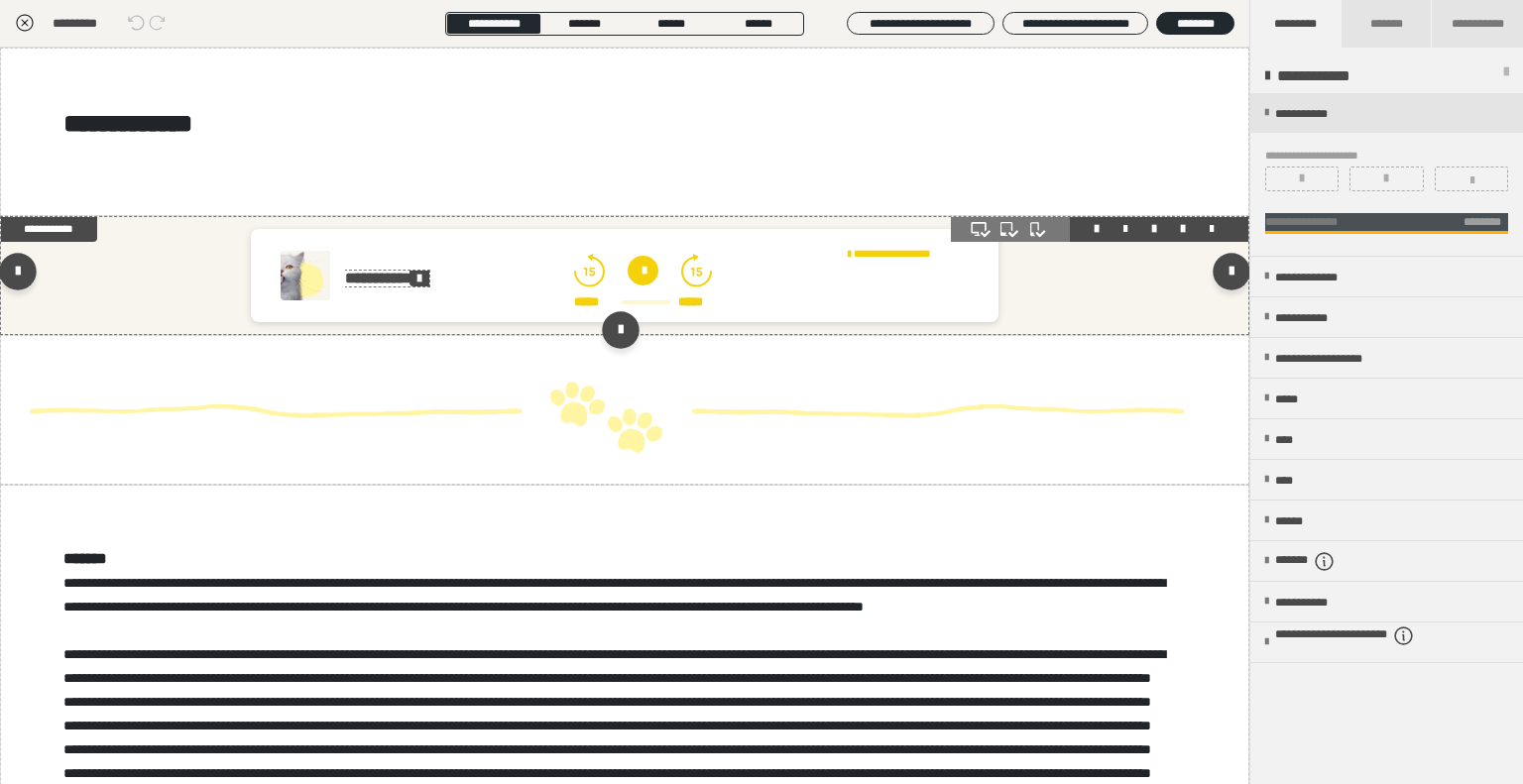 click at bounding box center (419, 279) 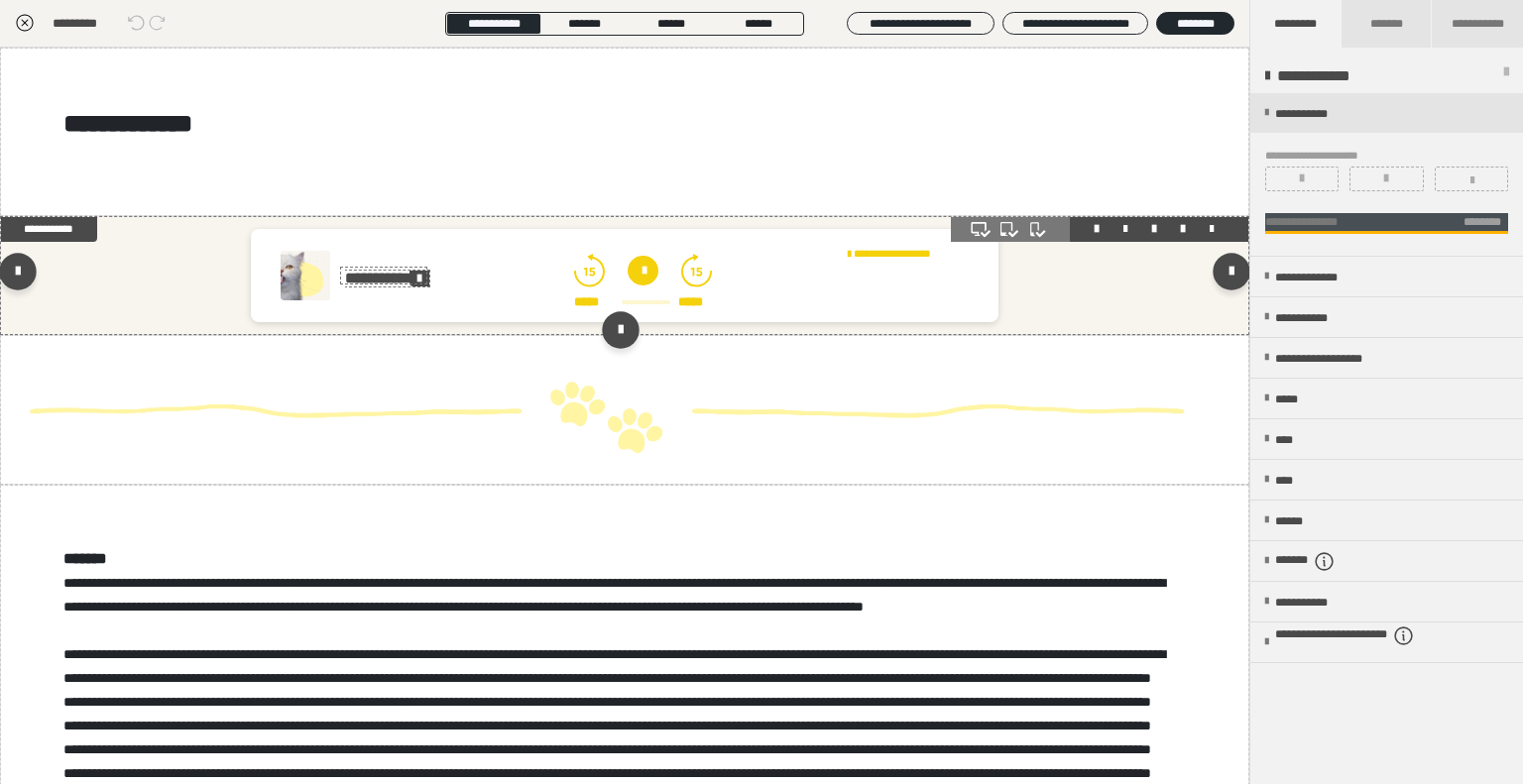 click on "**********" at bounding box center [762, 176] 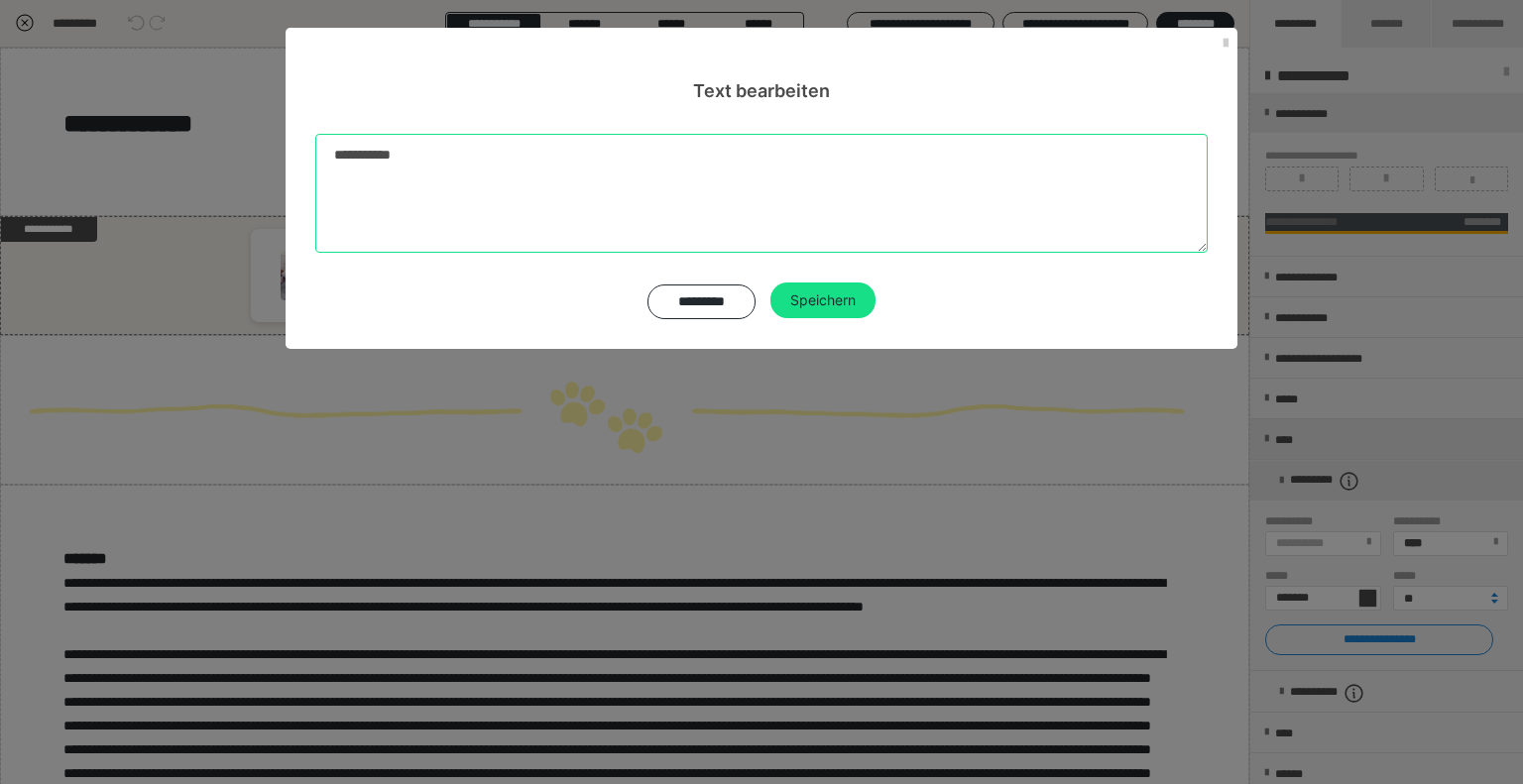 drag, startPoint x: 265, startPoint y: 142, endPoint x: 223, endPoint y: 140, distance: 42.047592 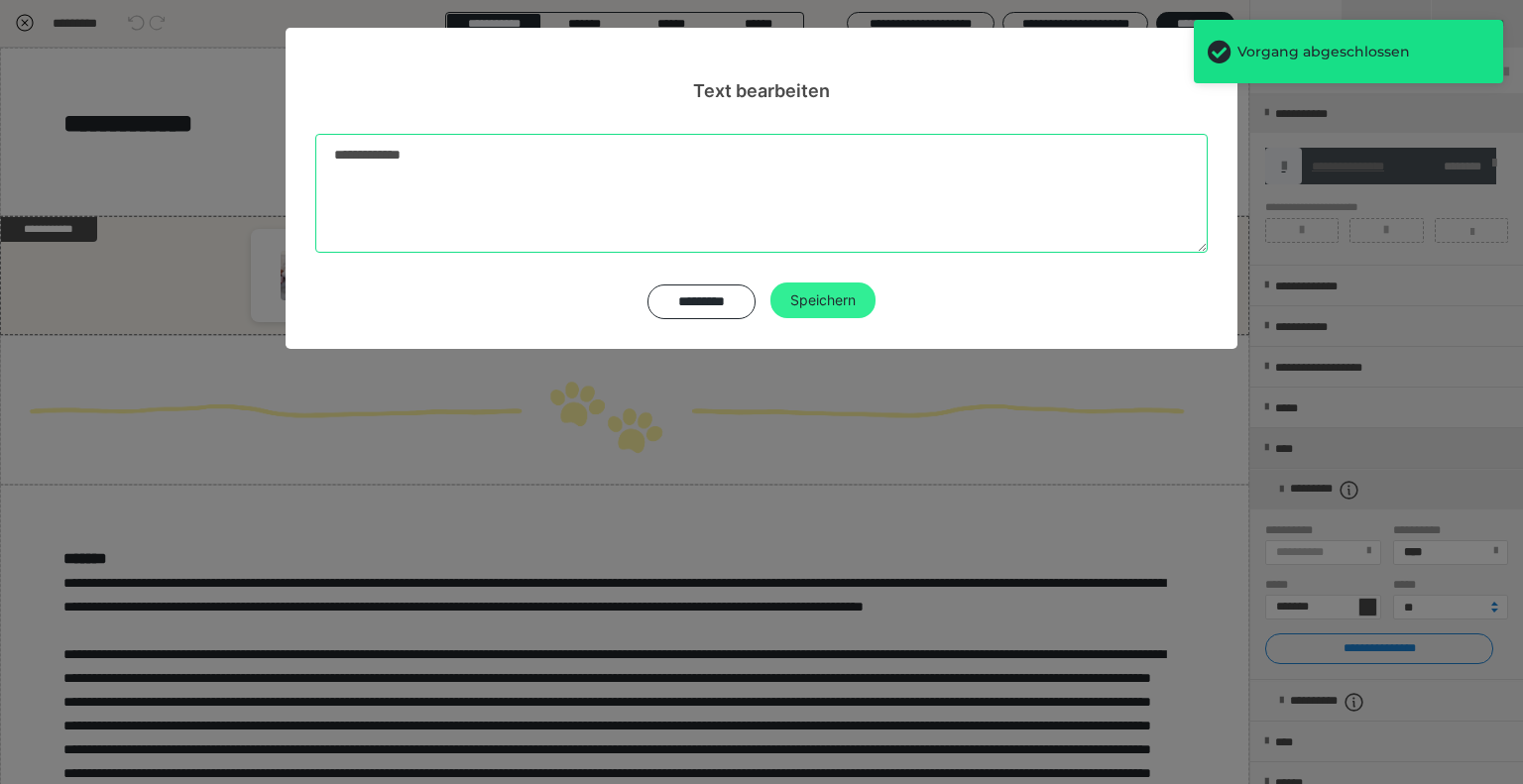 type on "**********" 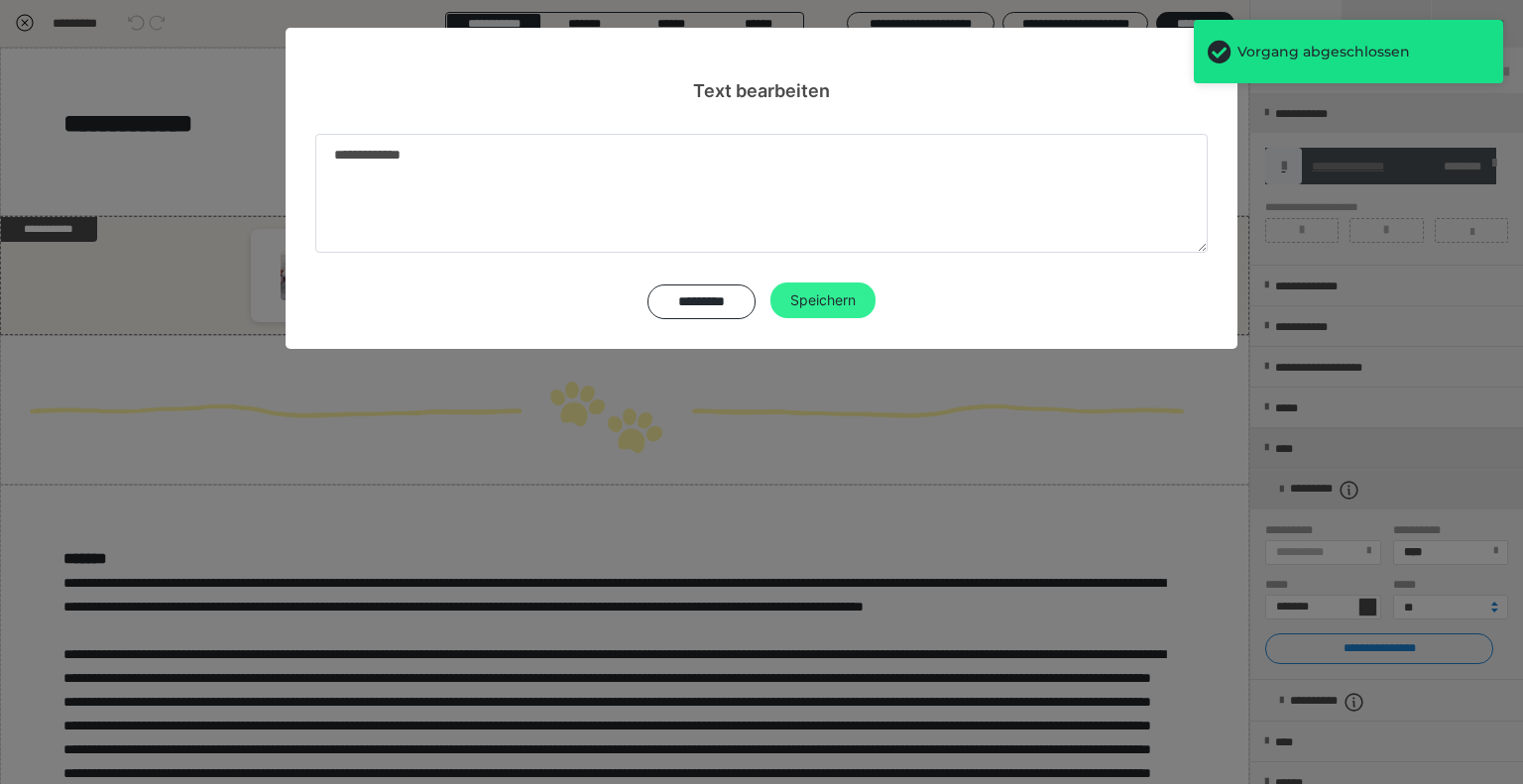 click on "Speichern" at bounding box center [823, 300] 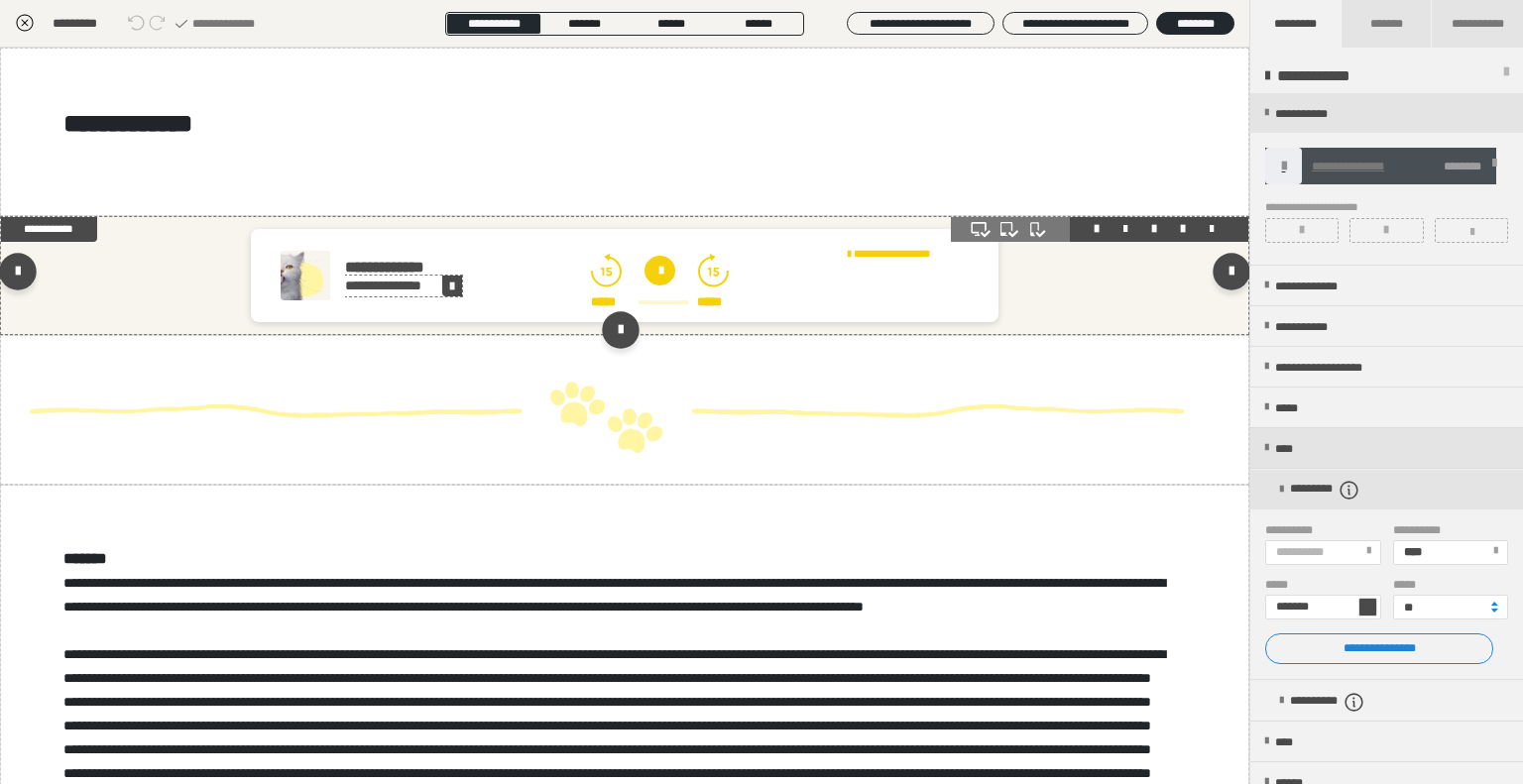 click at bounding box center (452, 286) 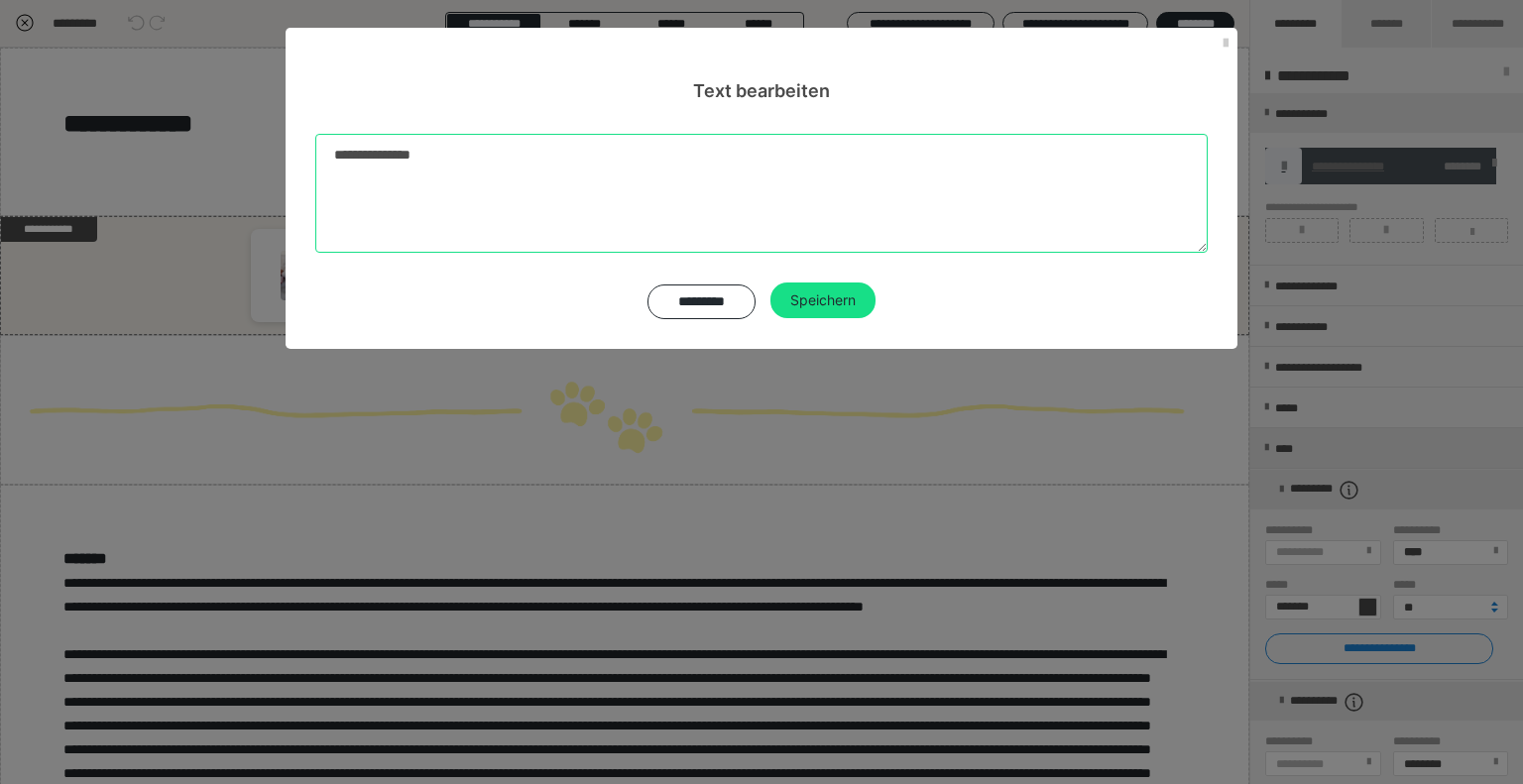 drag, startPoint x: 458, startPoint y: 169, endPoint x: 250, endPoint y: 187, distance: 208.77739 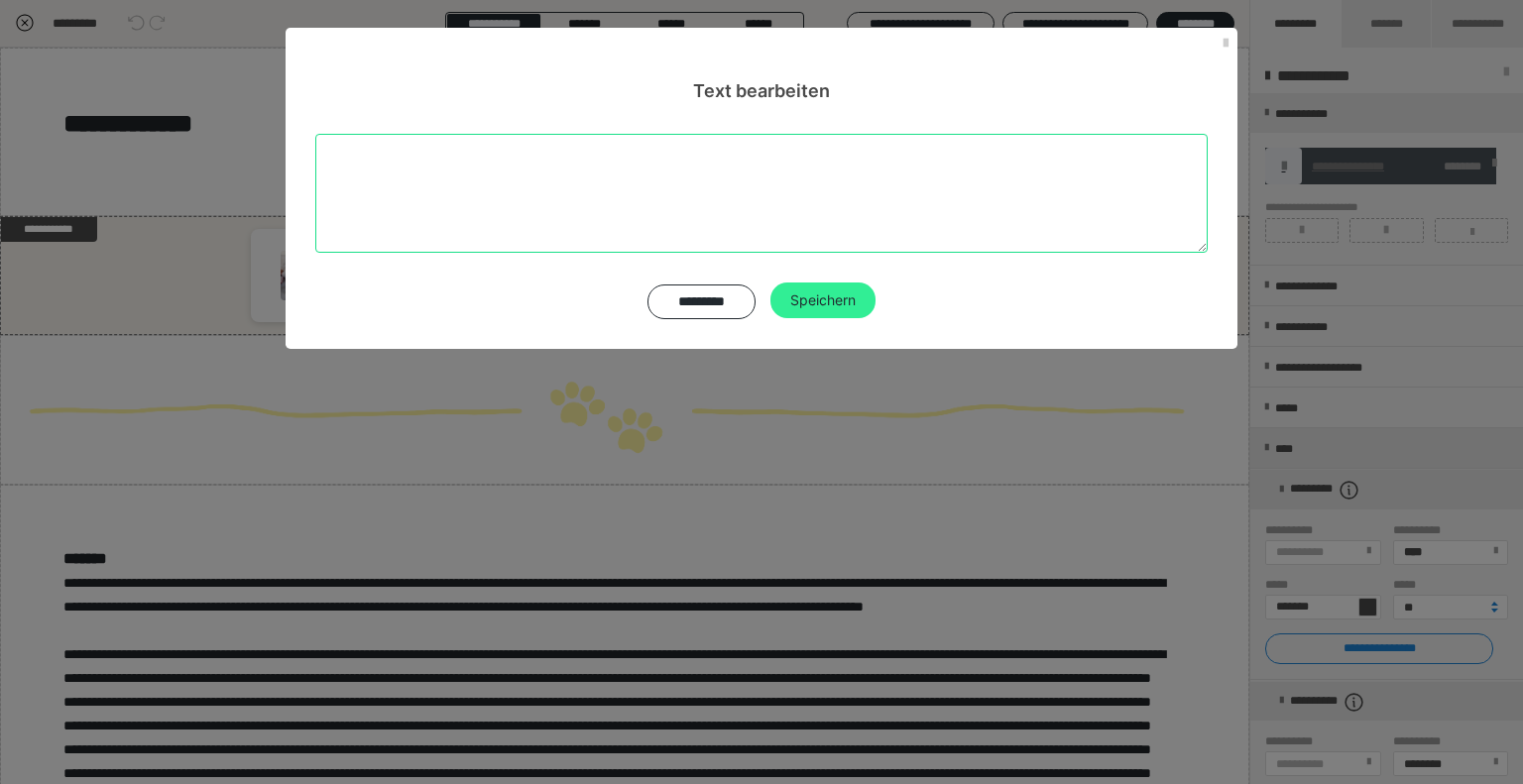 type 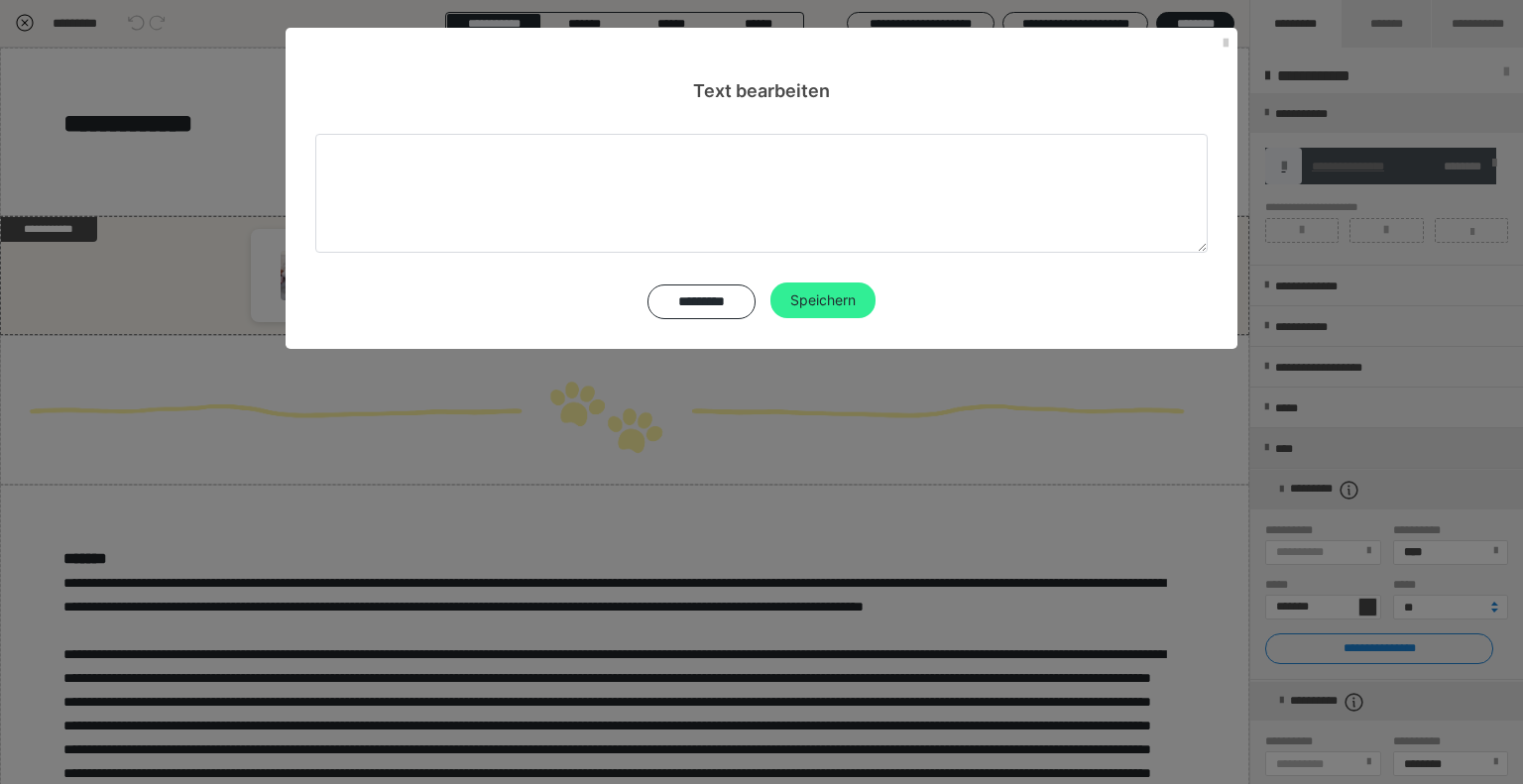 click on "Speichern" at bounding box center (823, 300) 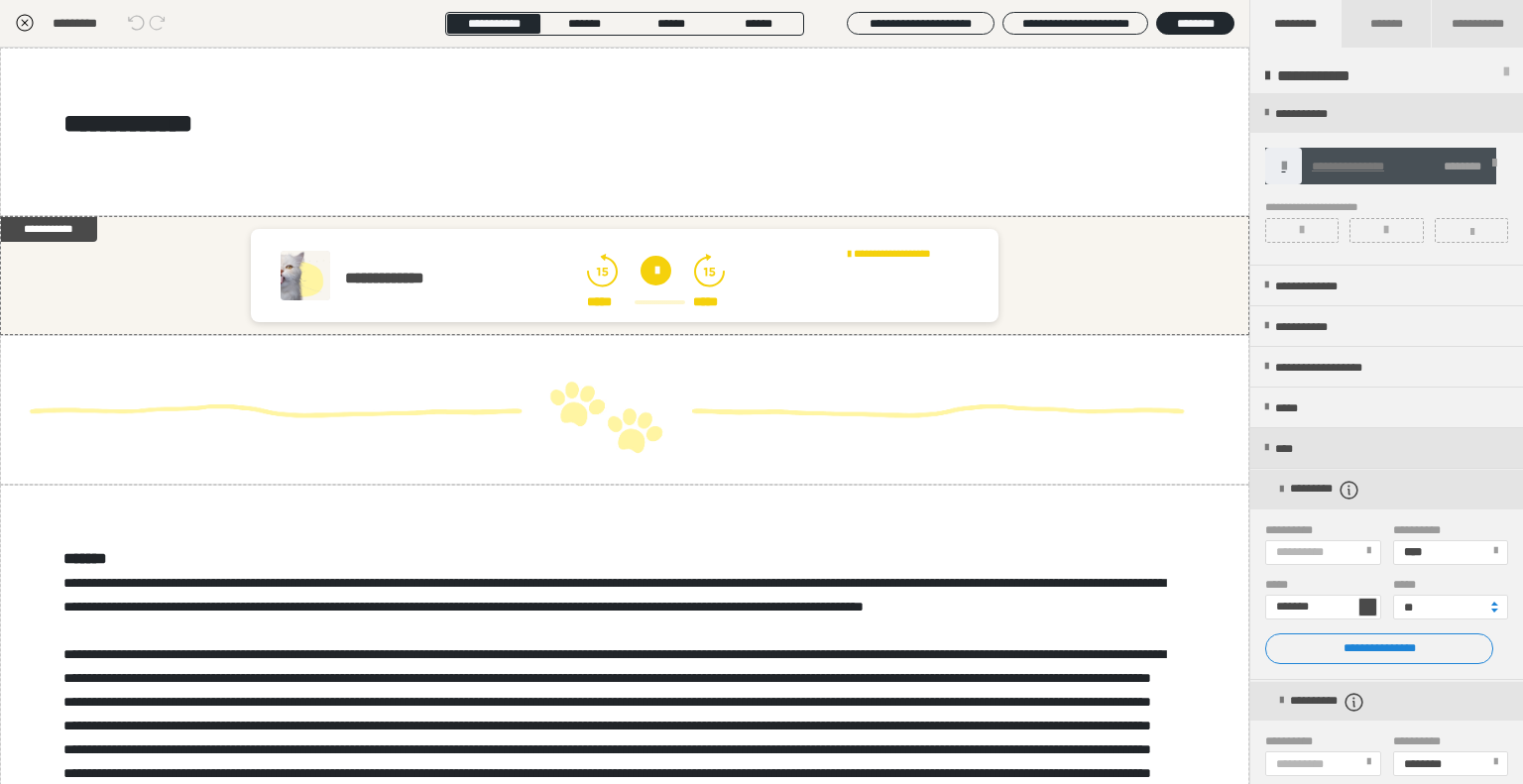 click 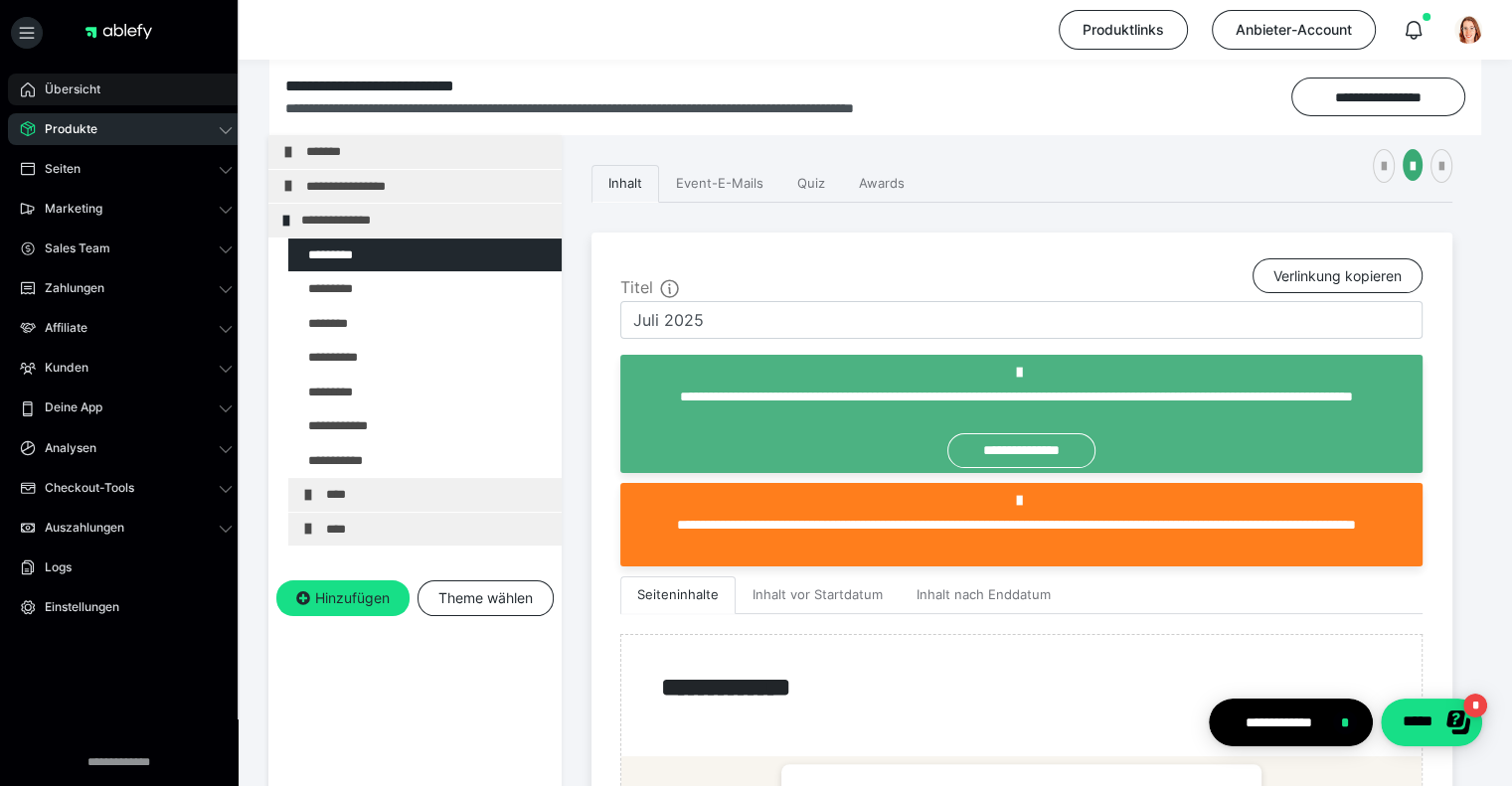click on "Übersicht" at bounding box center [126, 89] 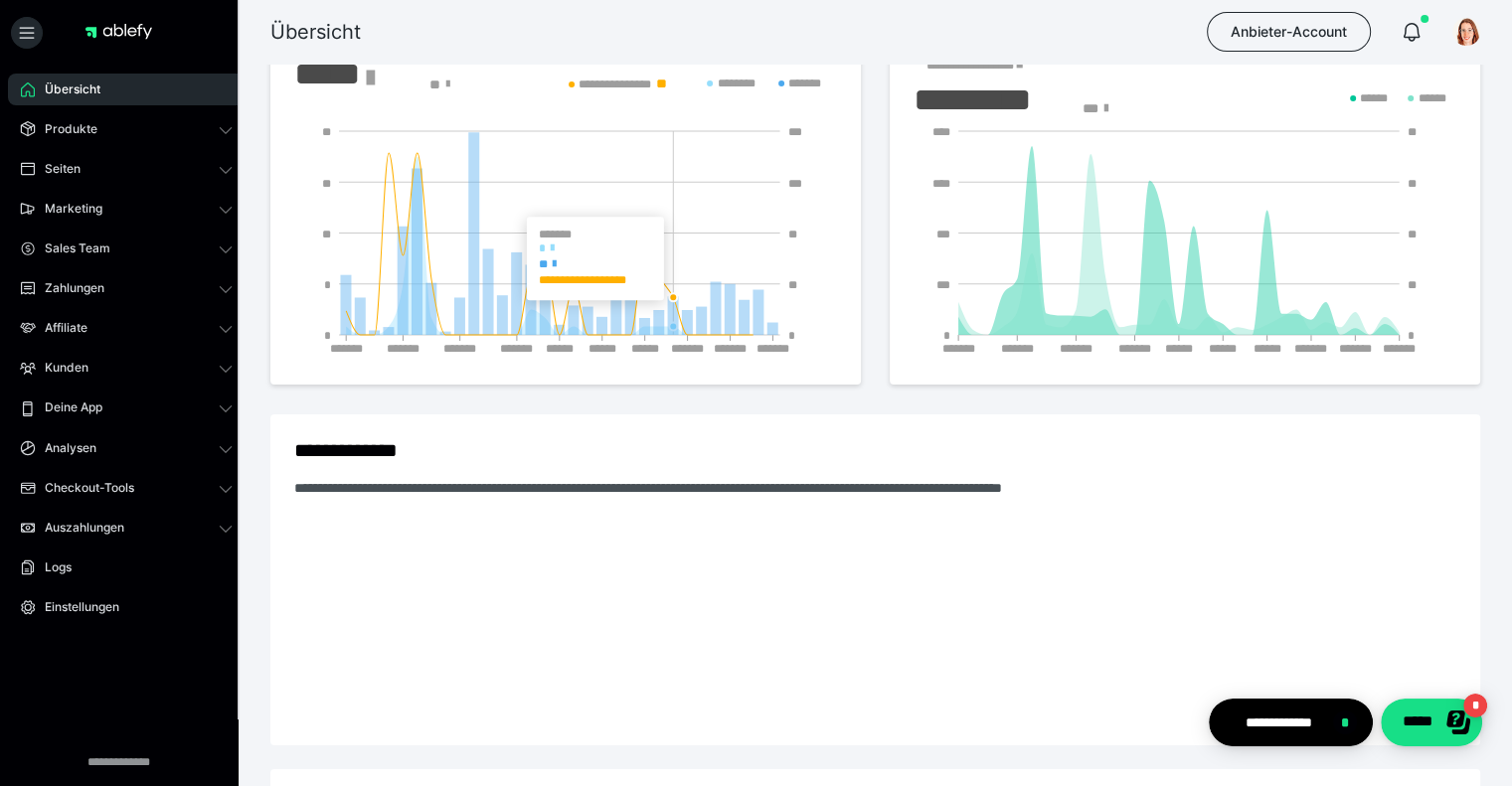 scroll, scrollTop: 0, scrollLeft: 0, axis: both 